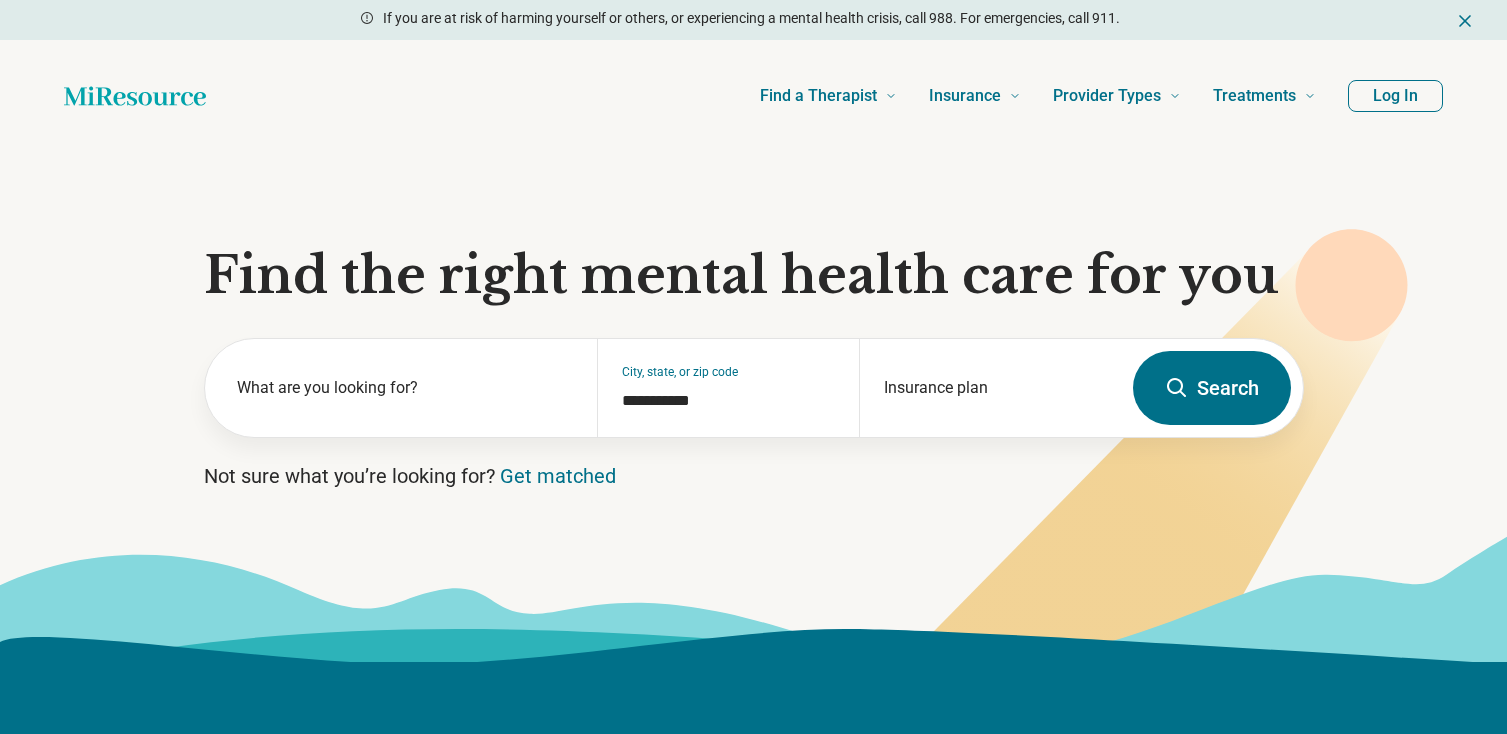 scroll, scrollTop: 0, scrollLeft: 0, axis: both 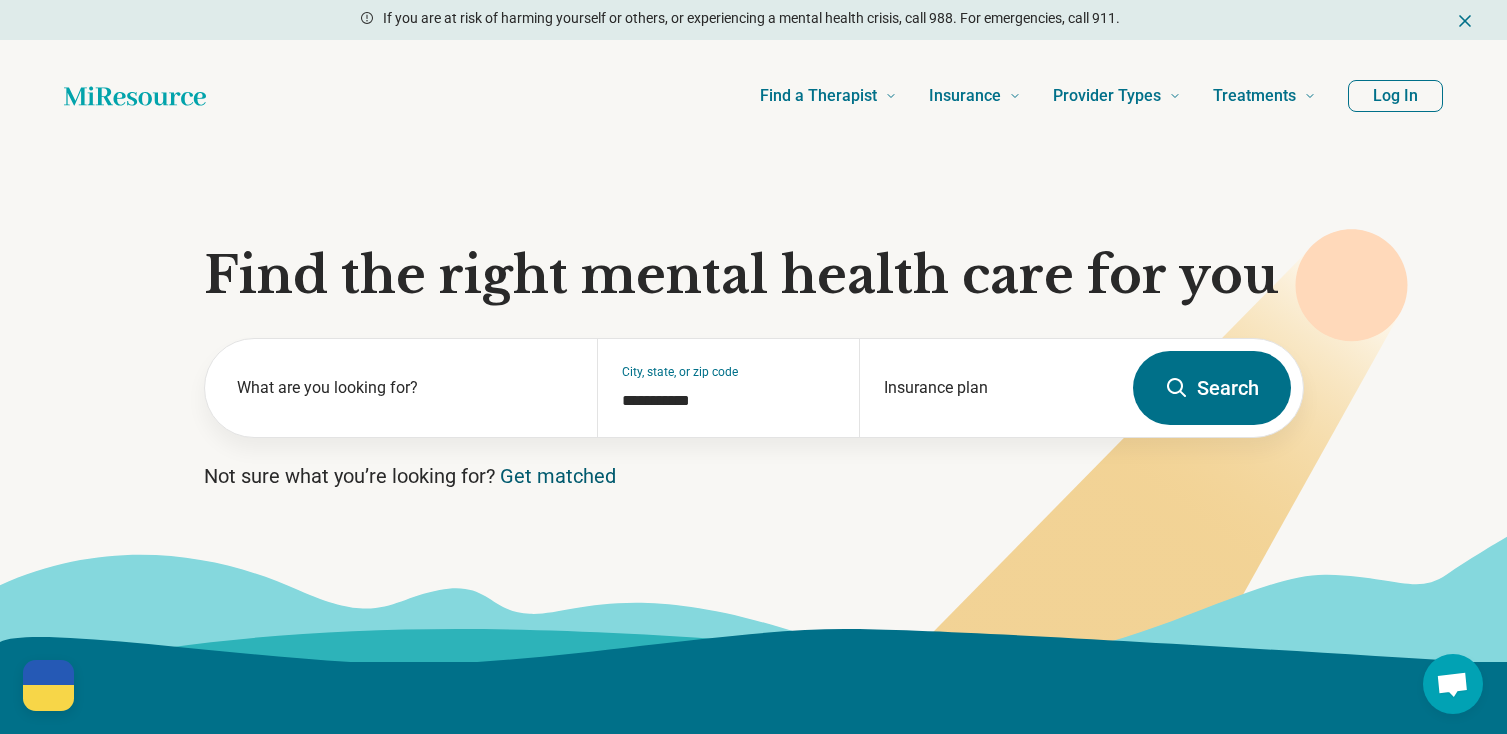 click on "Get matched" at bounding box center [558, 476] 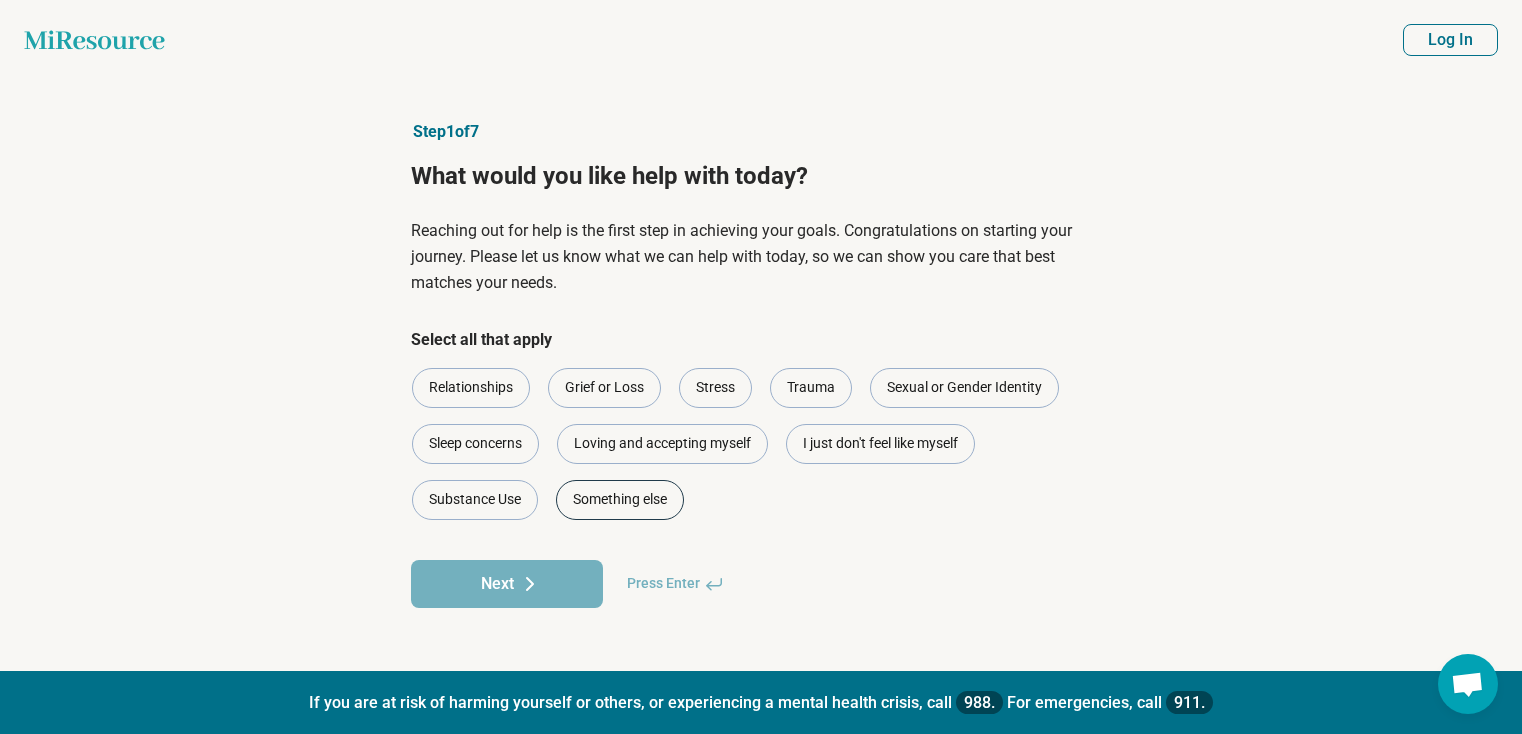 click on "Something else" at bounding box center (620, 500) 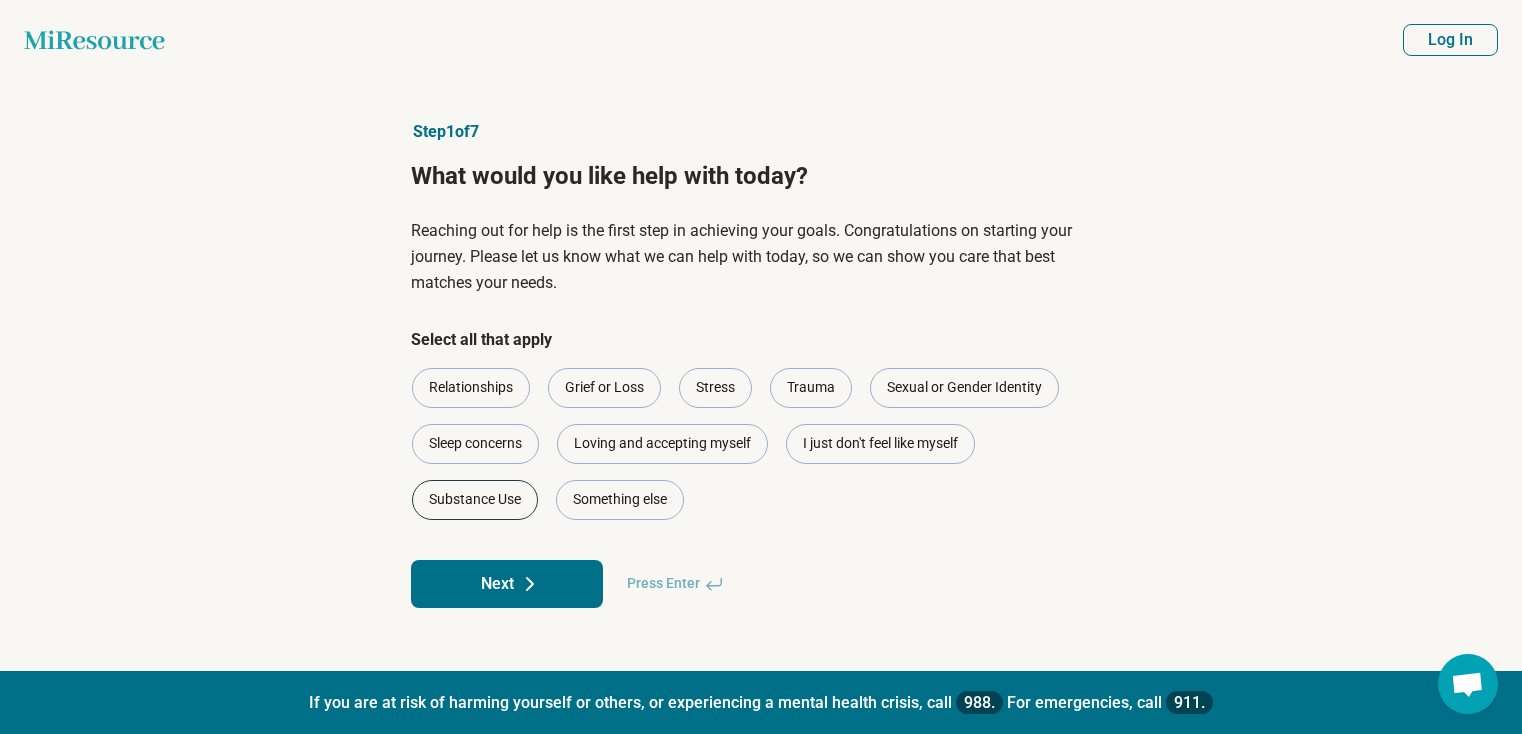 click on "Substance Use" at bounding box center [475, 500] 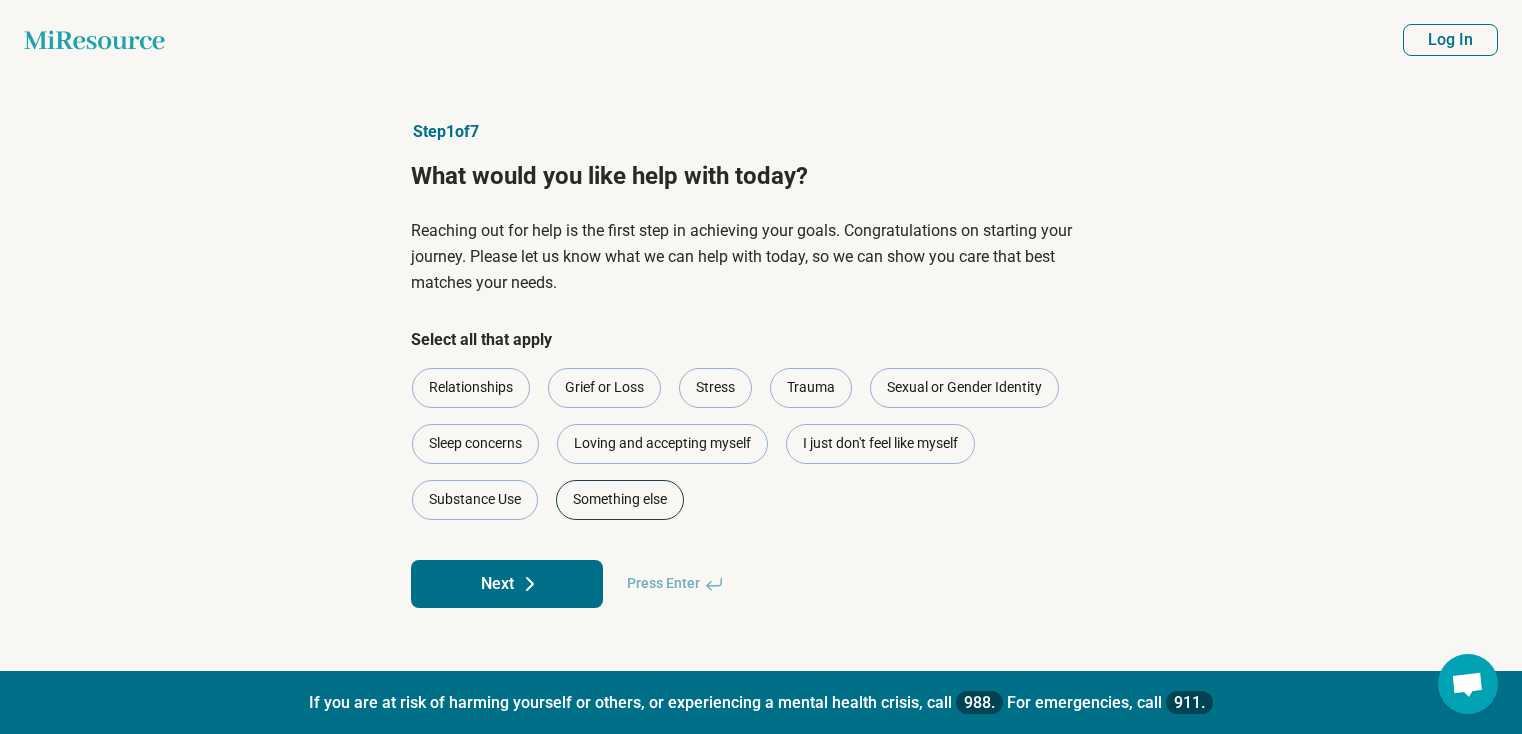 drag, startPoint x: 594, startPoint y: 489, endPoint x: 618, endPoint y: 520, distance: 39.20459 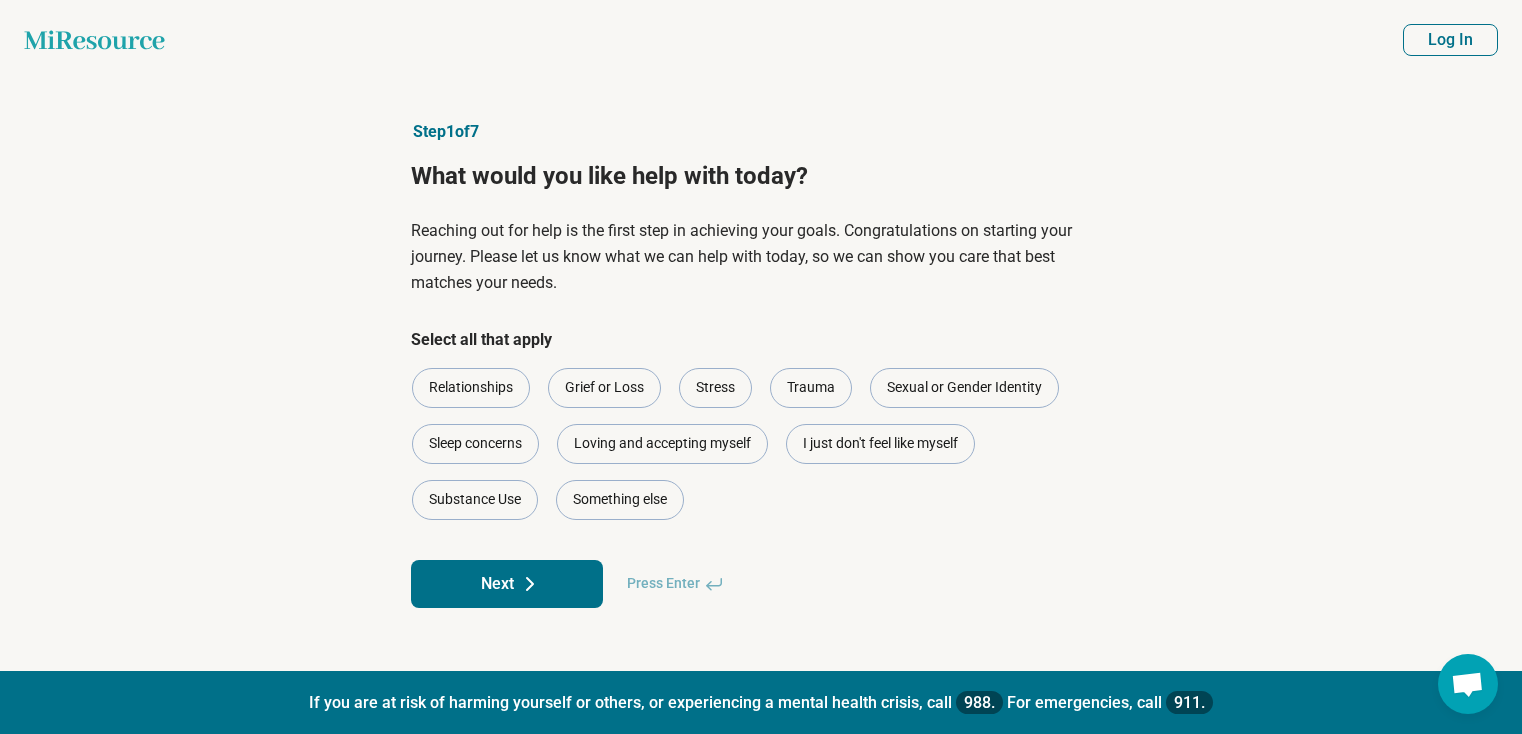 click on "Next" at bounding box center [507, 584] 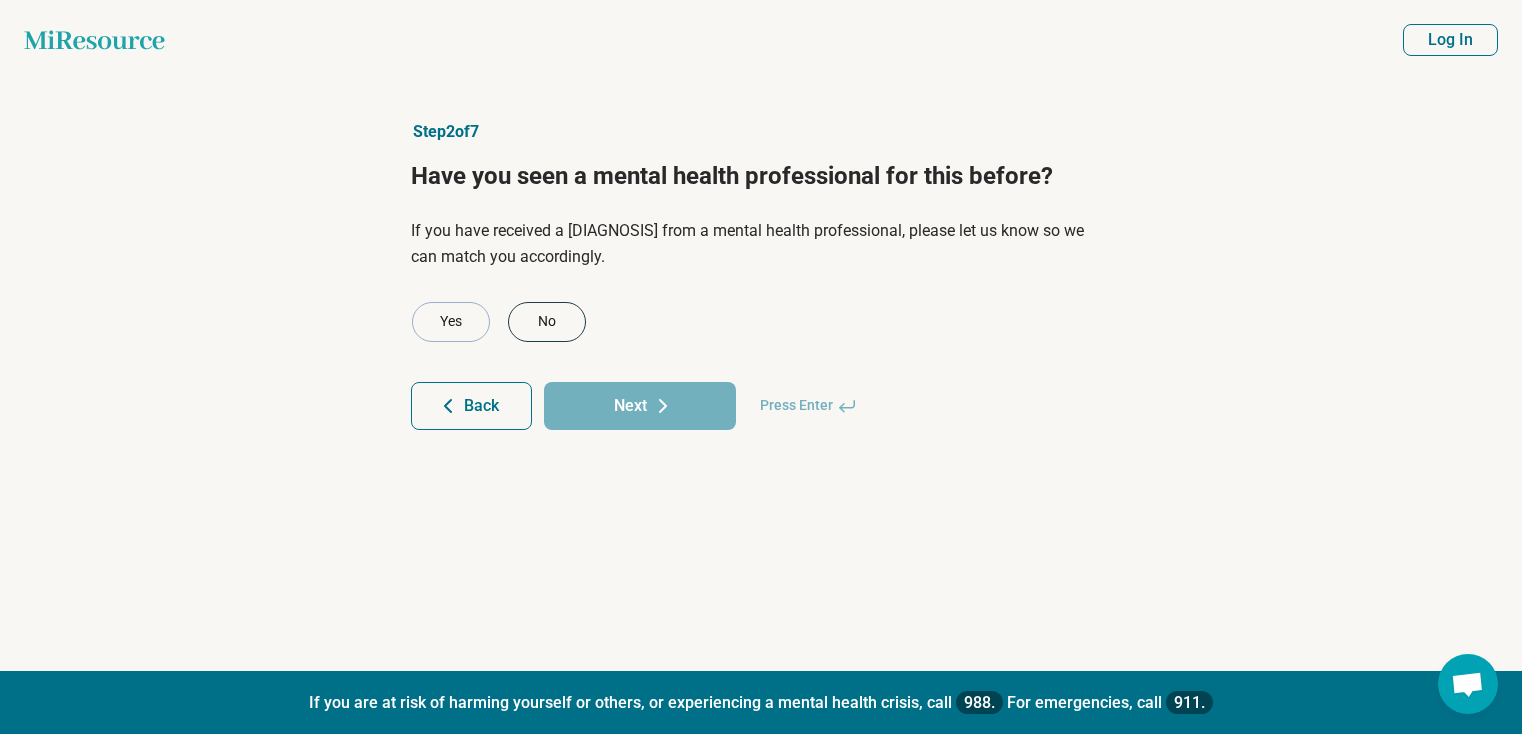 click on "No" at bounding box center [547, 322] 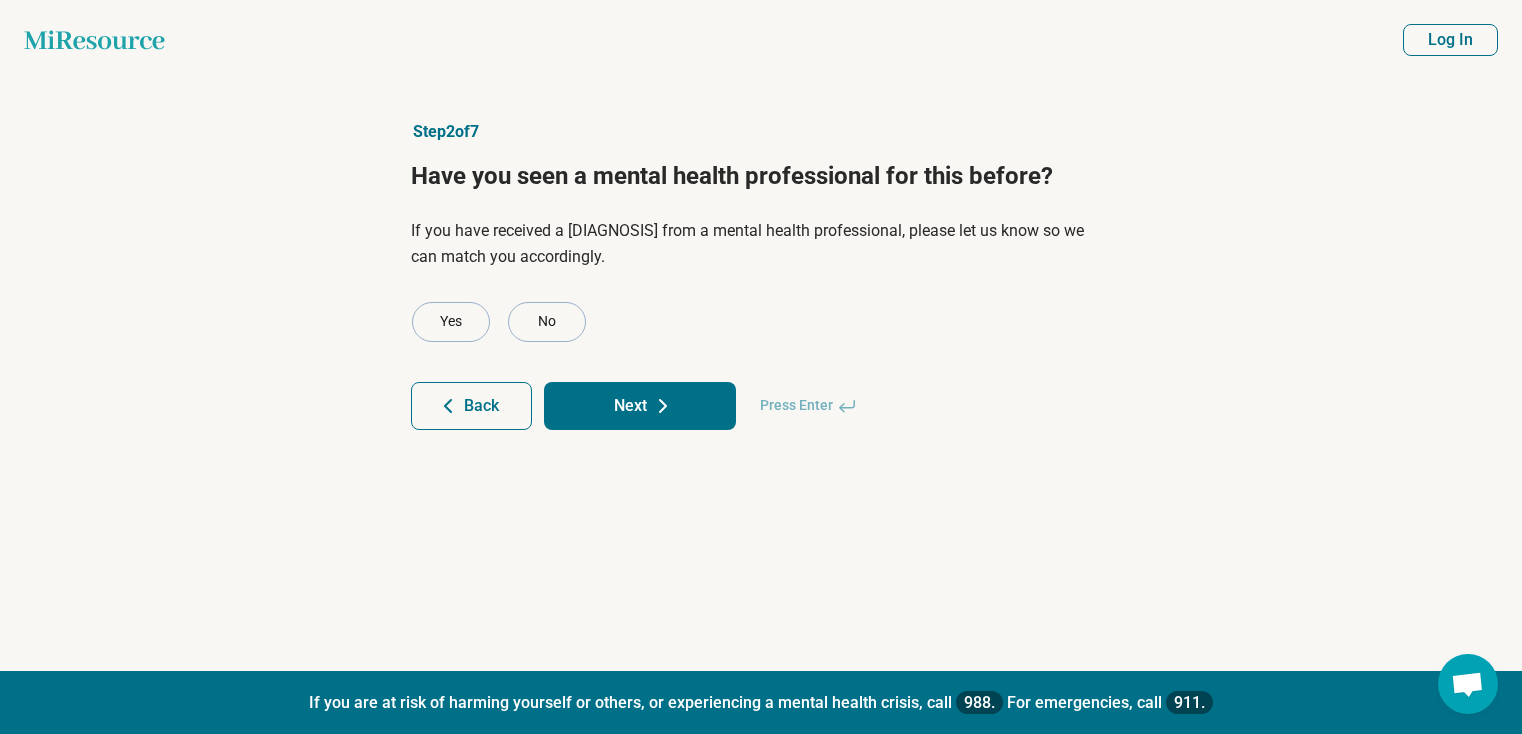 drag, startPoint x: 620, startPoint y: 416, endPoint x: 490, endPoint y: 431, distance: 130.86252 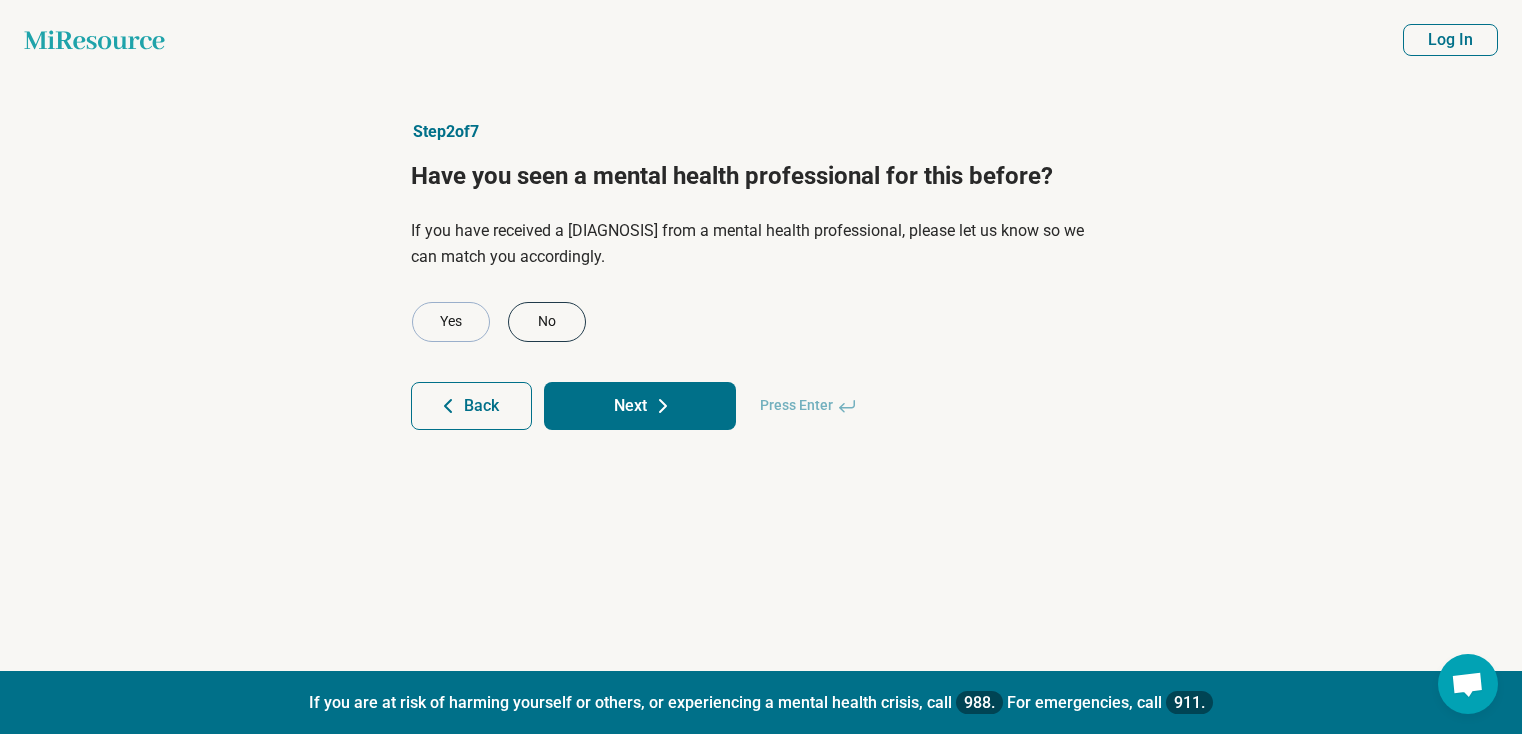 click on "No" at bounding box center (547, 322) 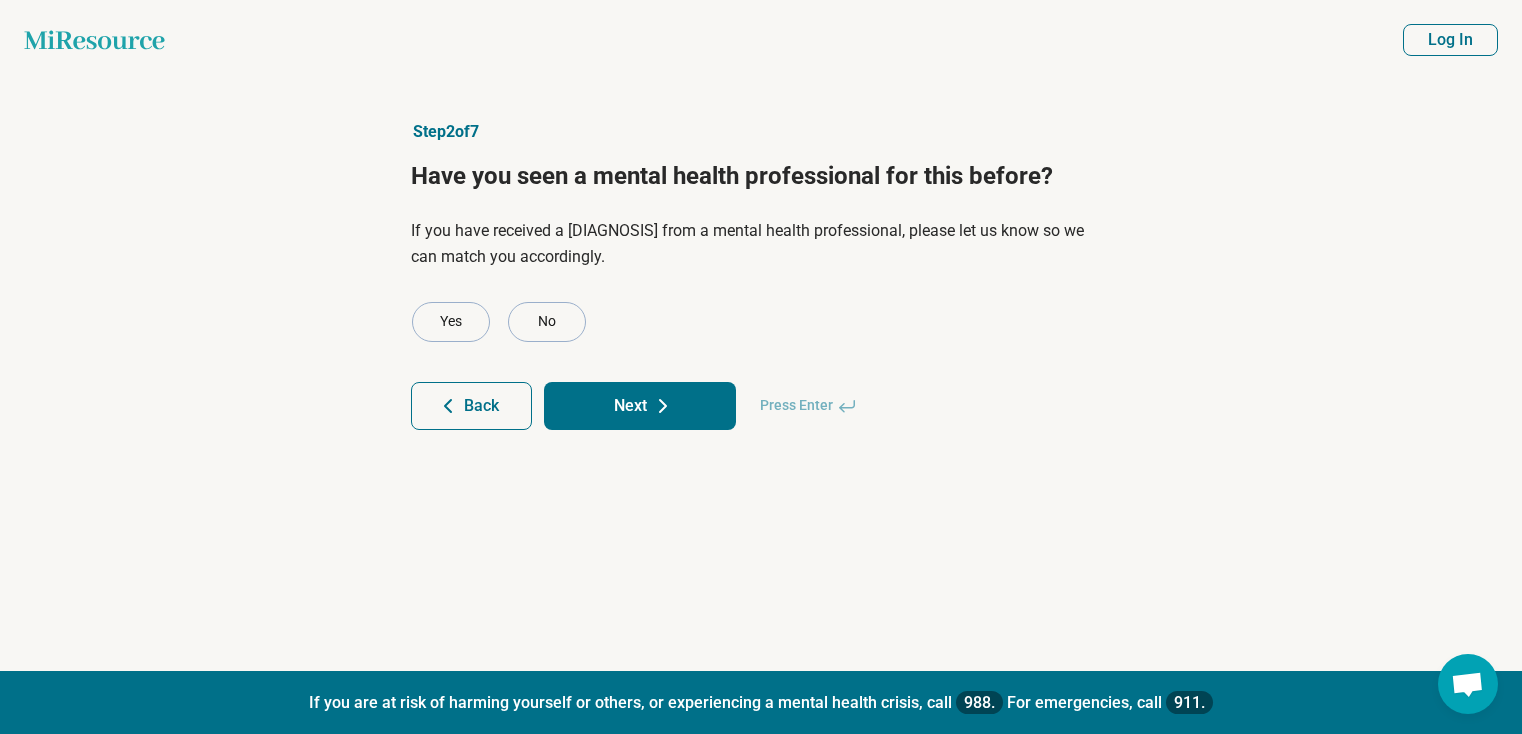 click on "Next" at bounding box center (640, 406) 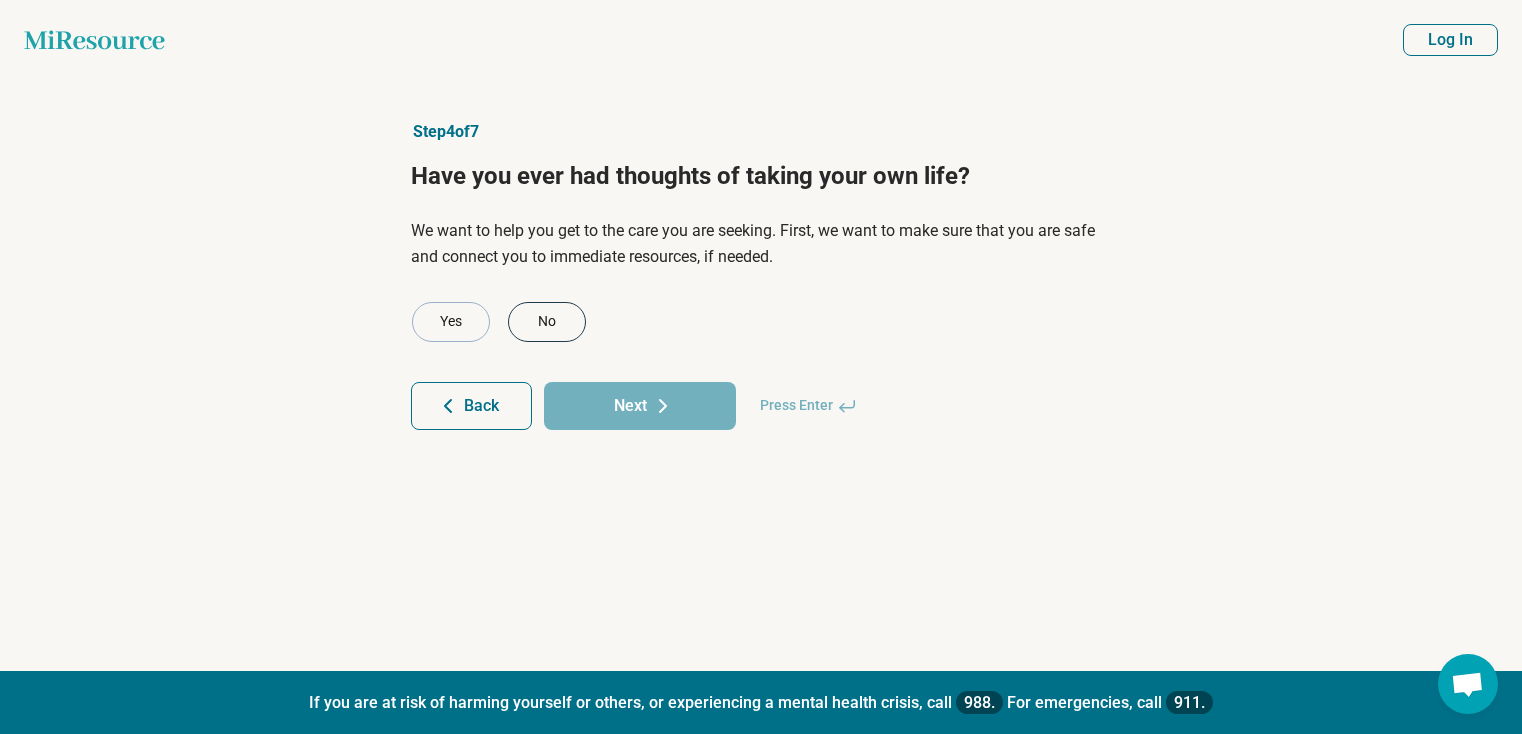 click on "No" at bounding box center [547, 322] 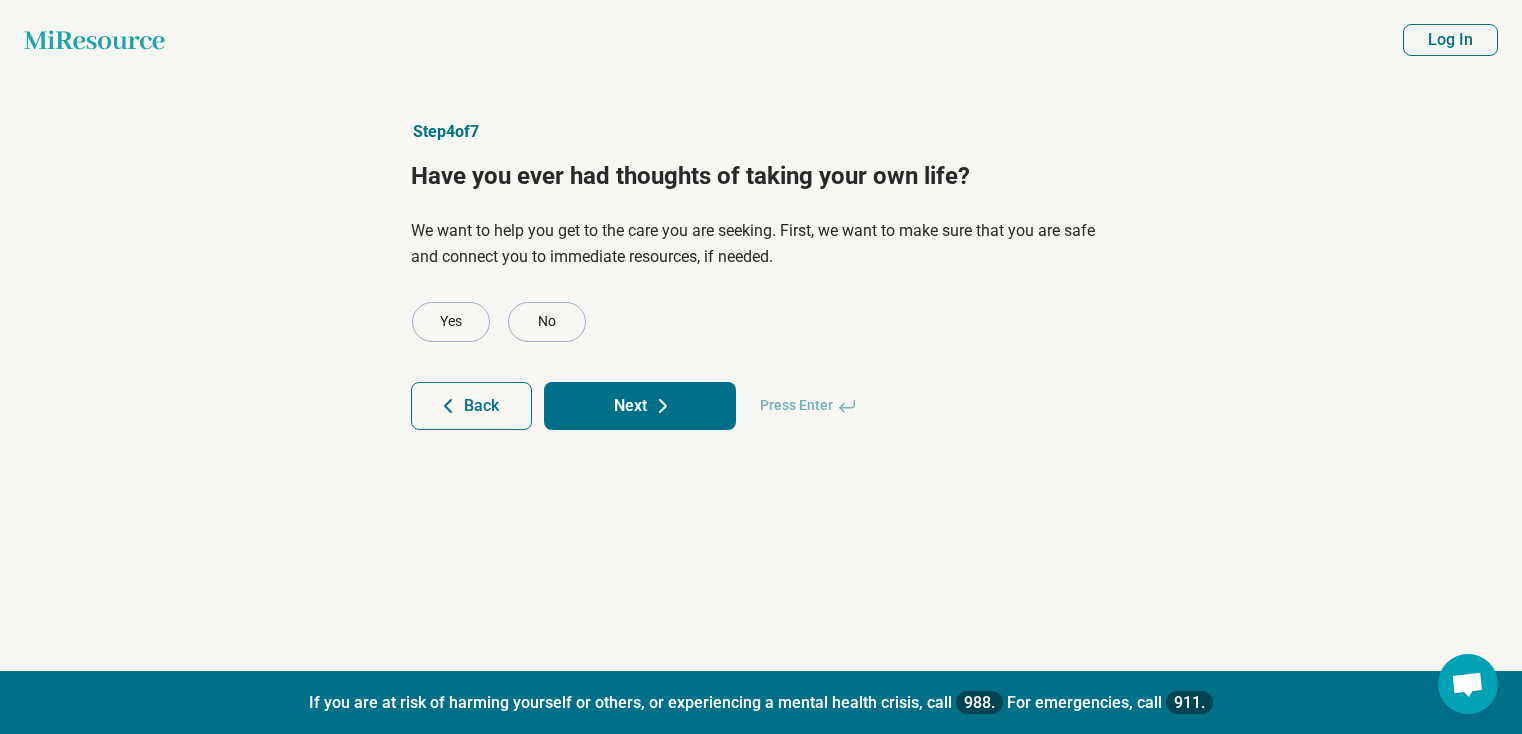 click on "Next" at bounding box center (640, 406) 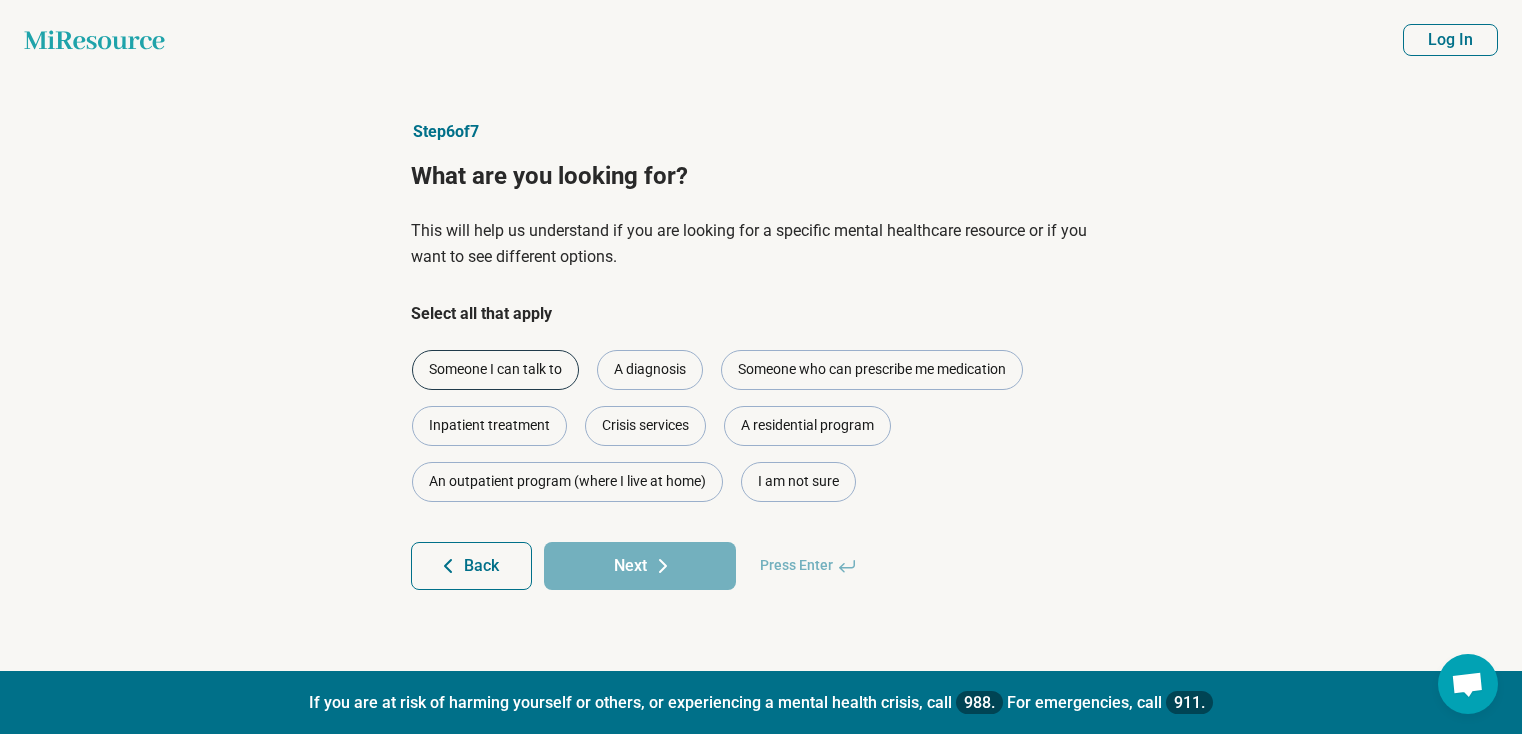 click on "Someone I can talk to" at bounding box center [495, 370] 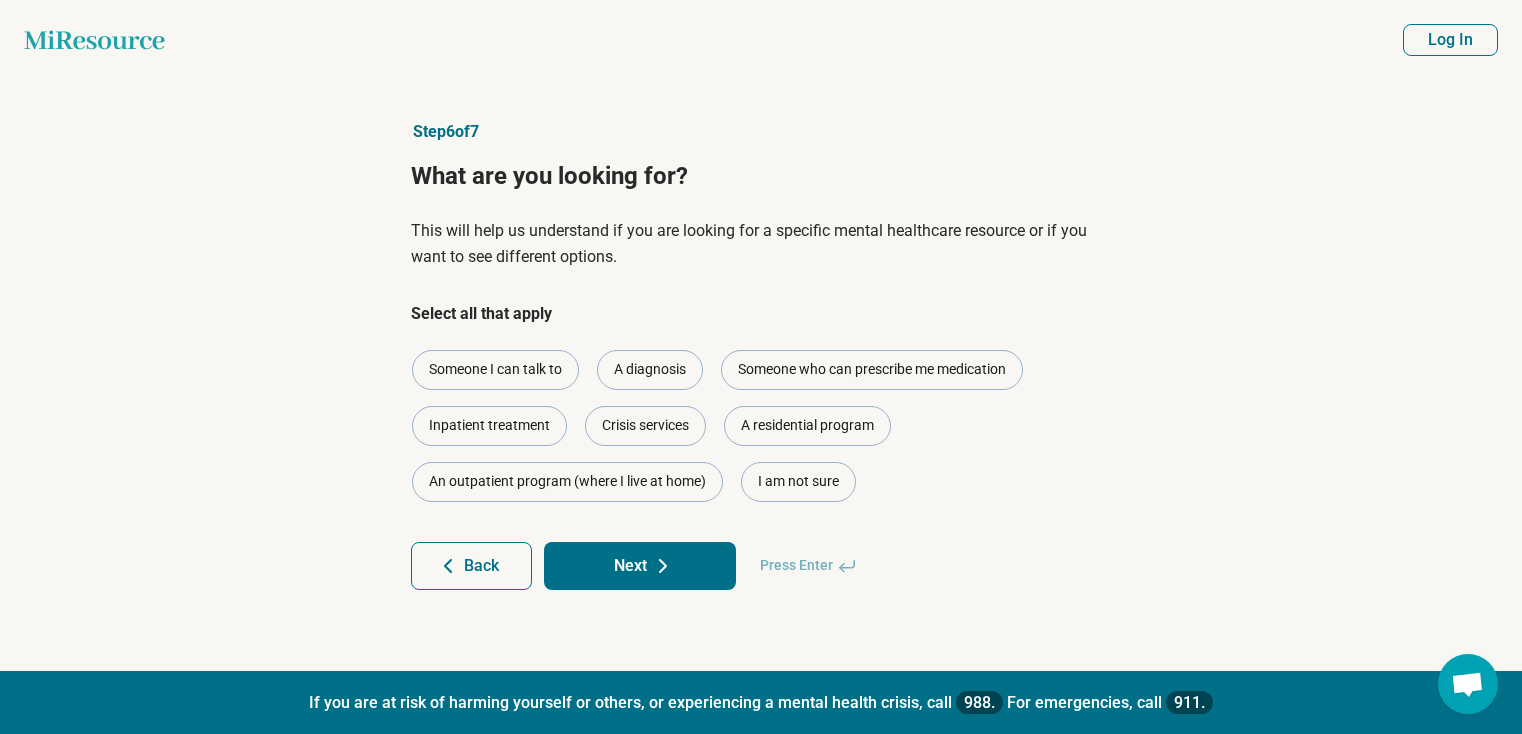 click on "Next" at bounding box center (640, 566) 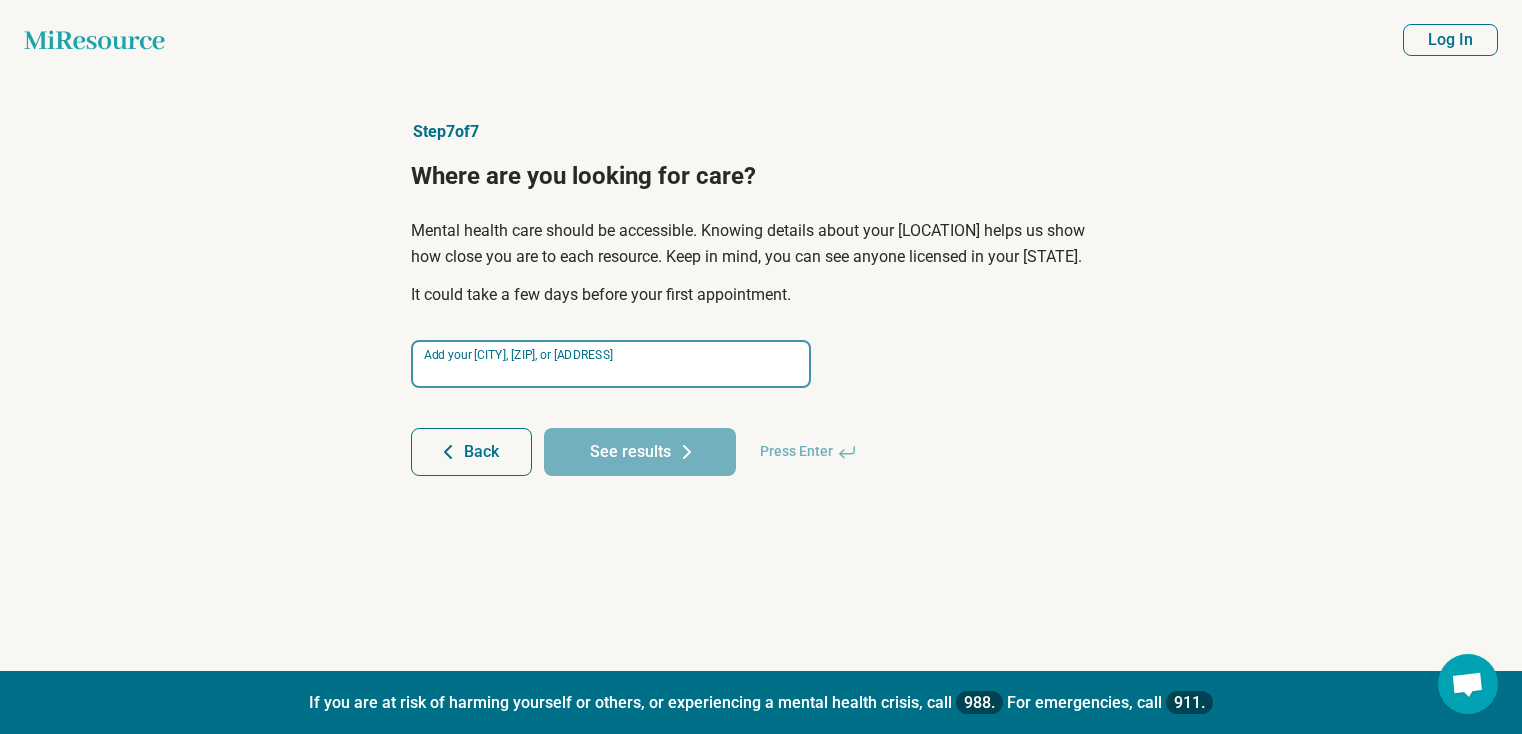 click at bounding box center (611, 364) 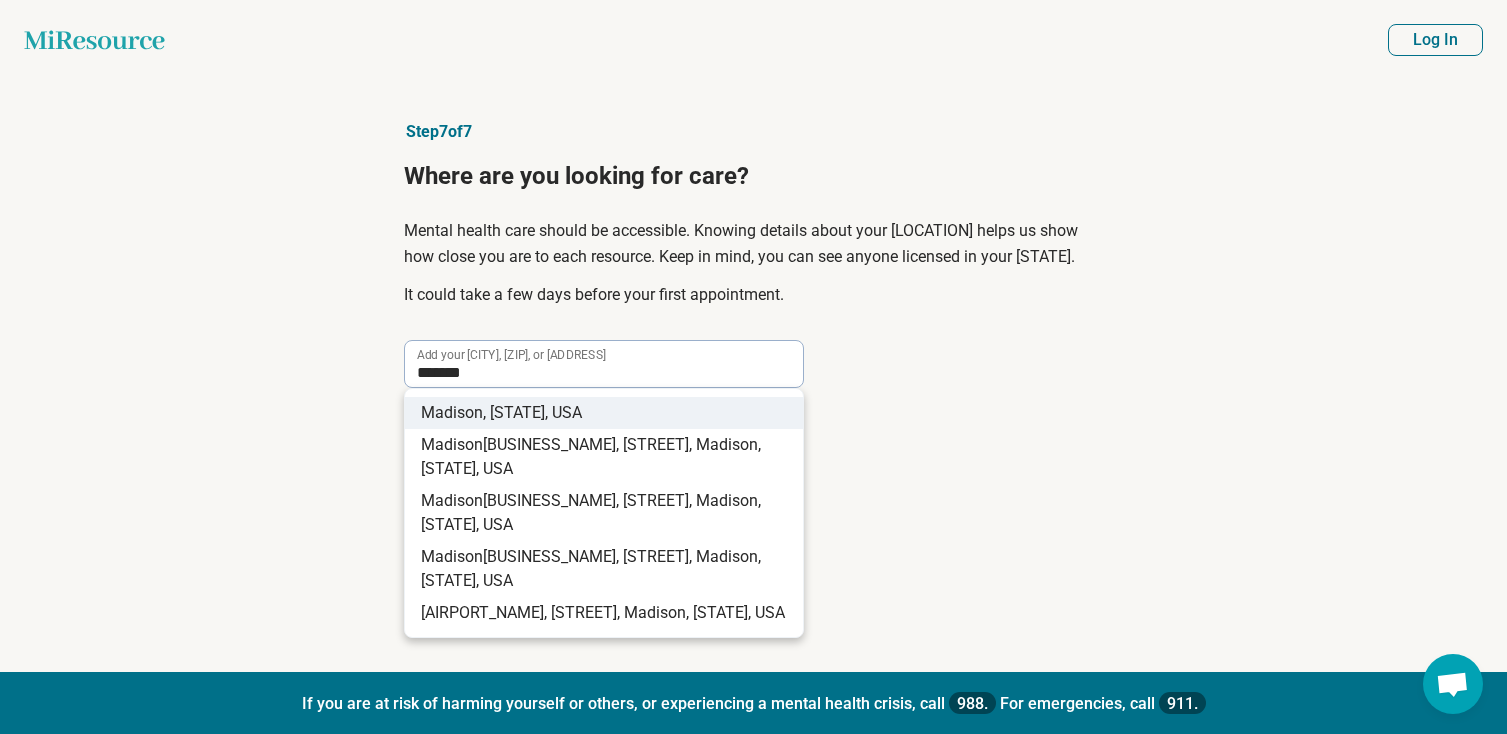click on ", WI, USA" at bounding box center [532, 412] 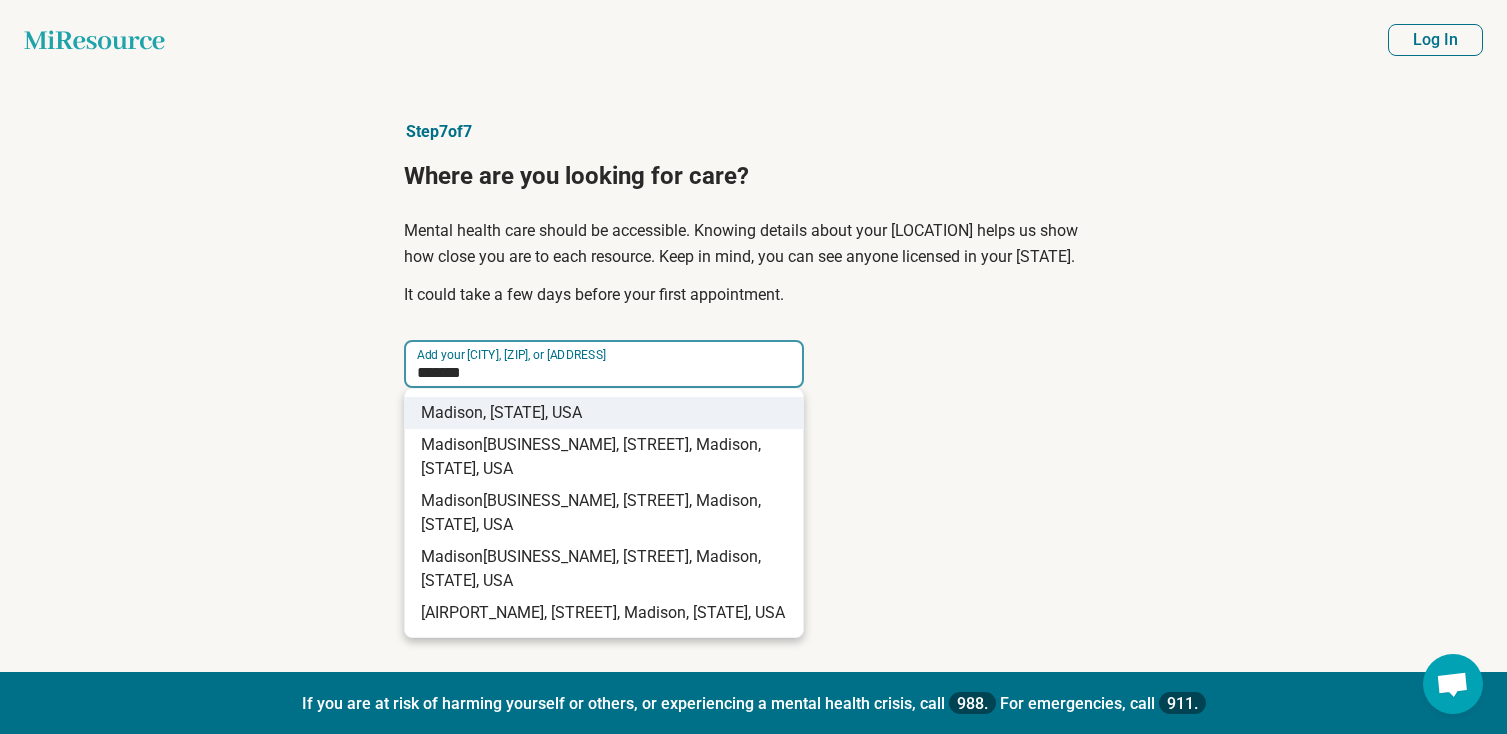 type on "**********" 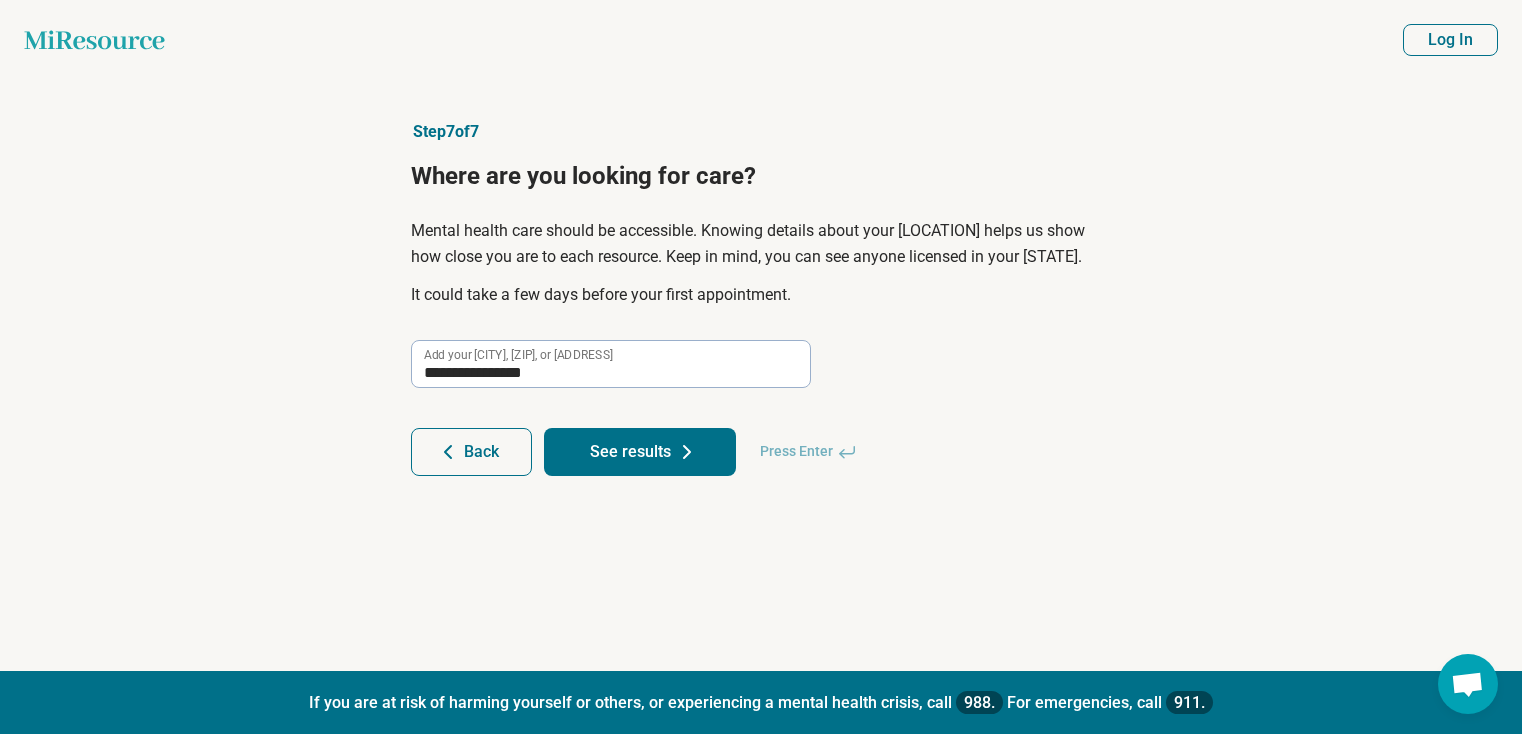 click on "See results" at bounding box center [640, 452] 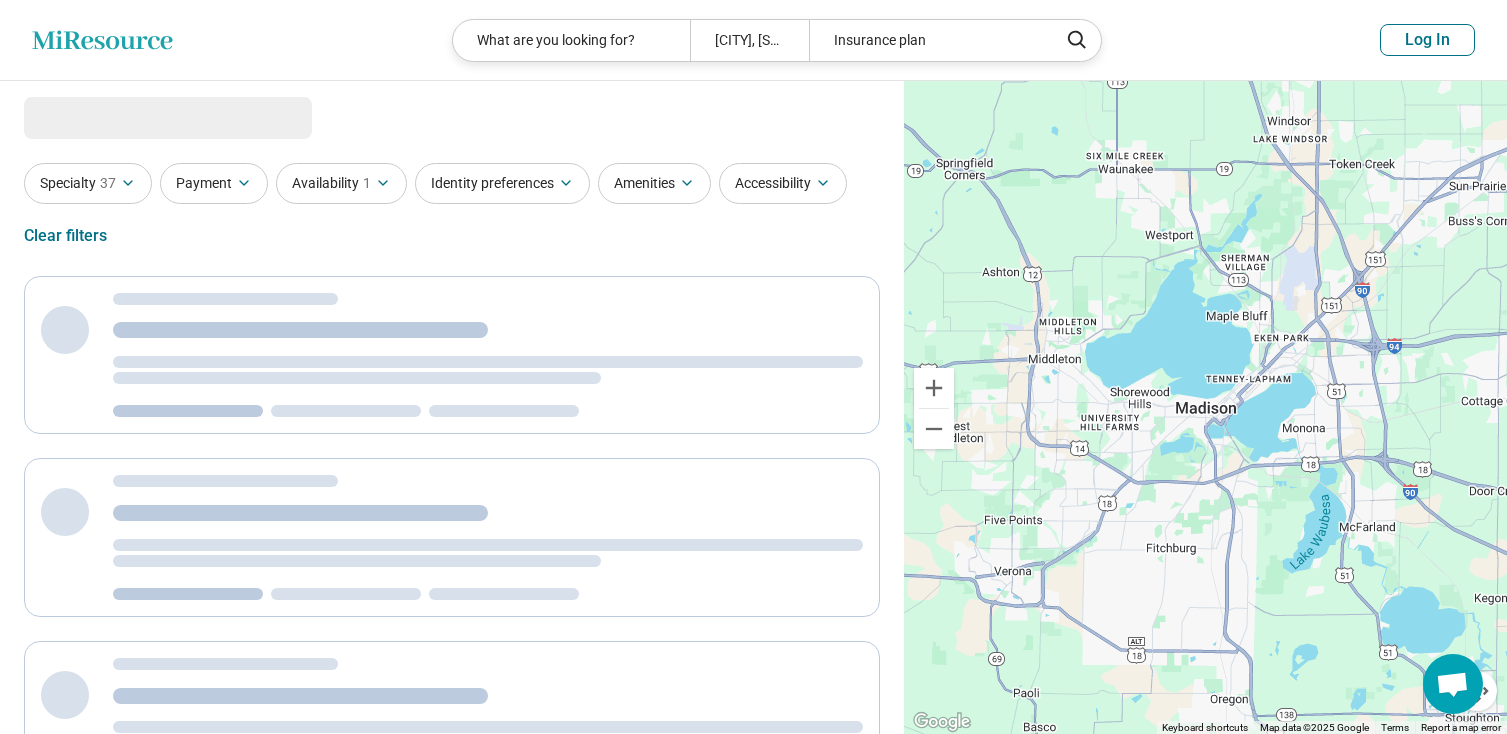 select on "***" 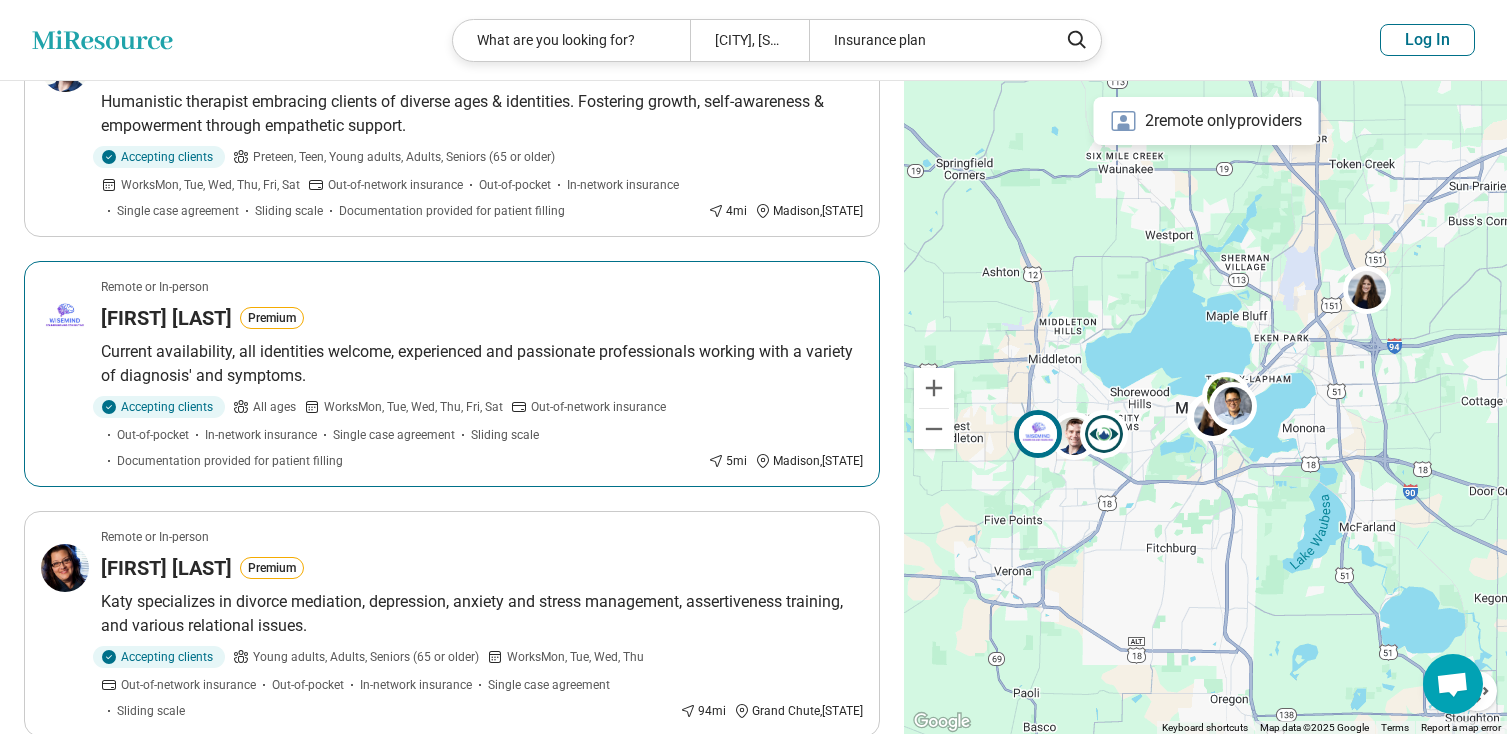 scroll, scrollTop: 300, scrollLeft: 0, axis: vertical 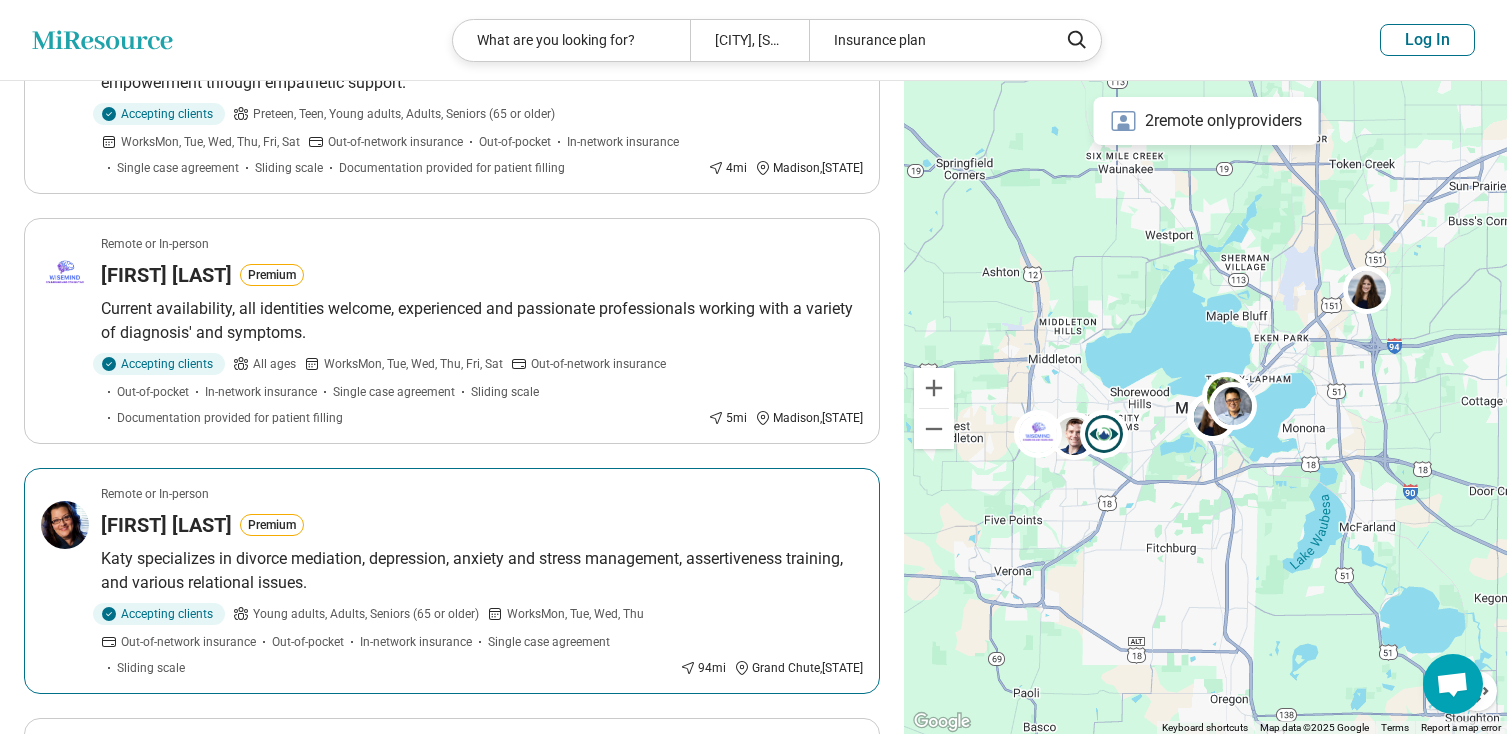 click on "Katy Jones" at bounding box center [166, 525] 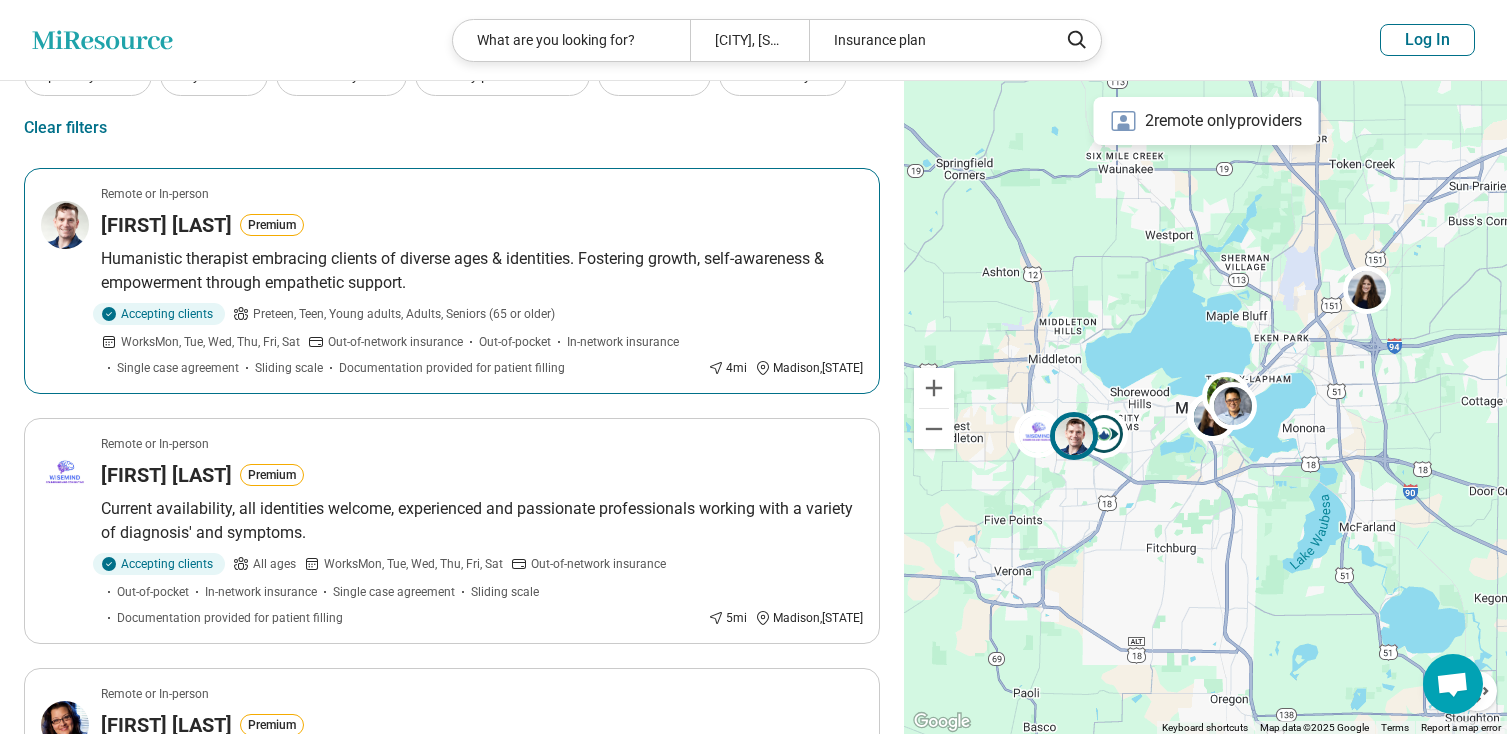 scroll, scrollTop: 0, scrollLeft: 0, axis: both 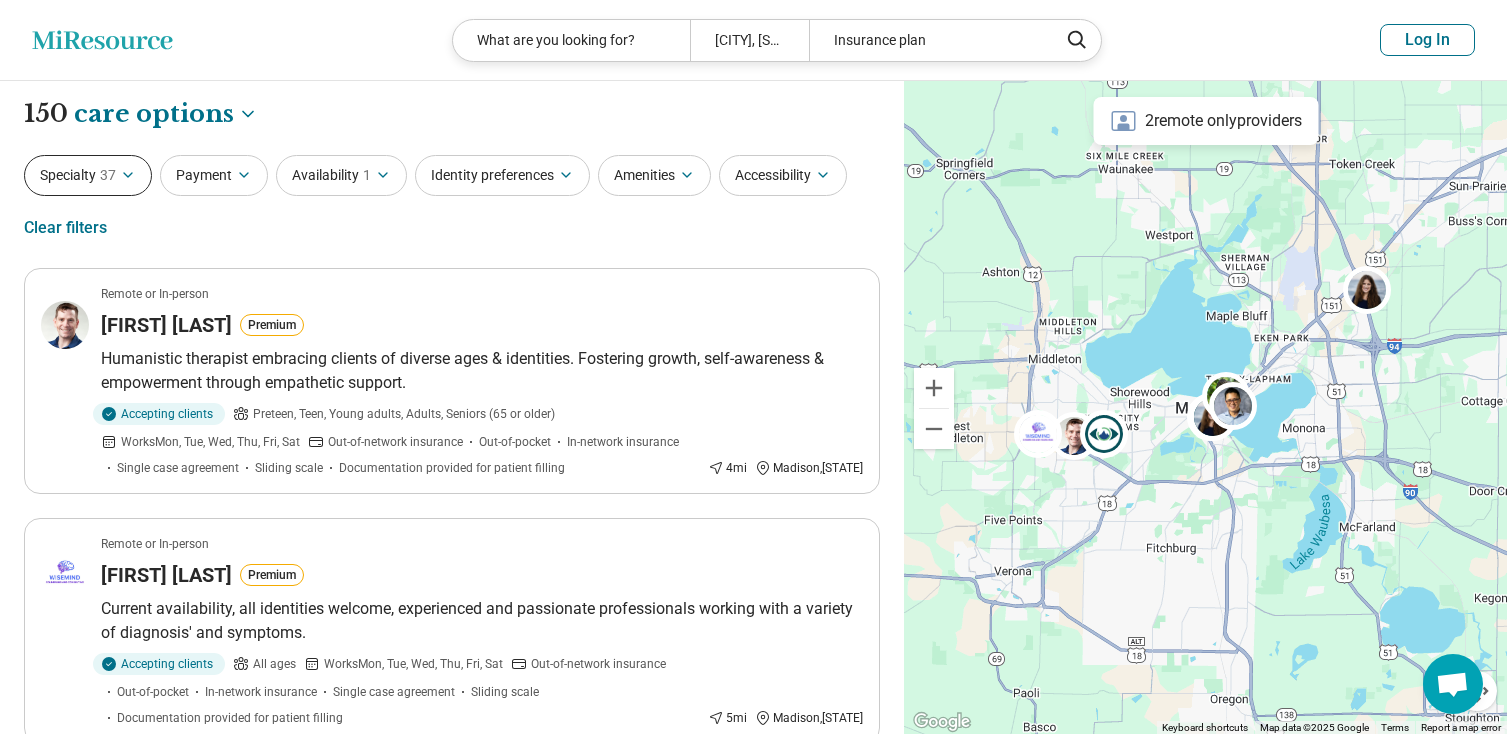 click 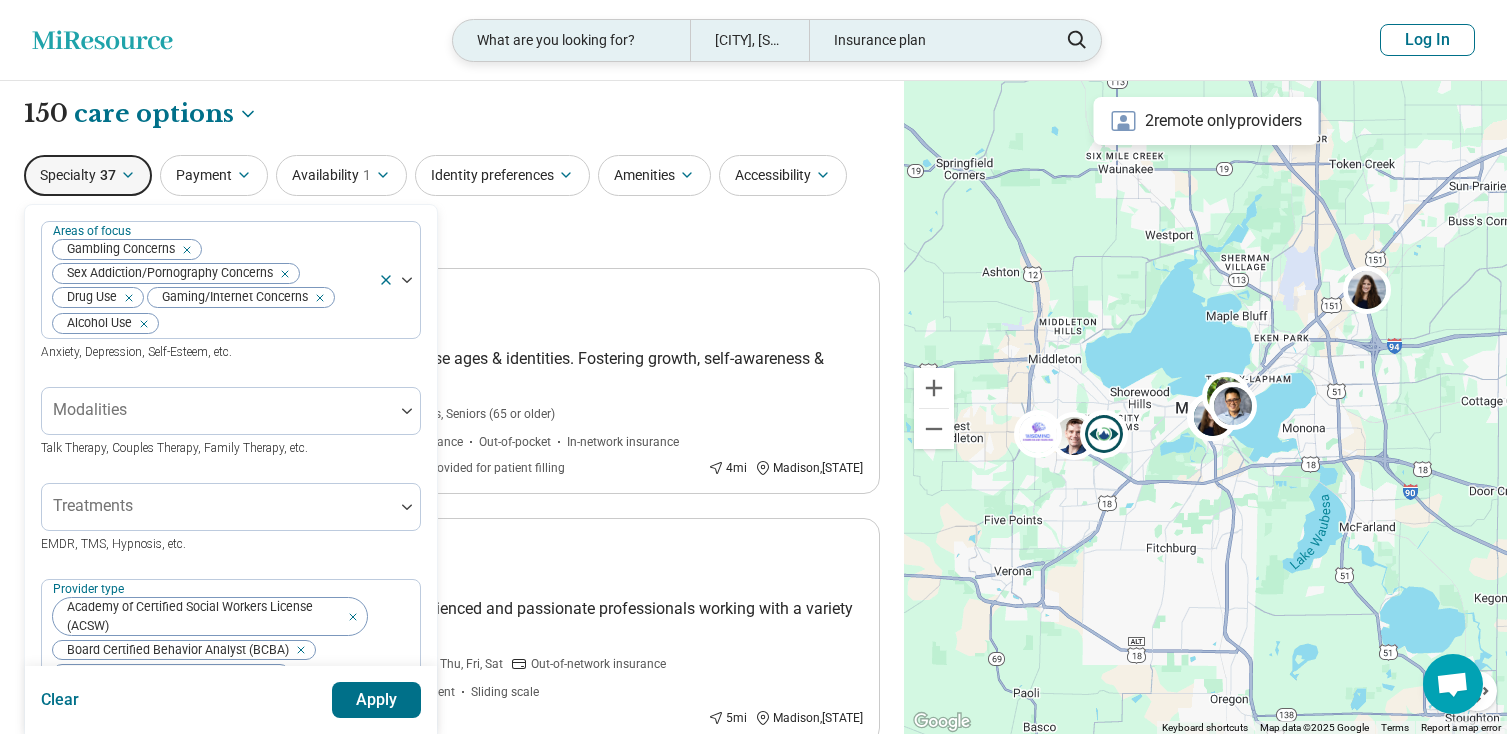 click on "Madison, WI, USA" at bounding box center [749, 40] 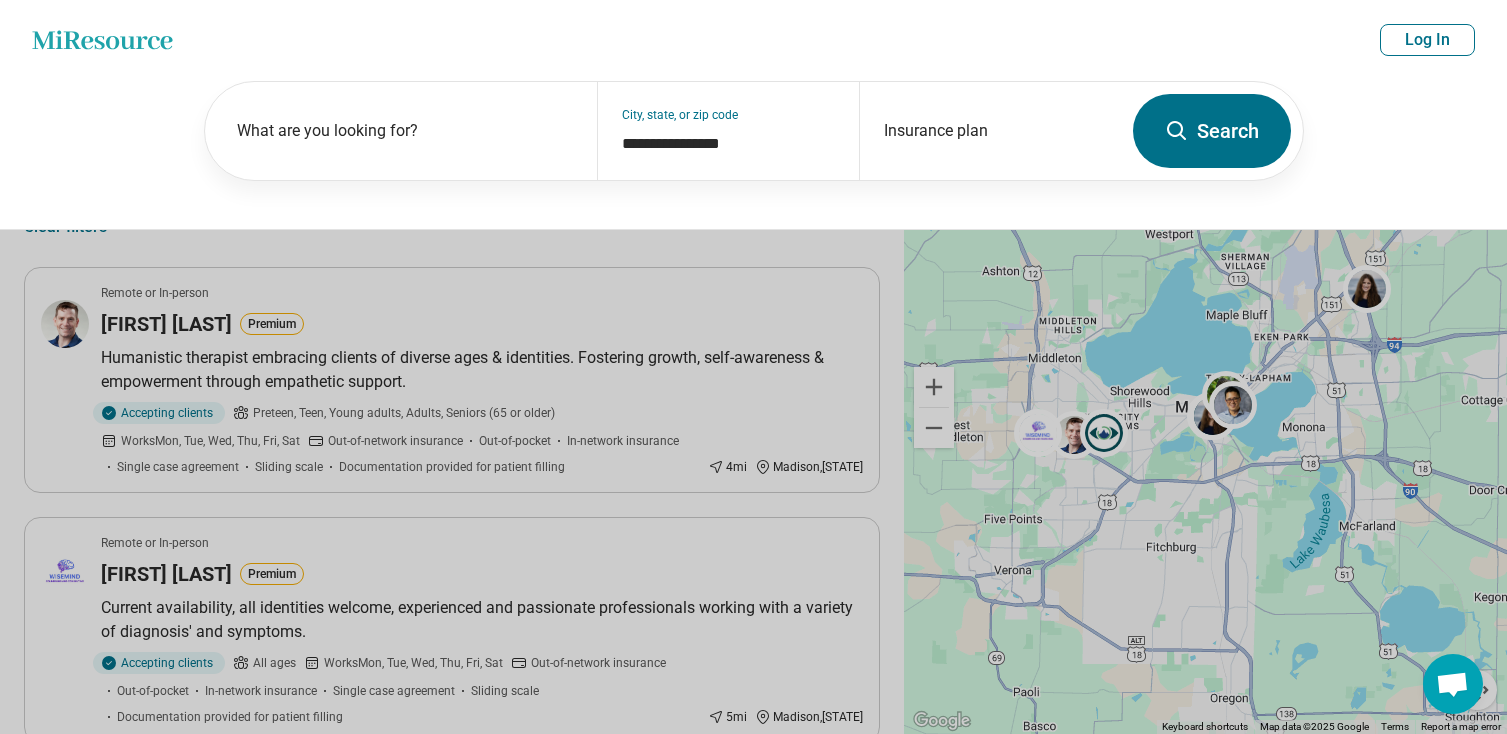 click at bounding box center (753, 367) 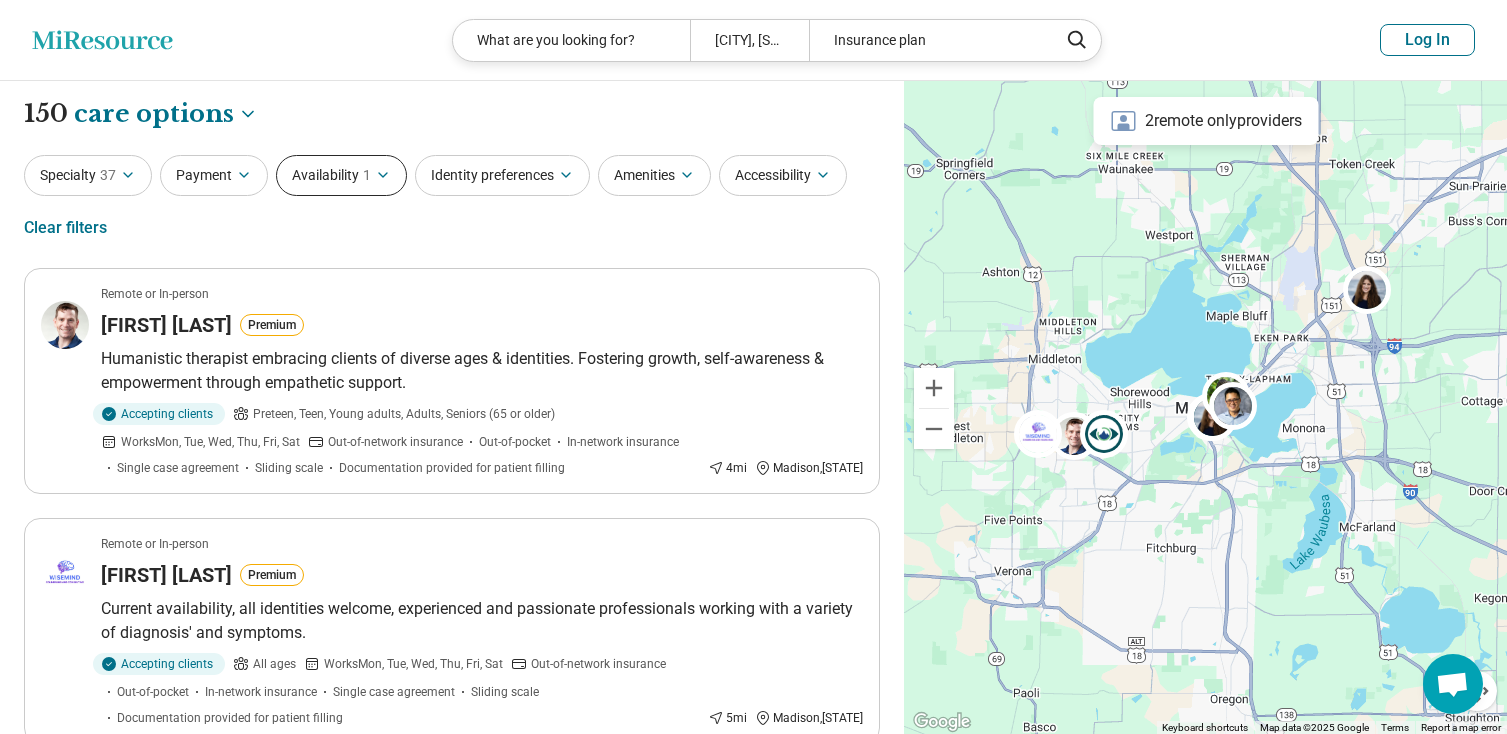 click 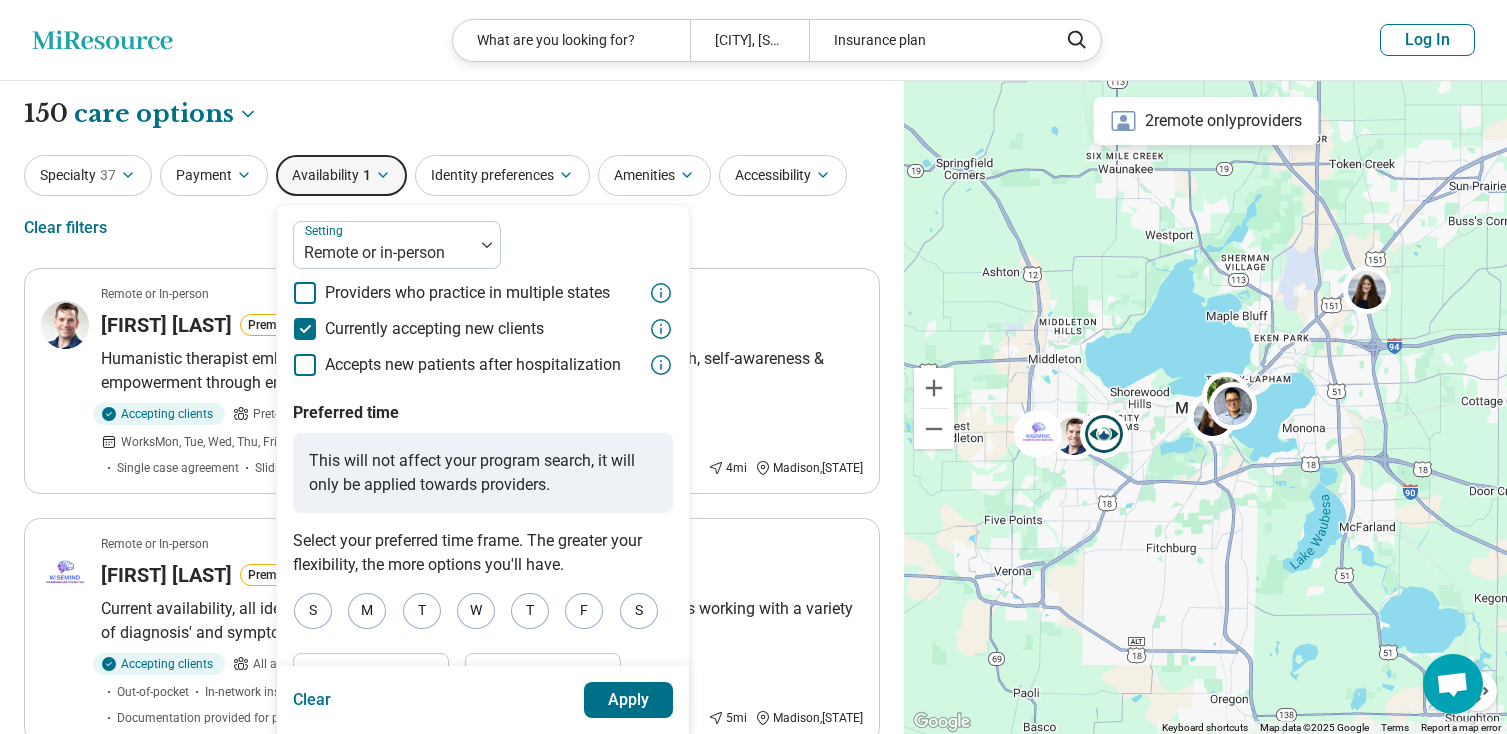 click on "Specialty 37 Payment Availability 1 Setting Remote or in-person Providers who practice in multiple states Currently accepting new clients Accepts new patients after hospitalization Preferred time This will not affect your program search, it will only be applied towards providers. Select your preferred time frame. The greater your flexibility, the more options you'll have. S M T W T F S Start time End time Clear Apply Identity preferences Amenities Accessibility Clear filters" at bounding box center [452, 203] 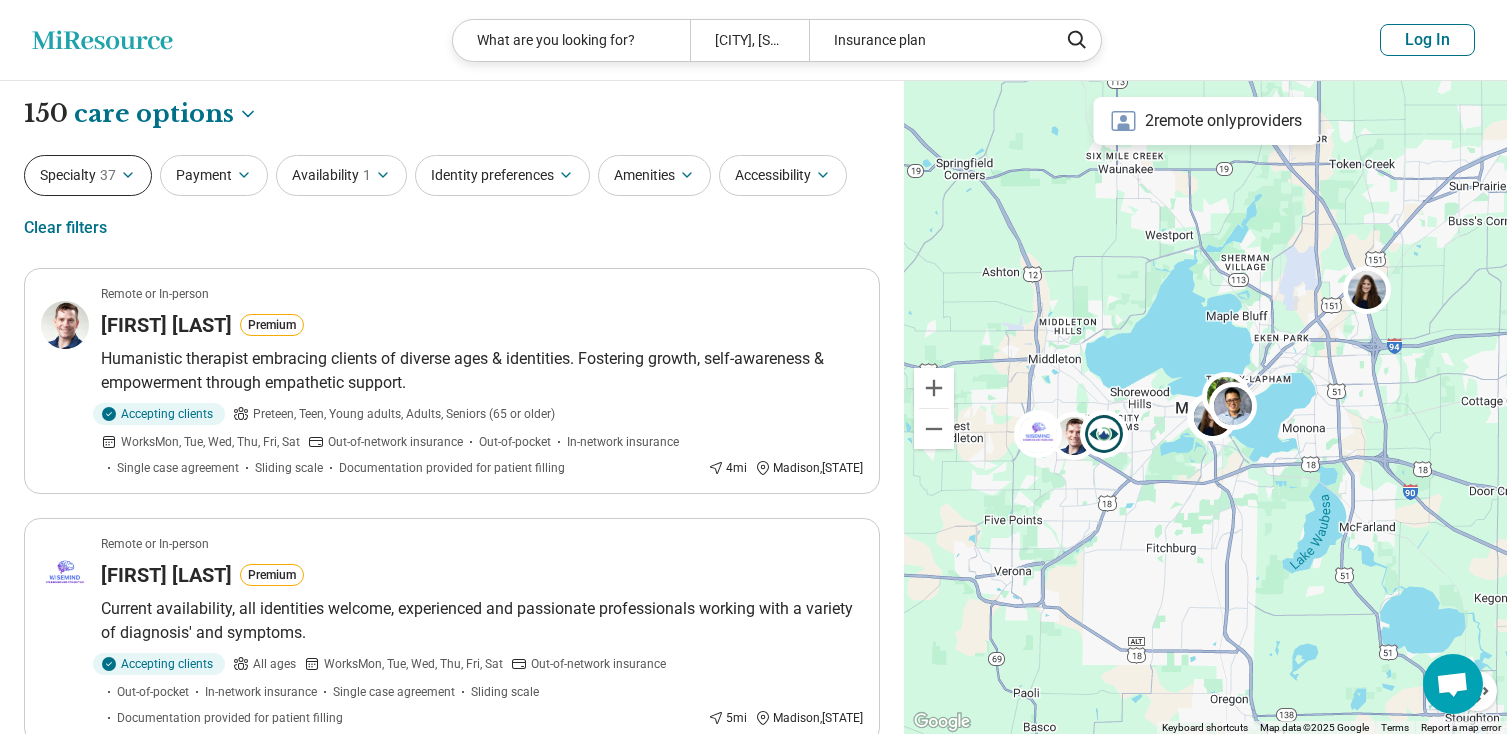 click 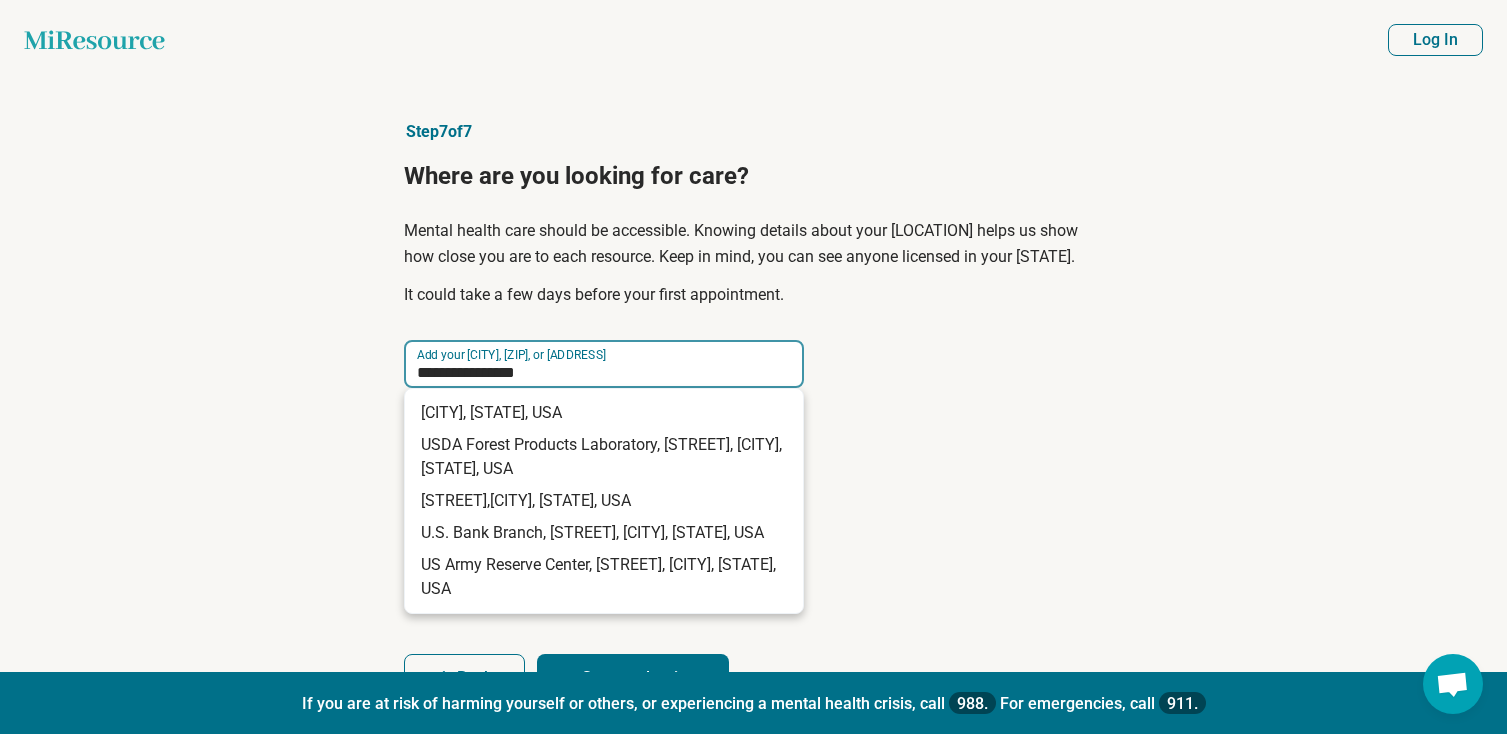 click on "**********" at bounding box center (604, 364) 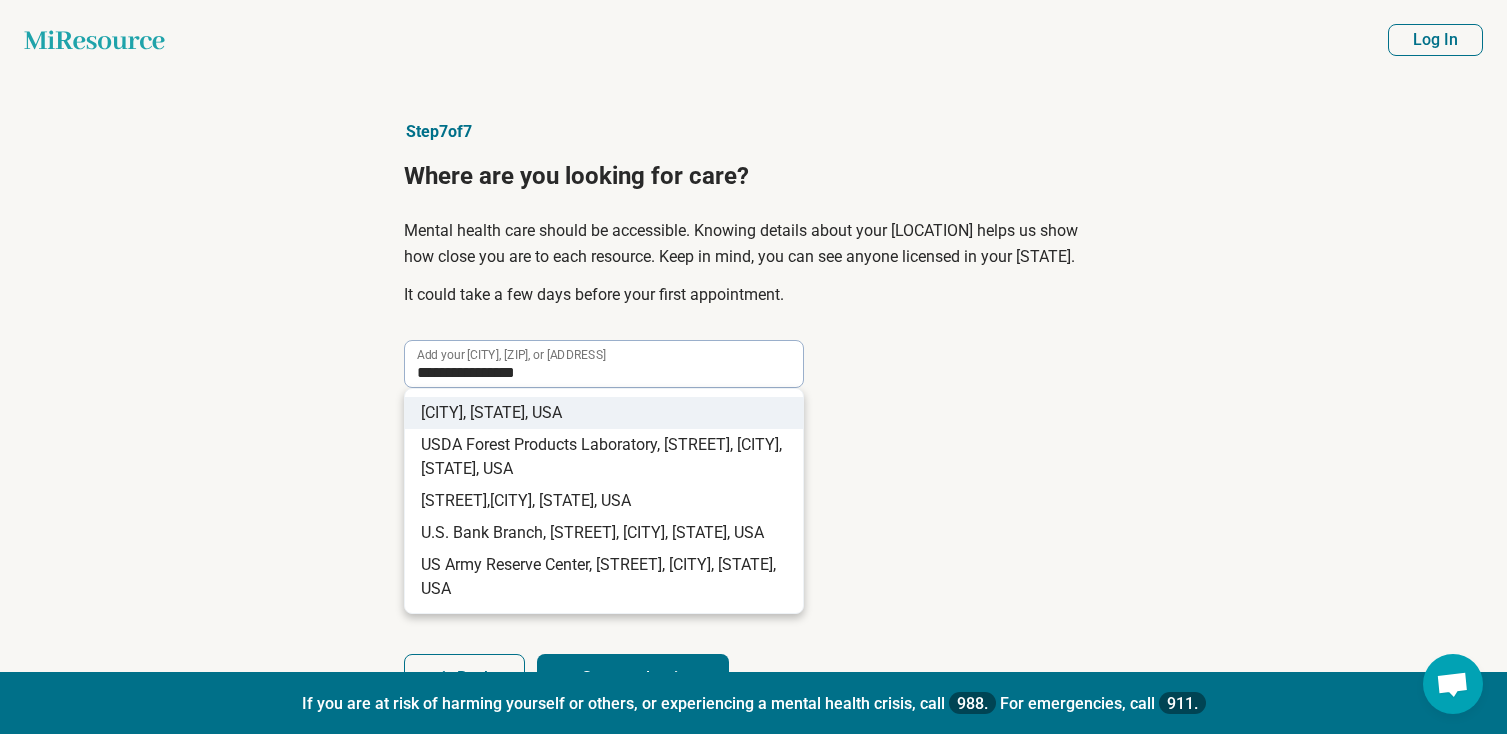 click on "Madison," at bounding box center [443, 412] 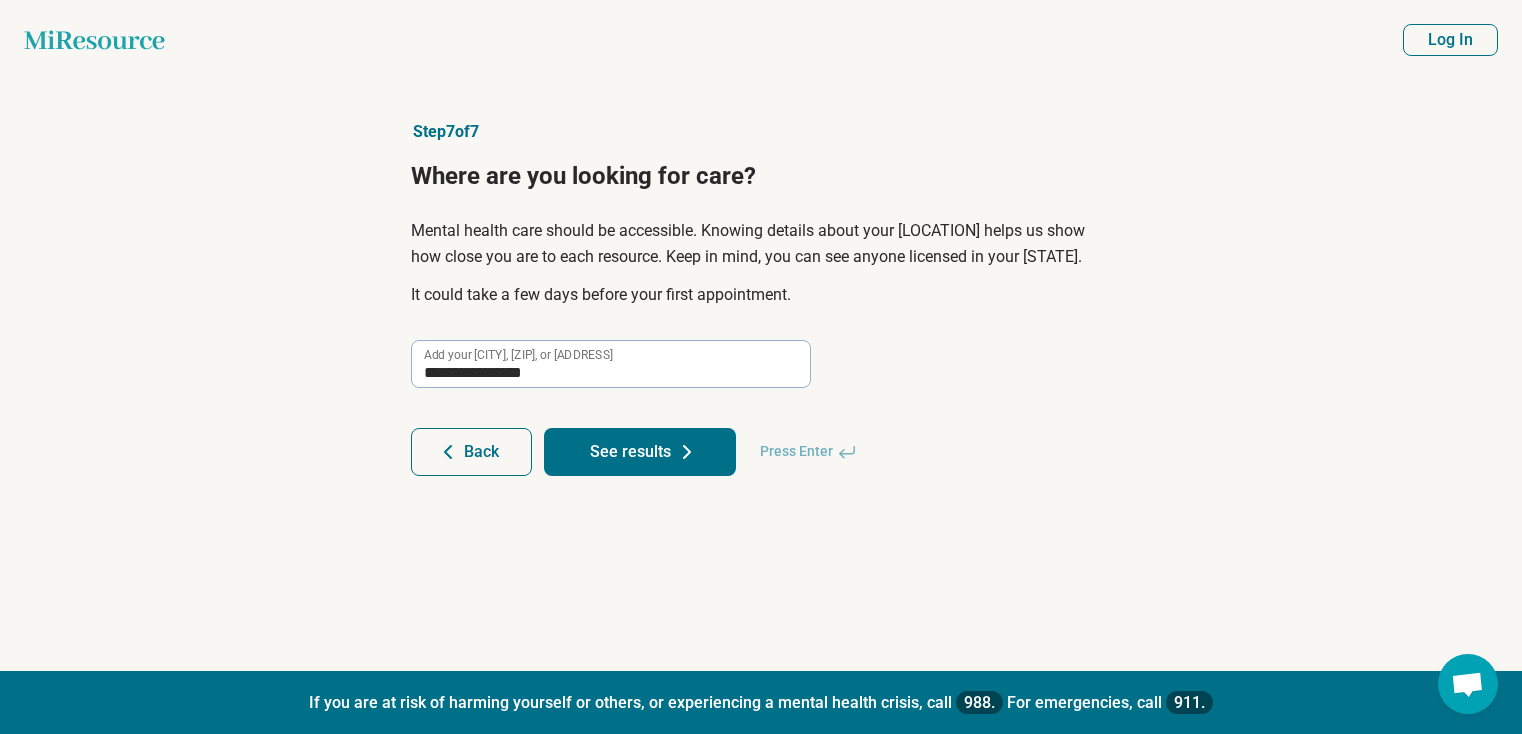 click on "See results" at bounding box center (640, 452) 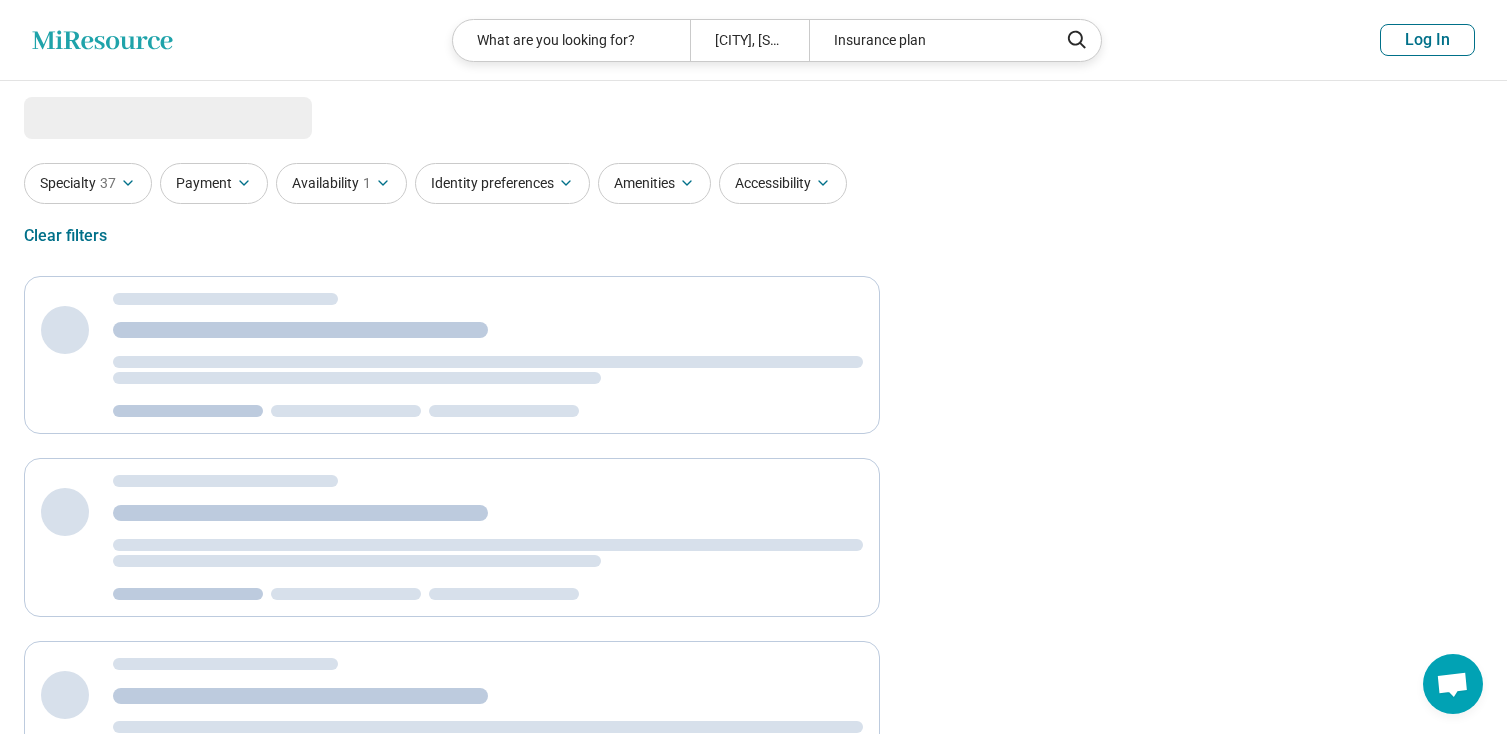 select on "***" 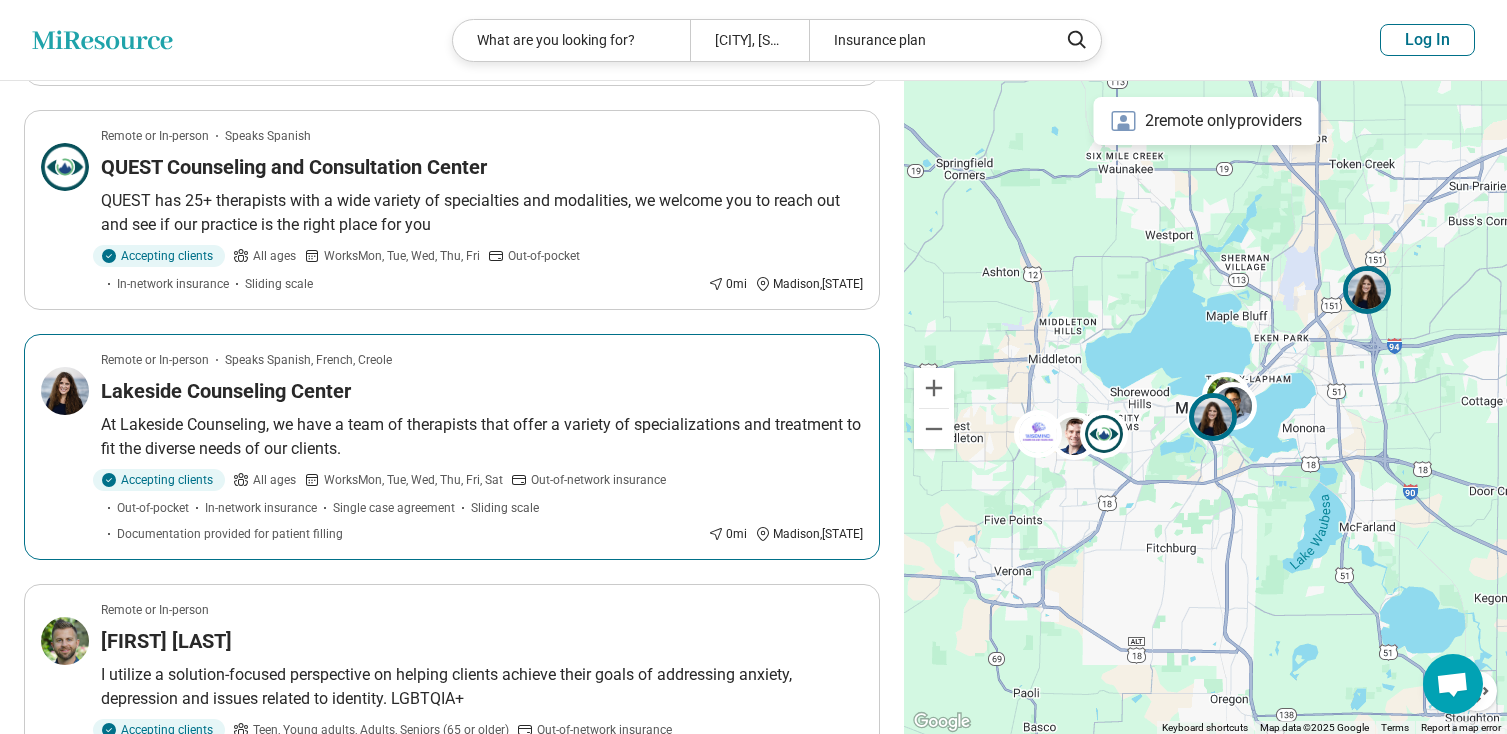 scroll, scrollTop: 1700, scrollLeft: 0, axis: vertical 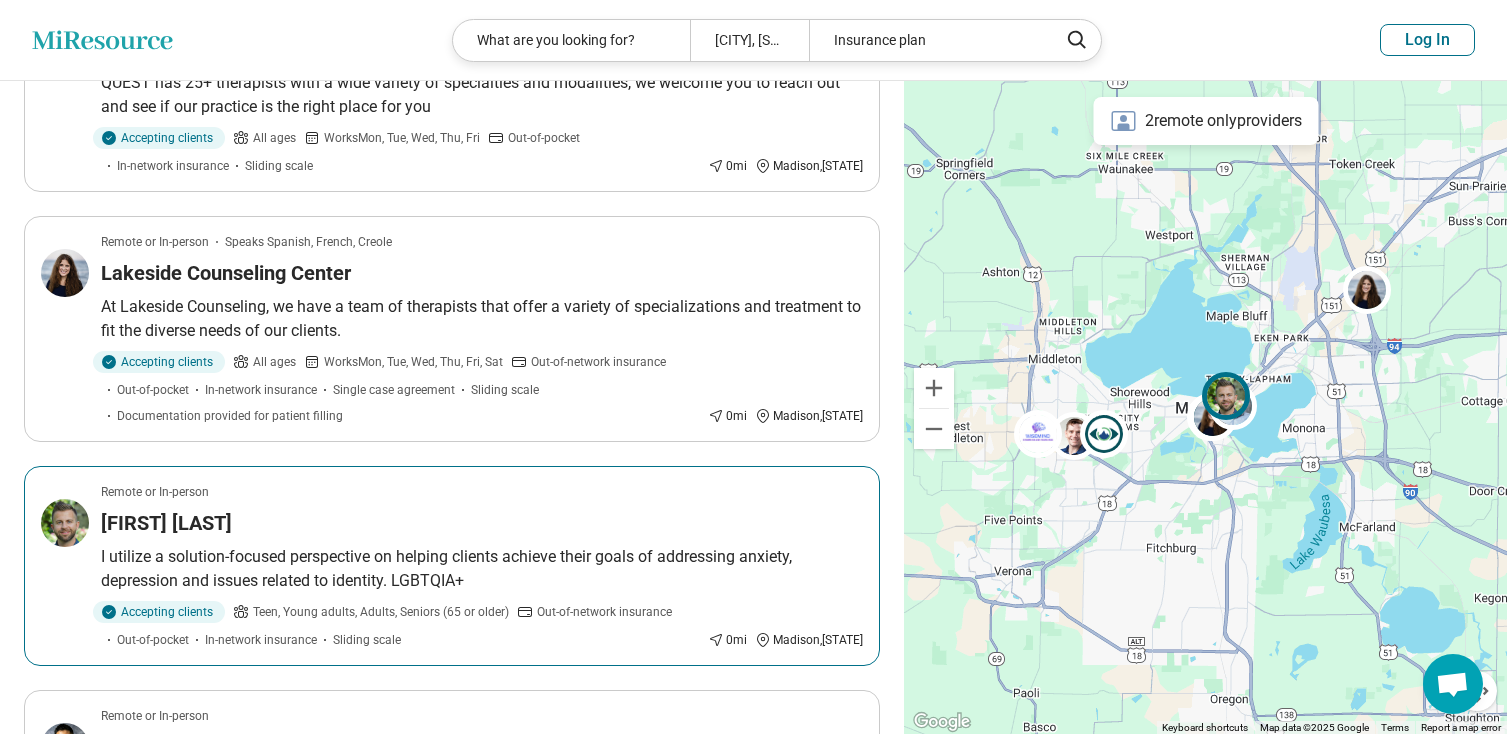 click on "Alexander Einsman" at bounding box center (166, 523) 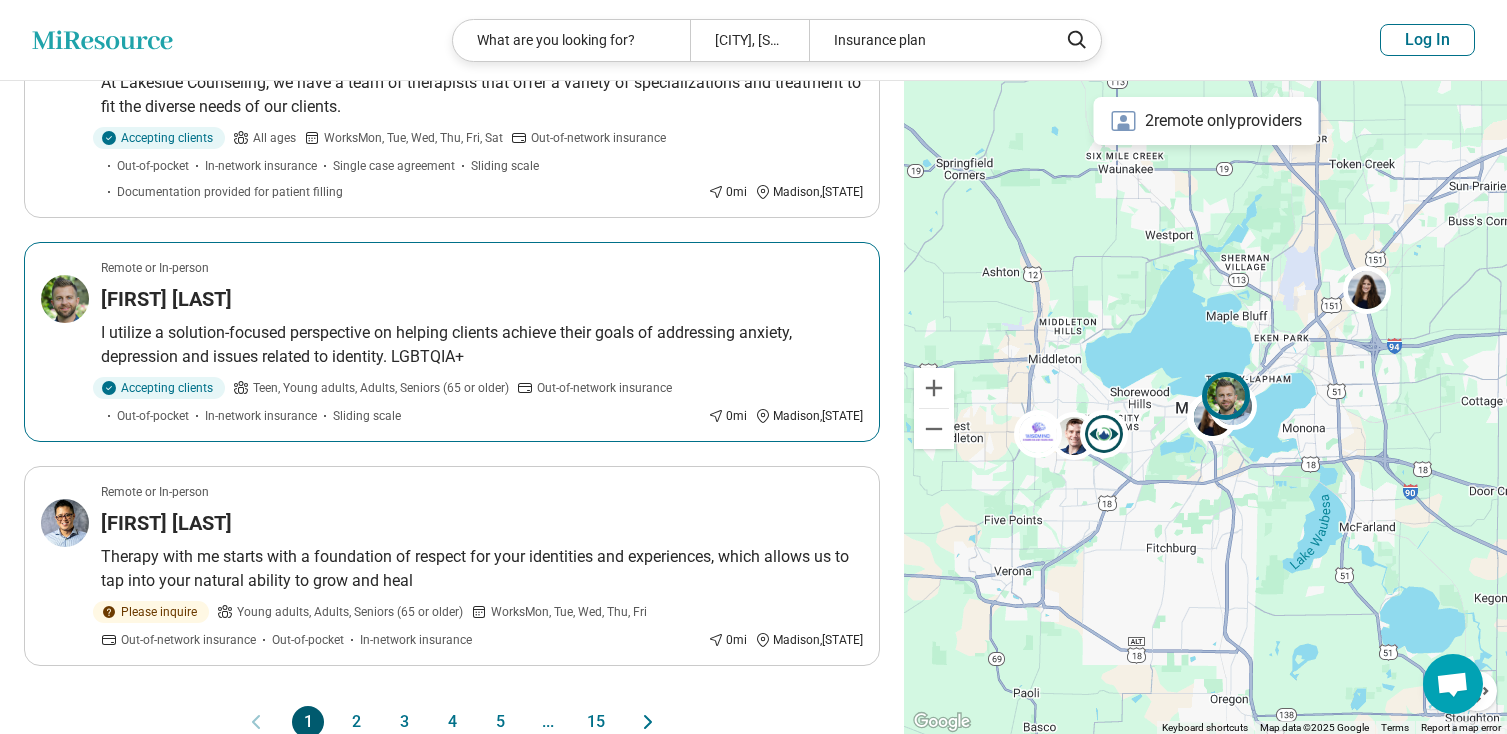 scroll, scrollTop: 2000, scrollLeft: 0, axis: vertical 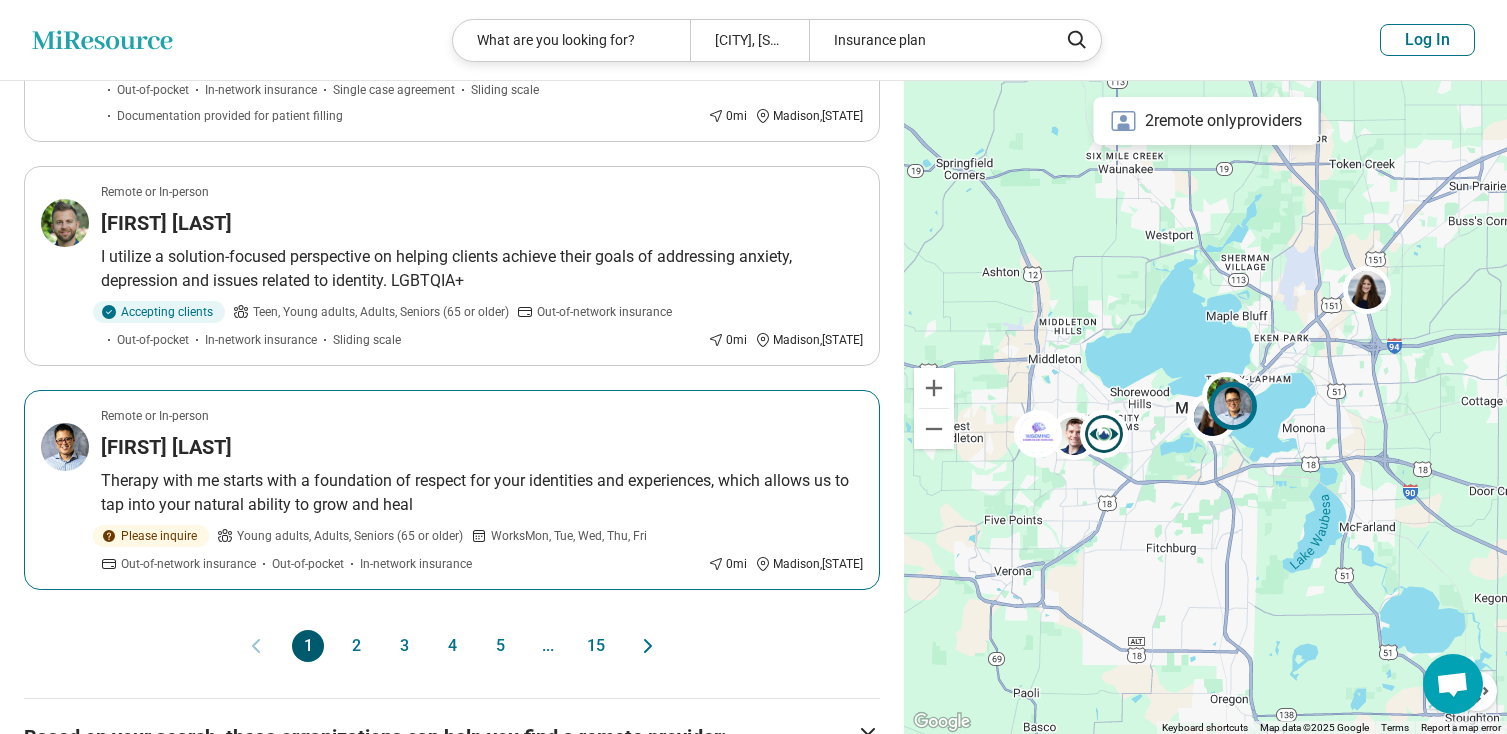 click on "Jaime Lam" at bounding box center [166, 447] 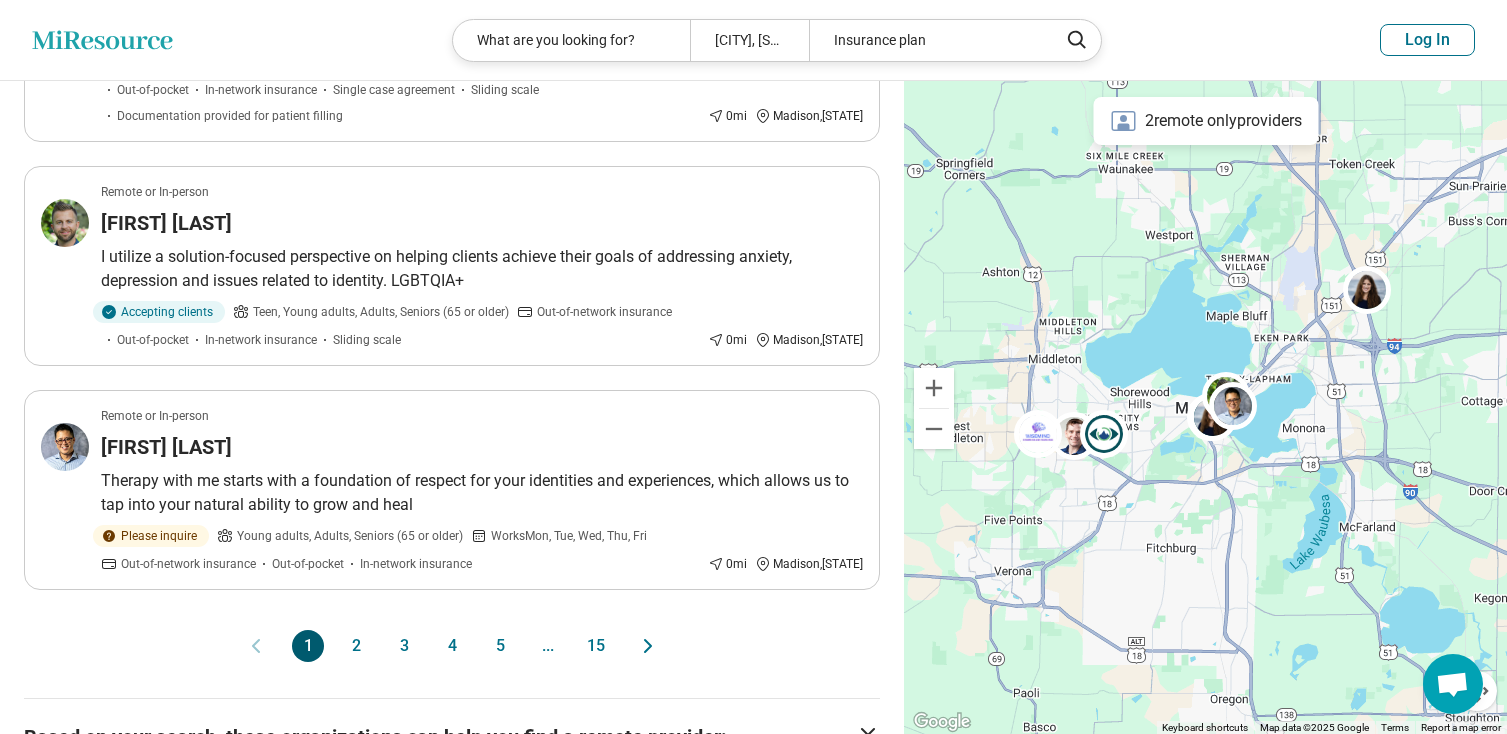 click on "2" at bounding box center [356, 646] 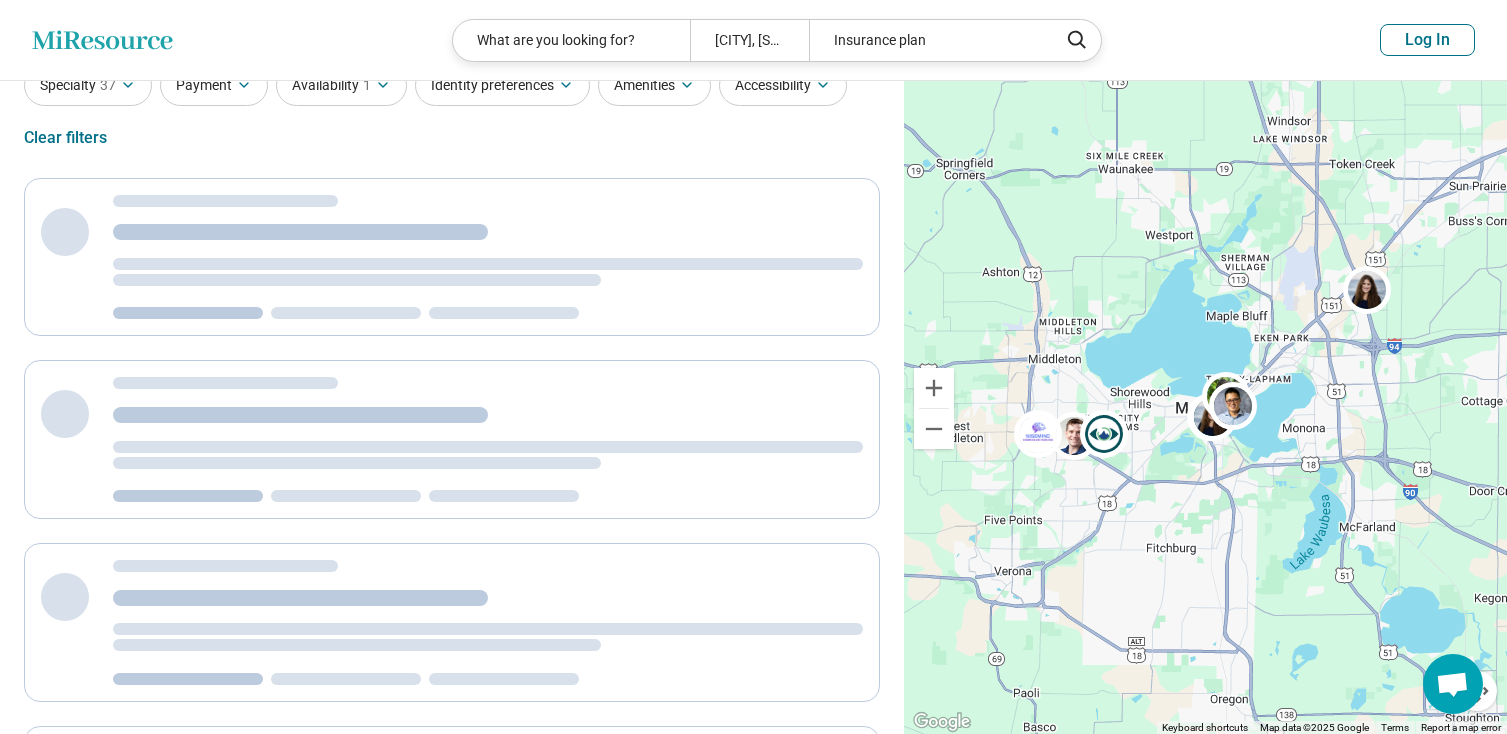 scroll, scrollTop: 0, scrollLeft: 0, axis: both 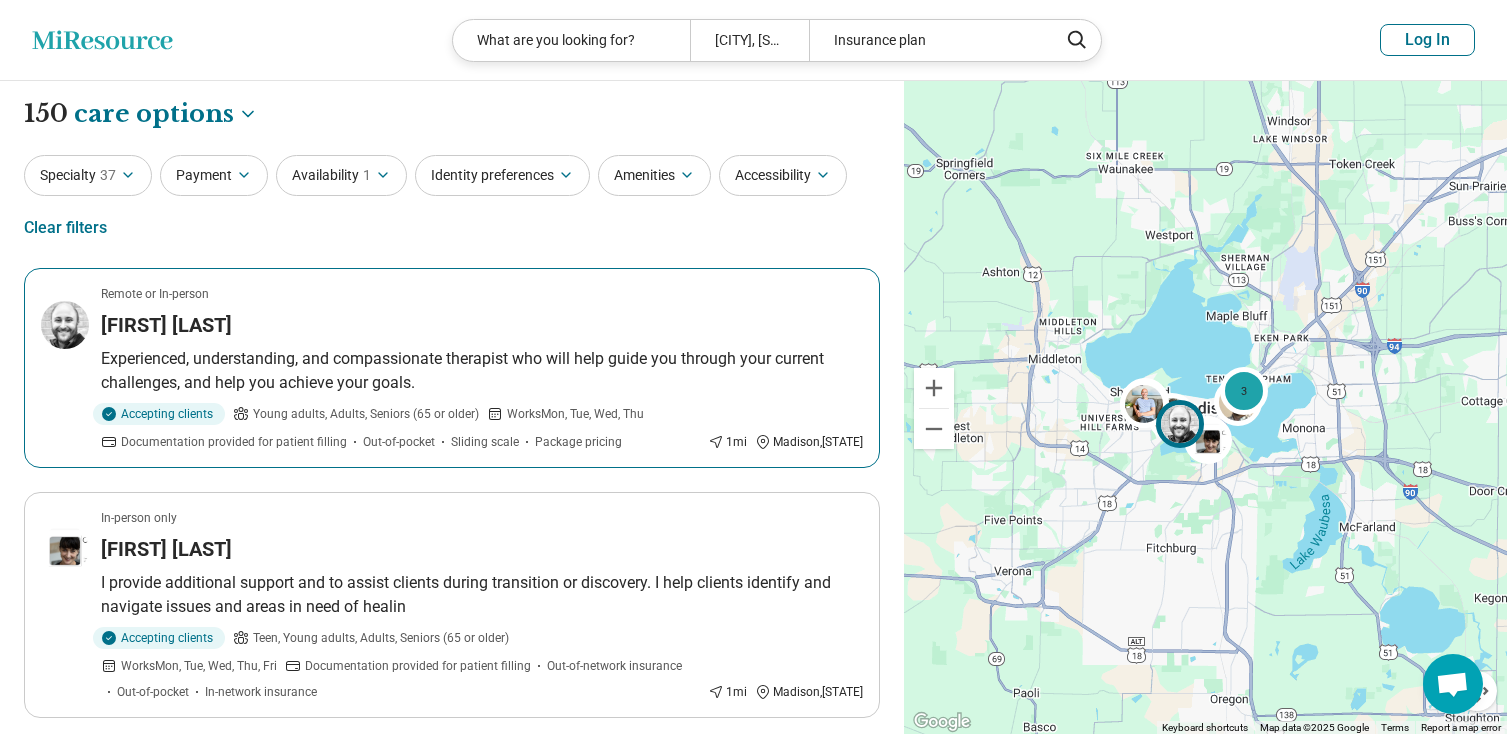 click on "Daniel Goldman" at bounding box center (166, 325) 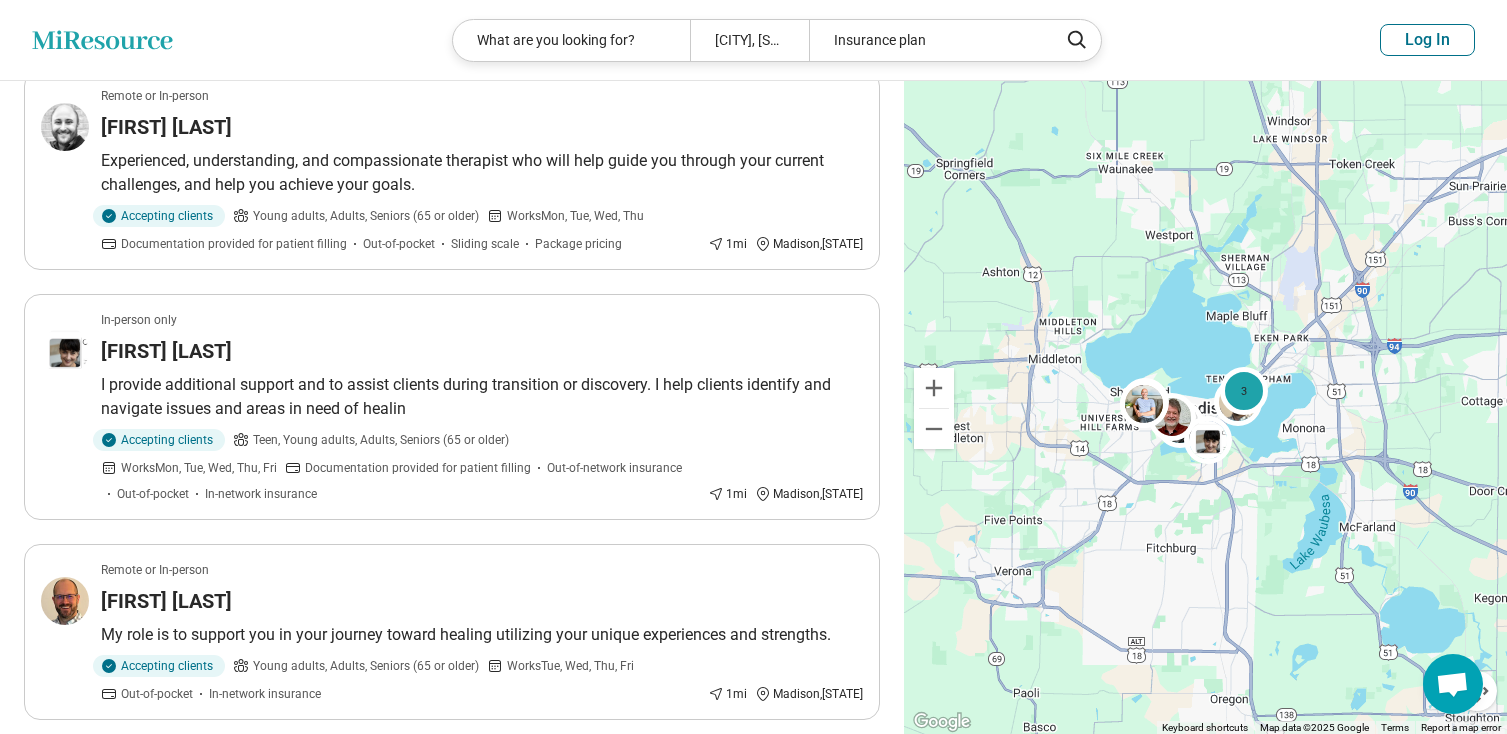 scroll, scrollTop: 200, scrollLeft: 0, axis: vertical 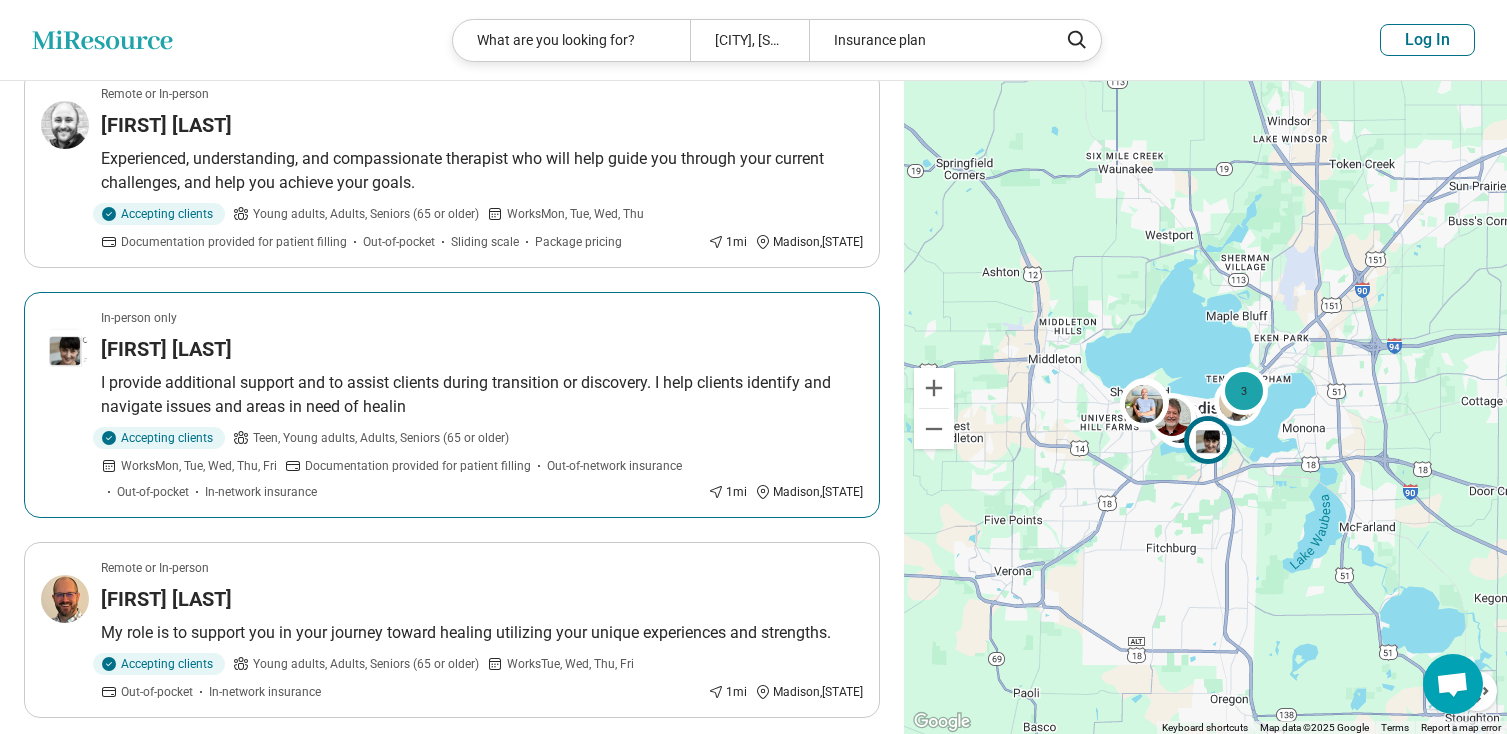 click on "Christine Gartler" at bounding box center (166, 349) 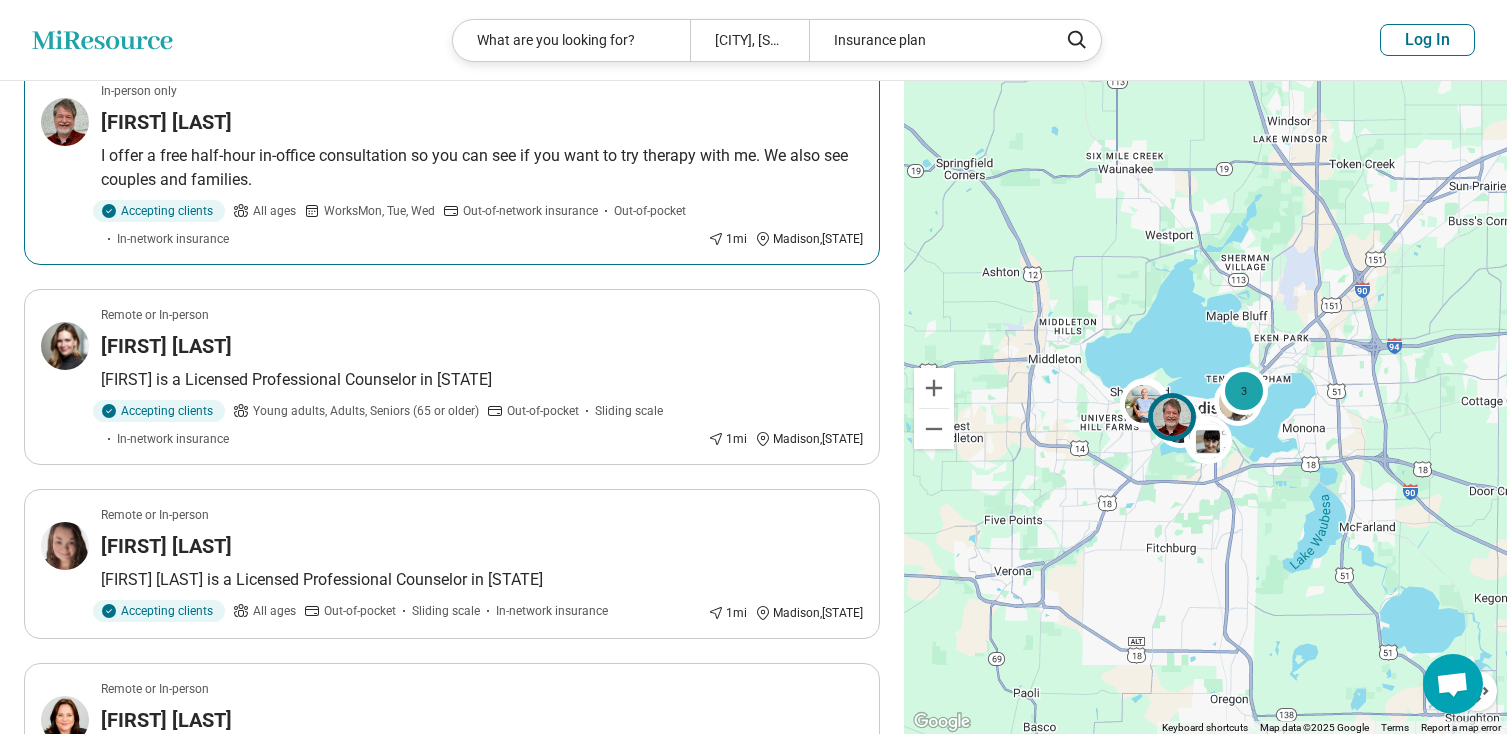 scroll, scrollTop: 900, scrollLeft: 0, axis: vertical 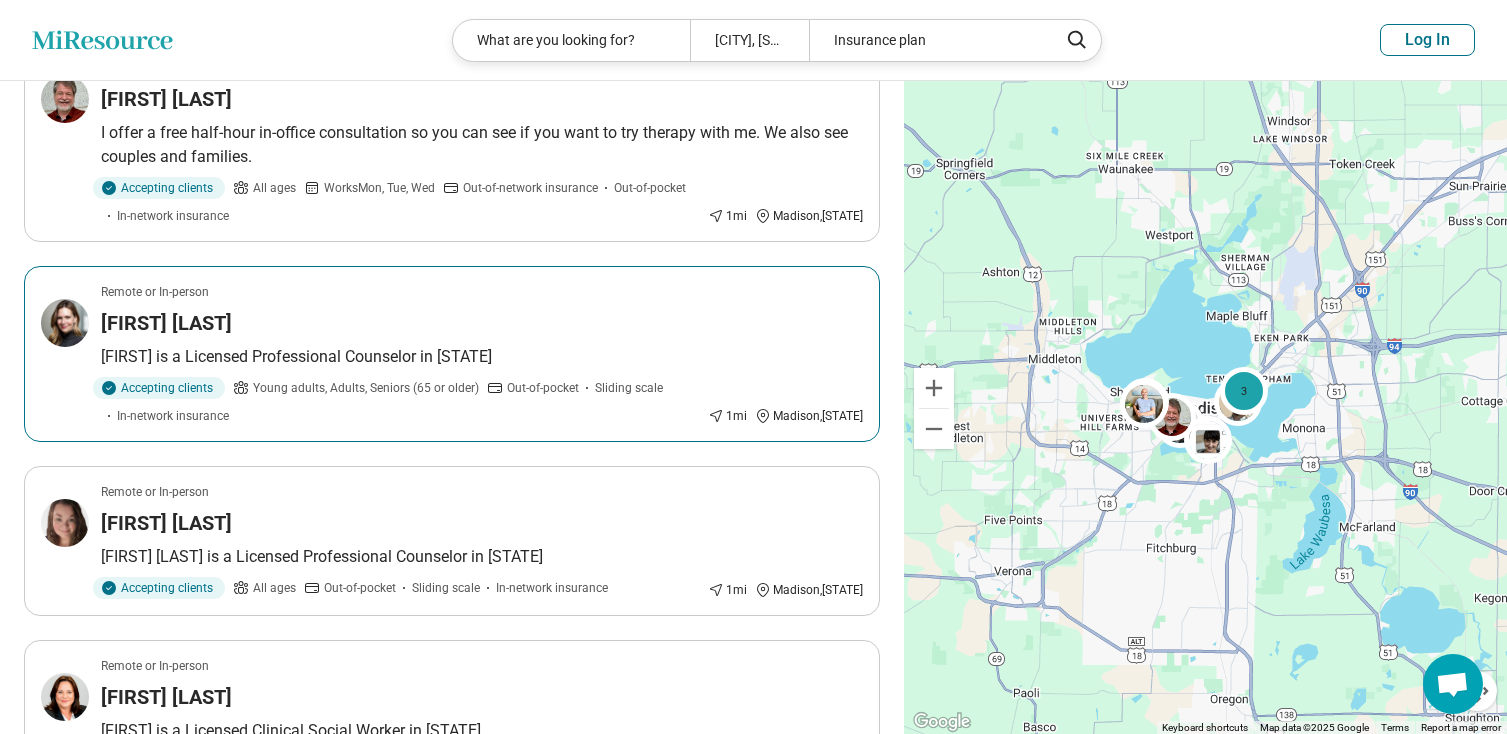click on "Lori Marhefke" at bounding box center (166, 323) 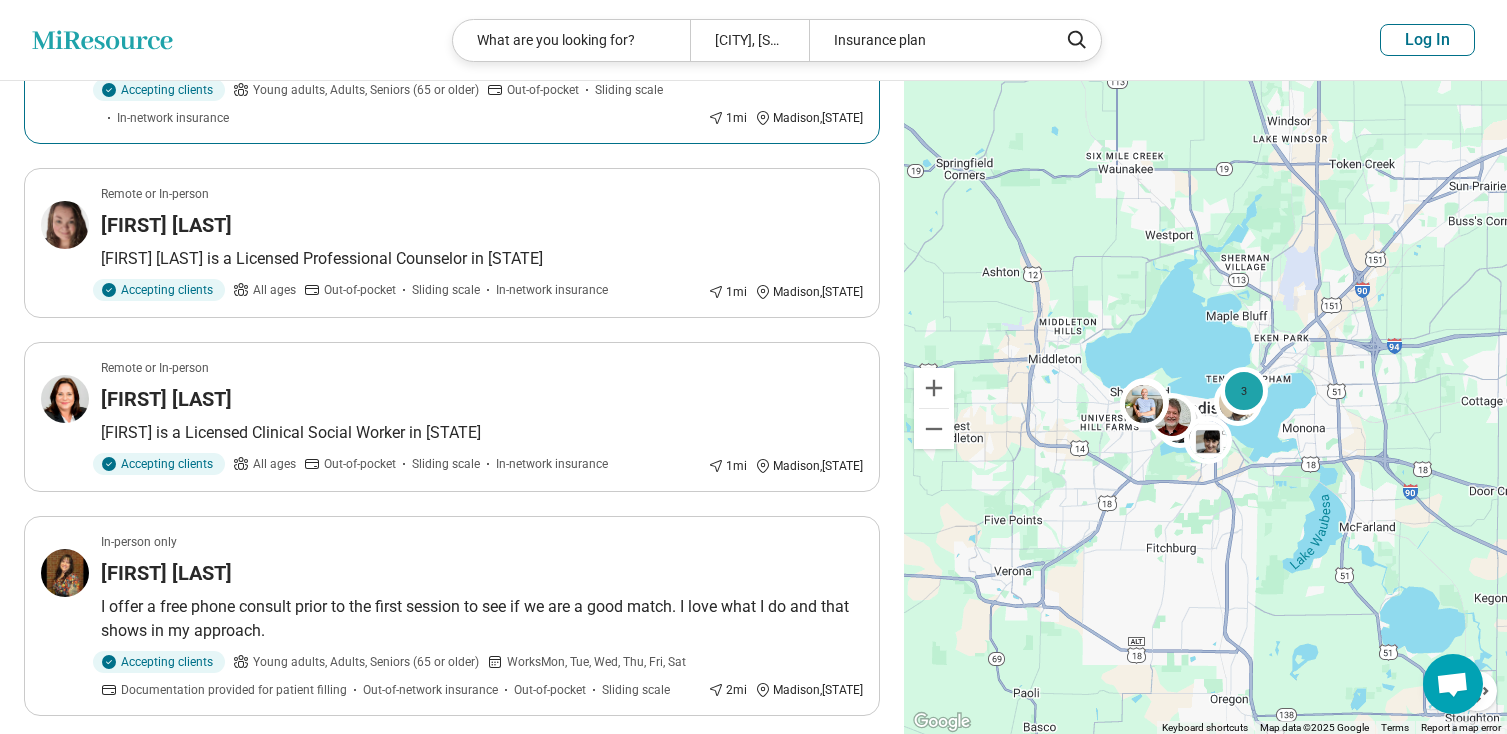scroll, scrollTop: 1200, scrollLeft: 0, axis: vertical 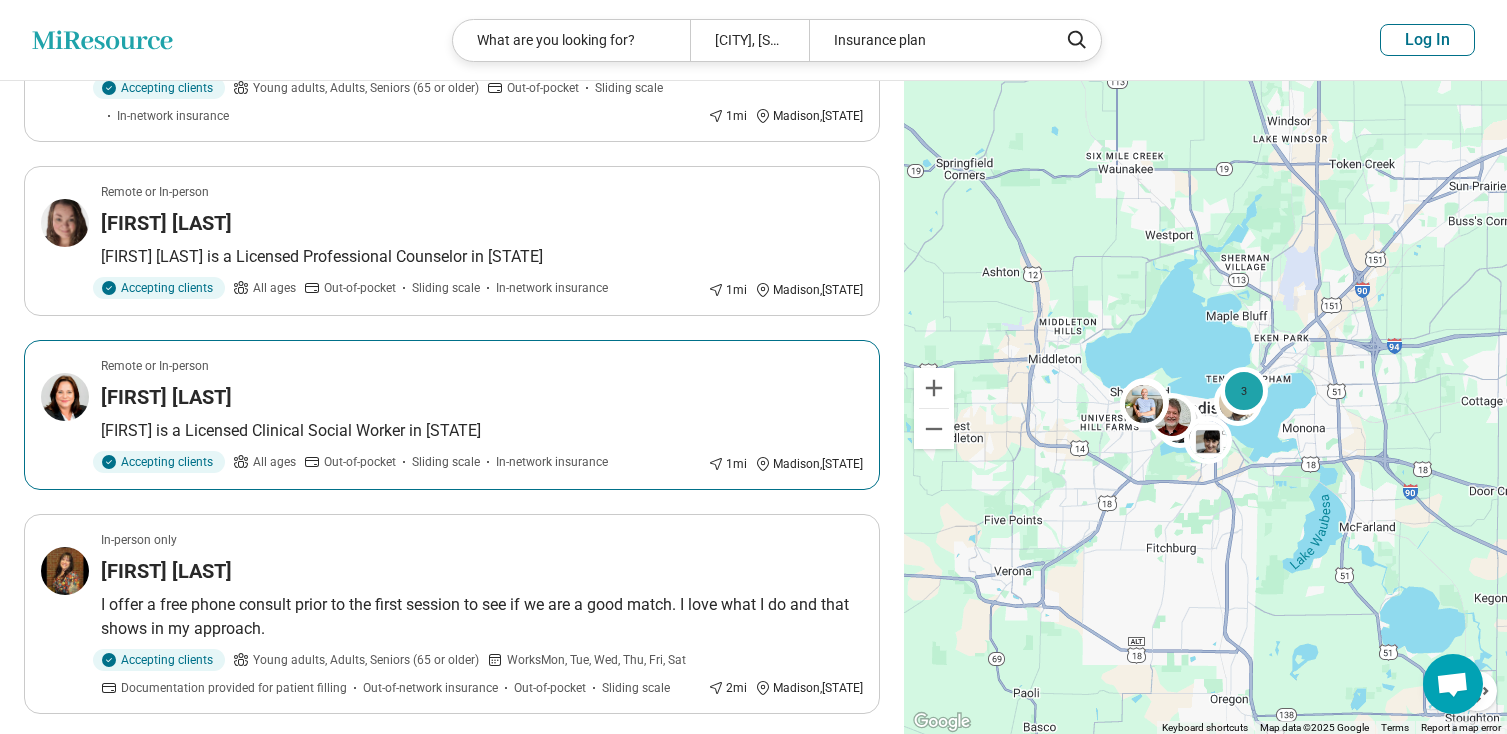 click on "Shawna Reiter" at bounding box center (166, 397) 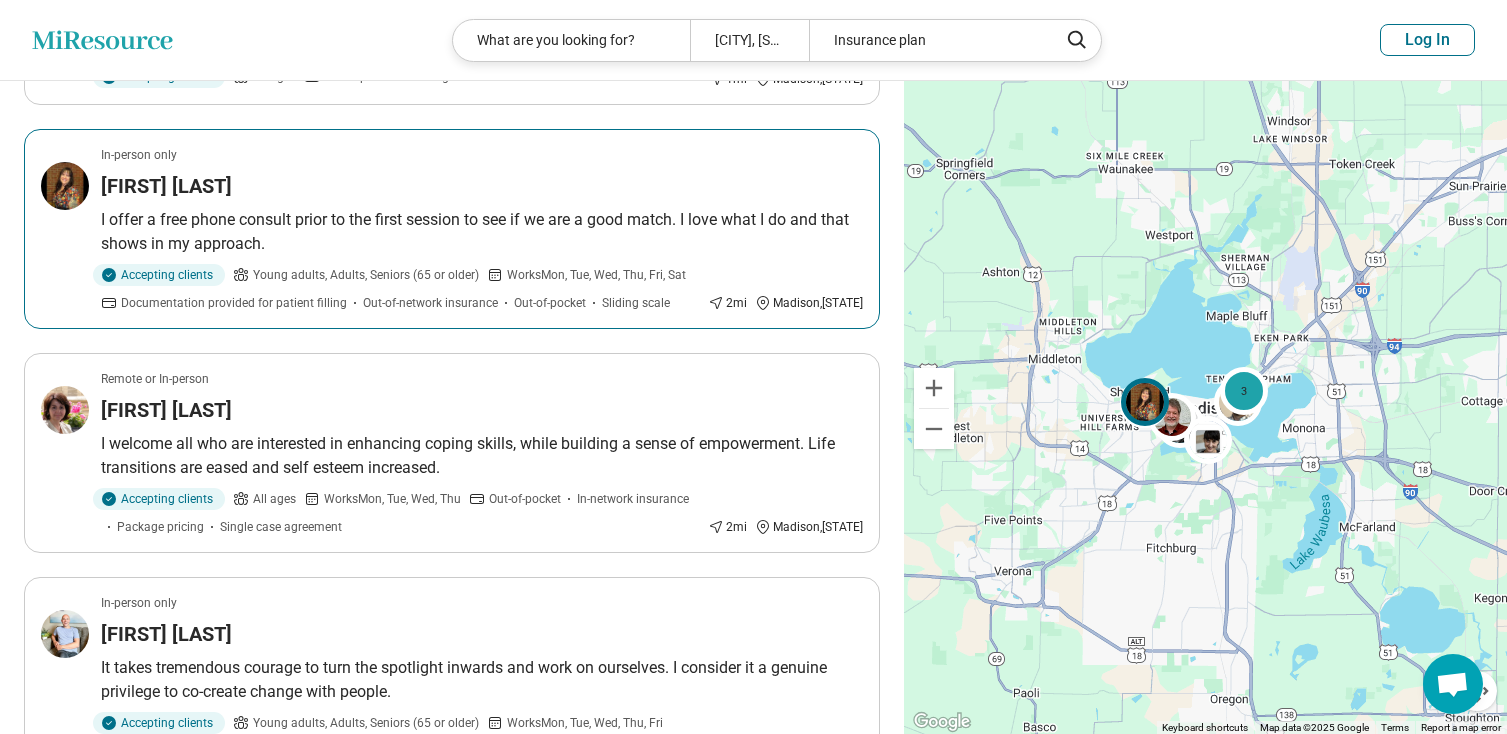 scroll, scrollTop: 1600, scrollLeft: 0, axis: vertical 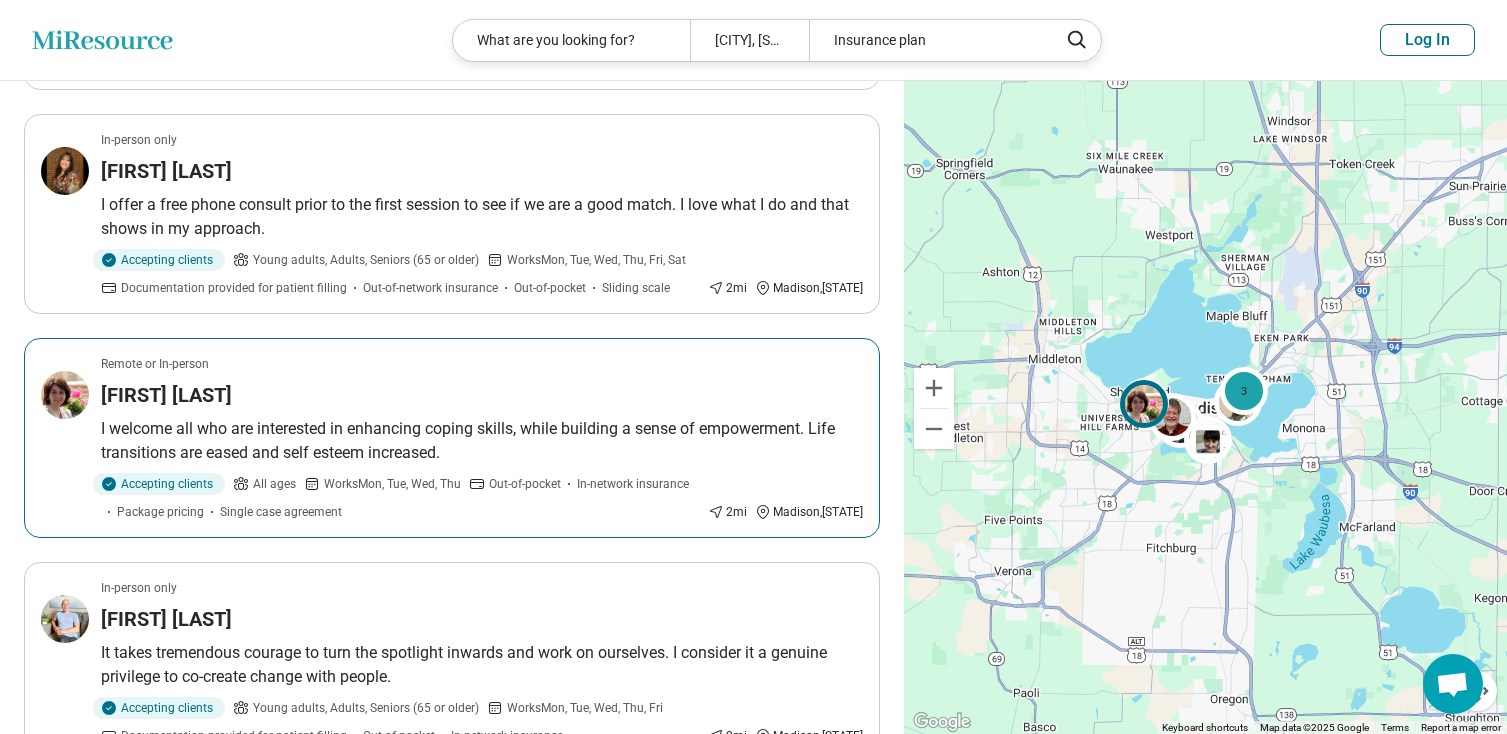 click on "mary moskoff" at bounding box center [166, 395] 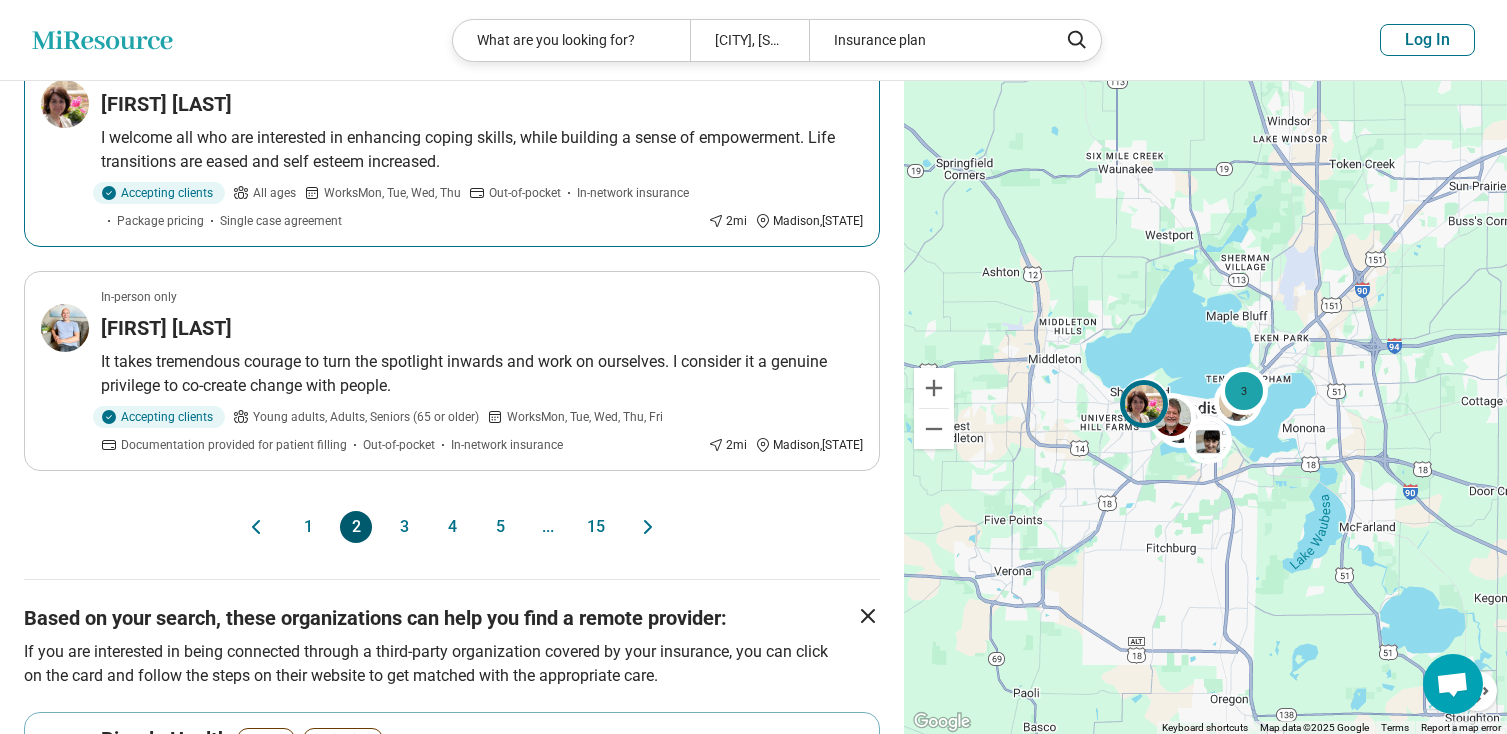 scroll, scrollTop: 1900, scrollLeft: 0, axis: vertical 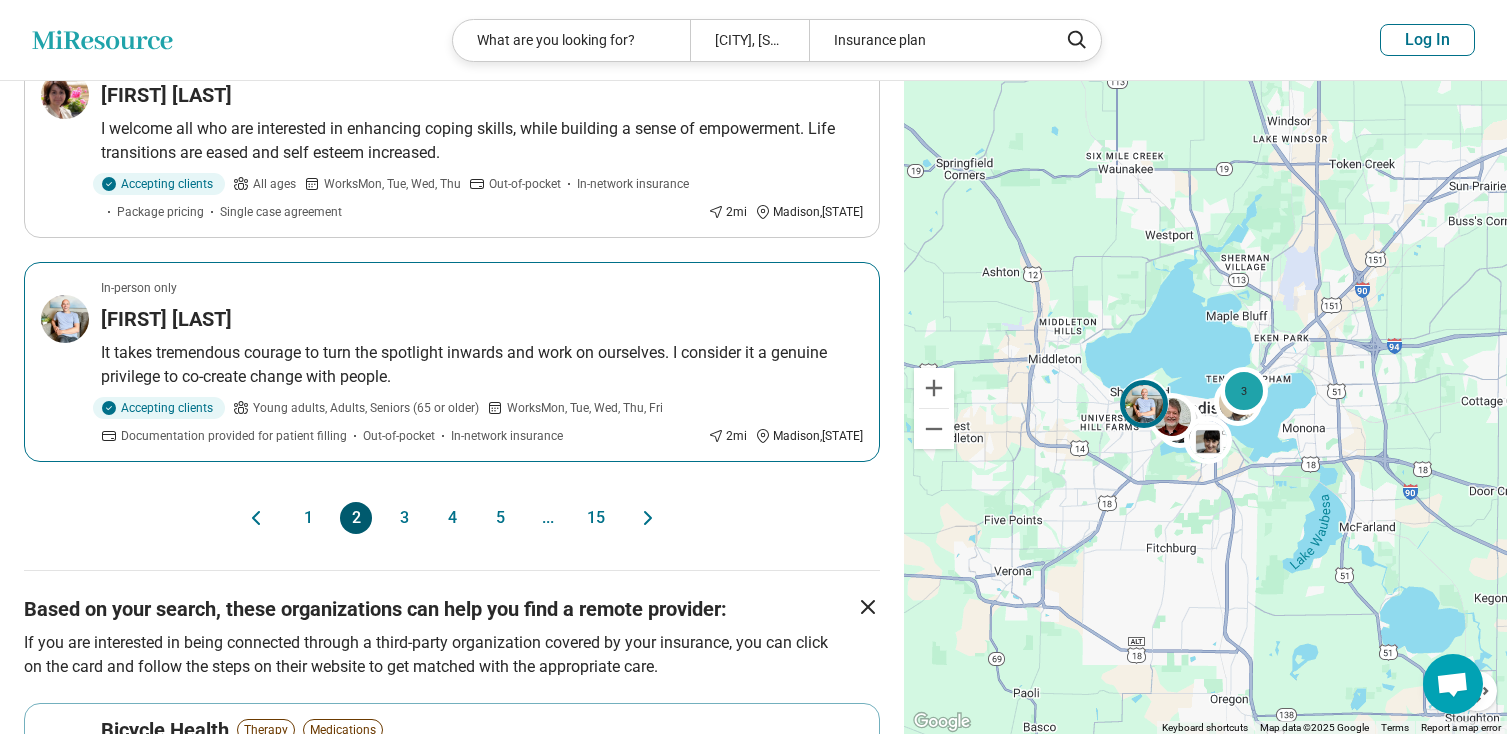 click on "Ian Nelson-Johnson" at bounding box center [166, 319] 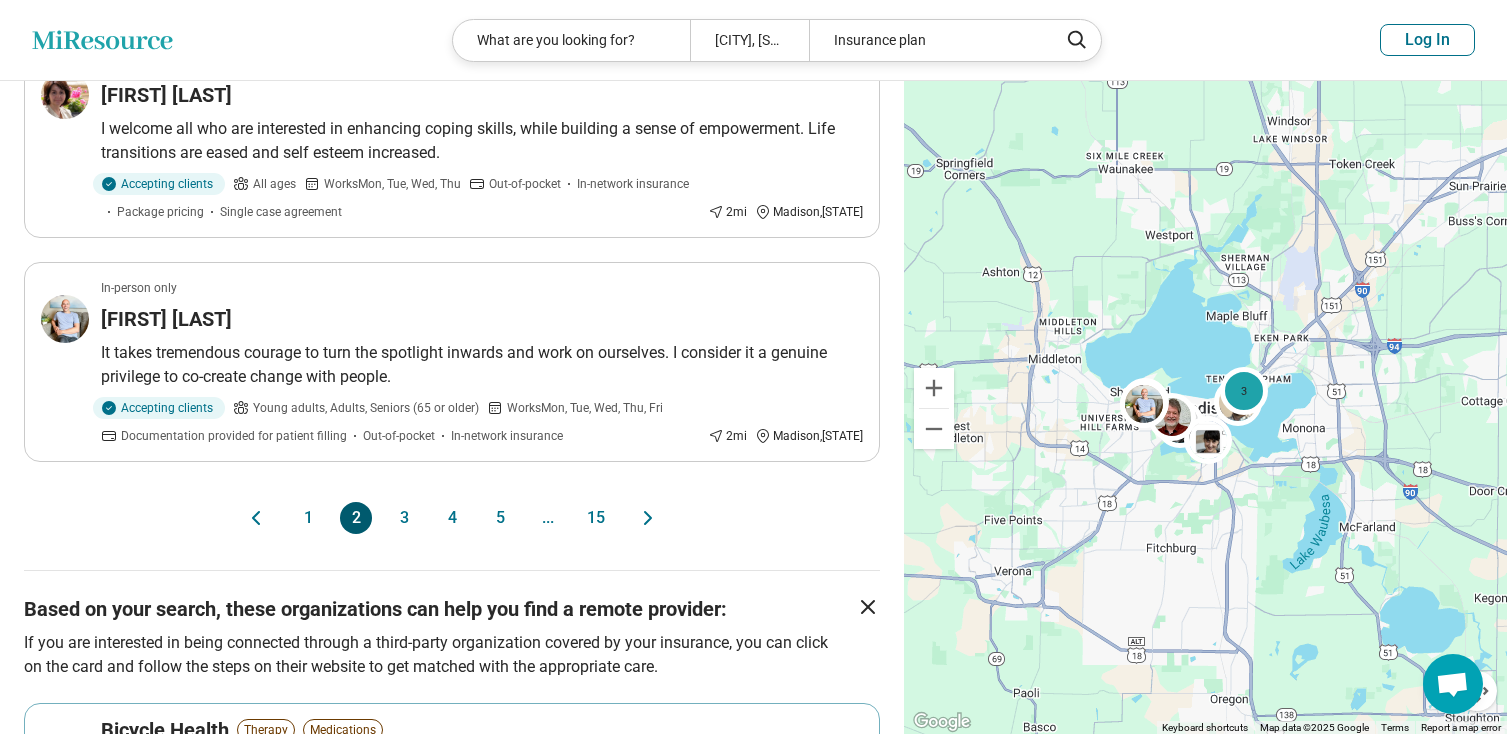 click on "3" at bounding box center [404, 518] 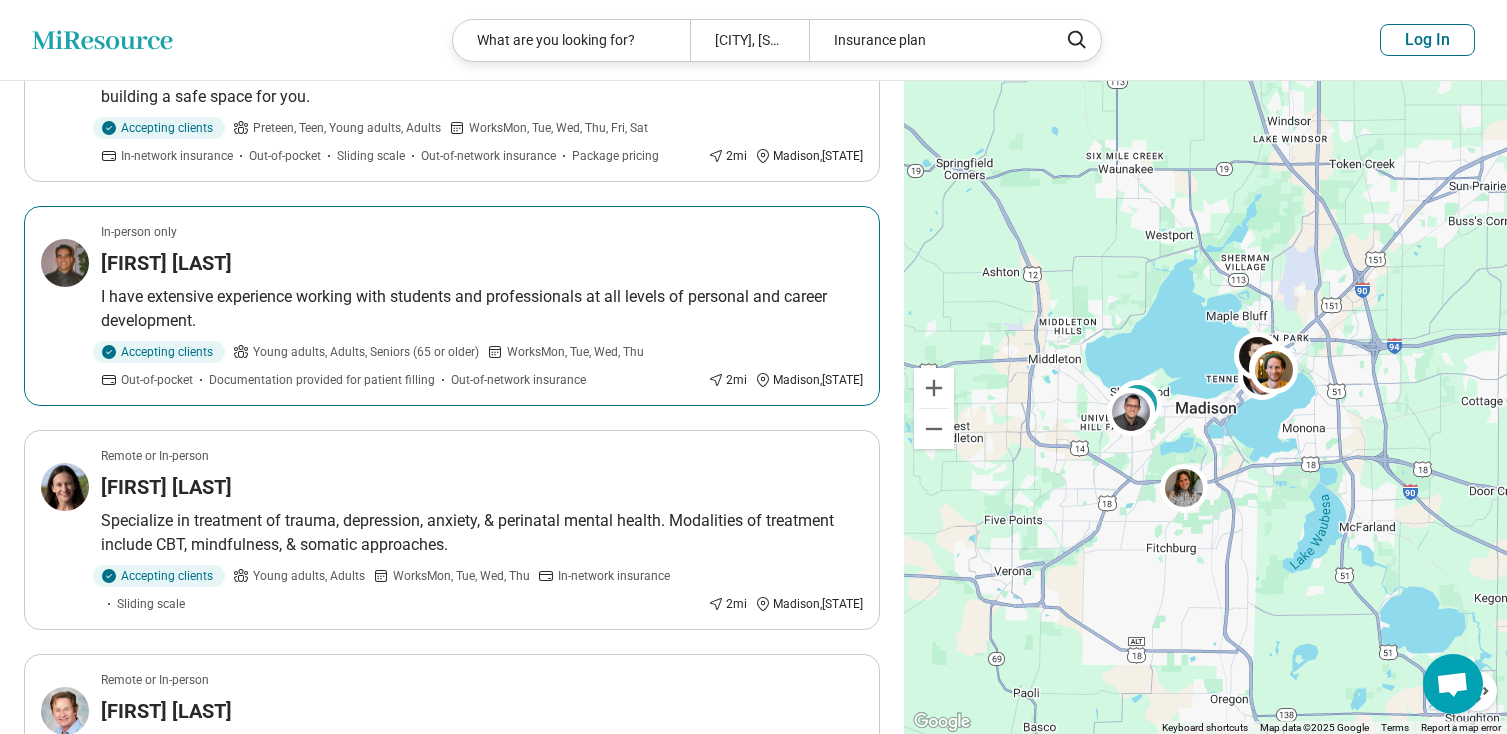 scroll, scrollTop: 300, scrollLeft: 0, axis: vertical 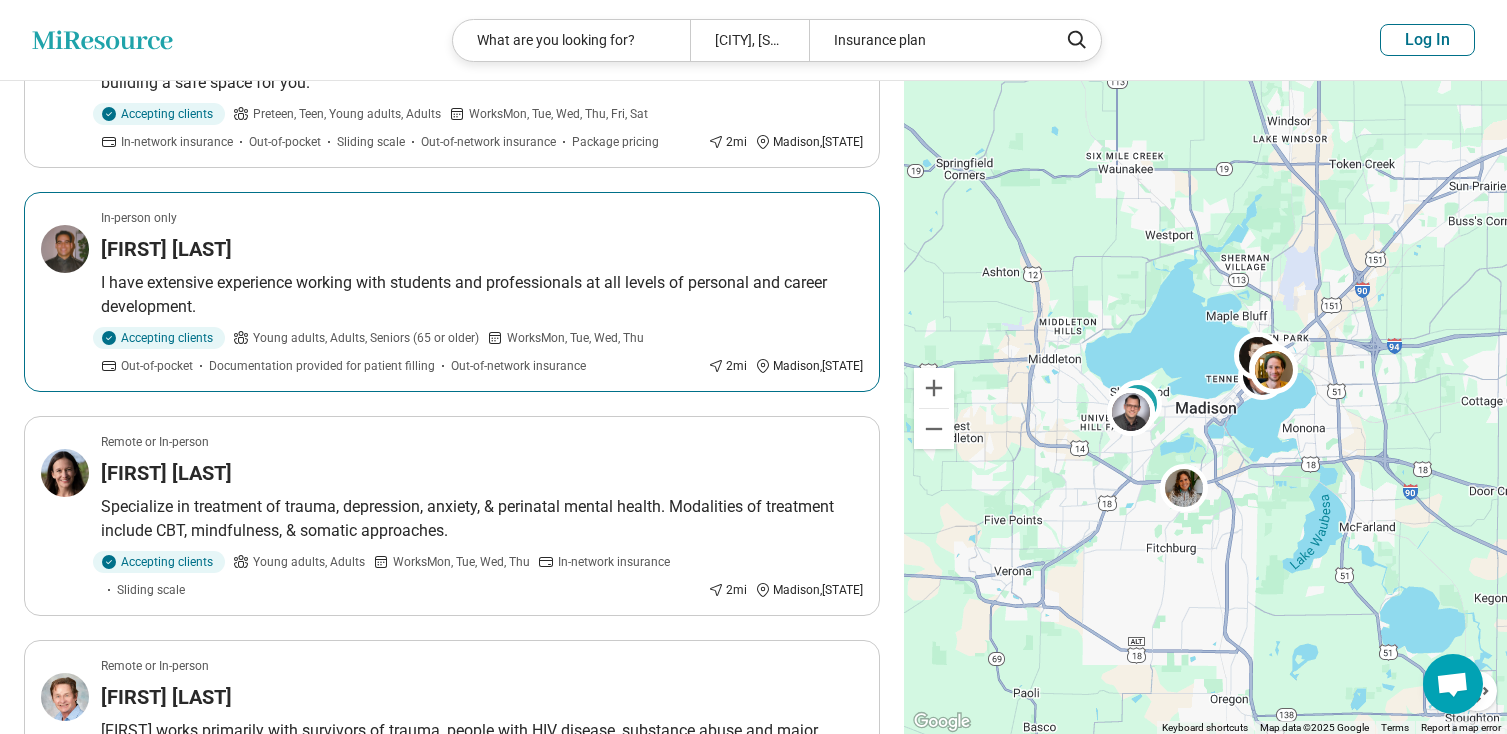 click on "Joseph Colletti" at bounding box center (166, 249) 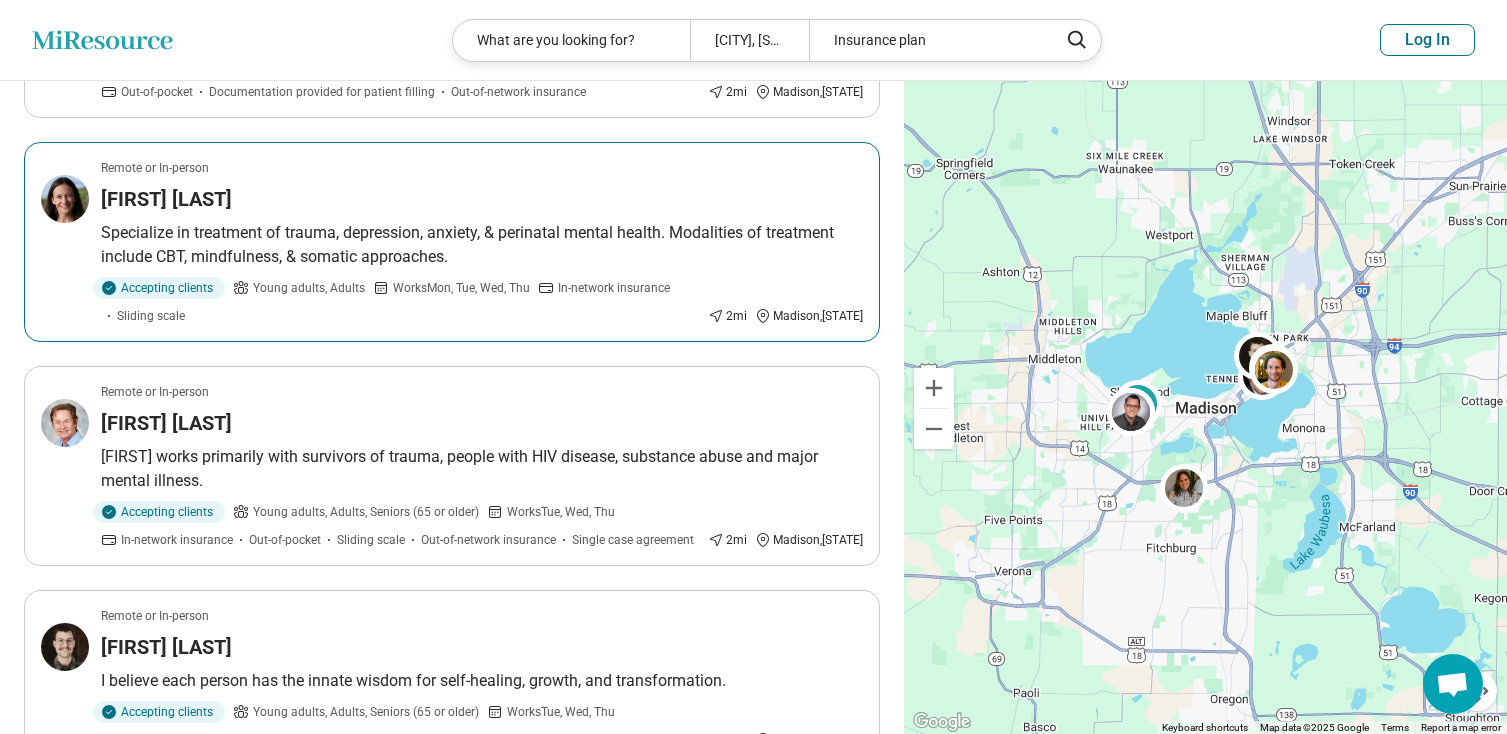 scroll, scrollTop: 600, scrollLeft: 0, axis: vertical 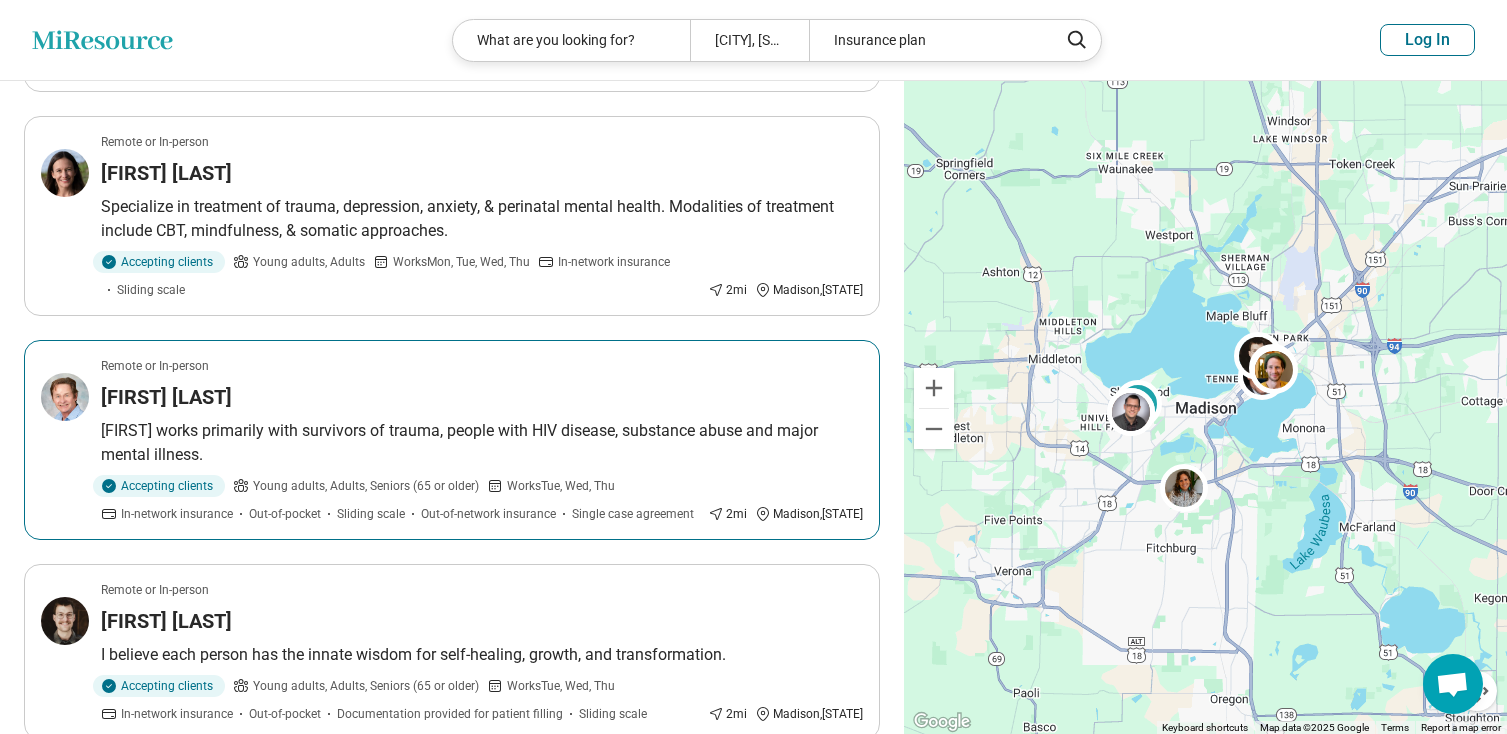click on "Brett Brasher" at bounding box center [166, 397] 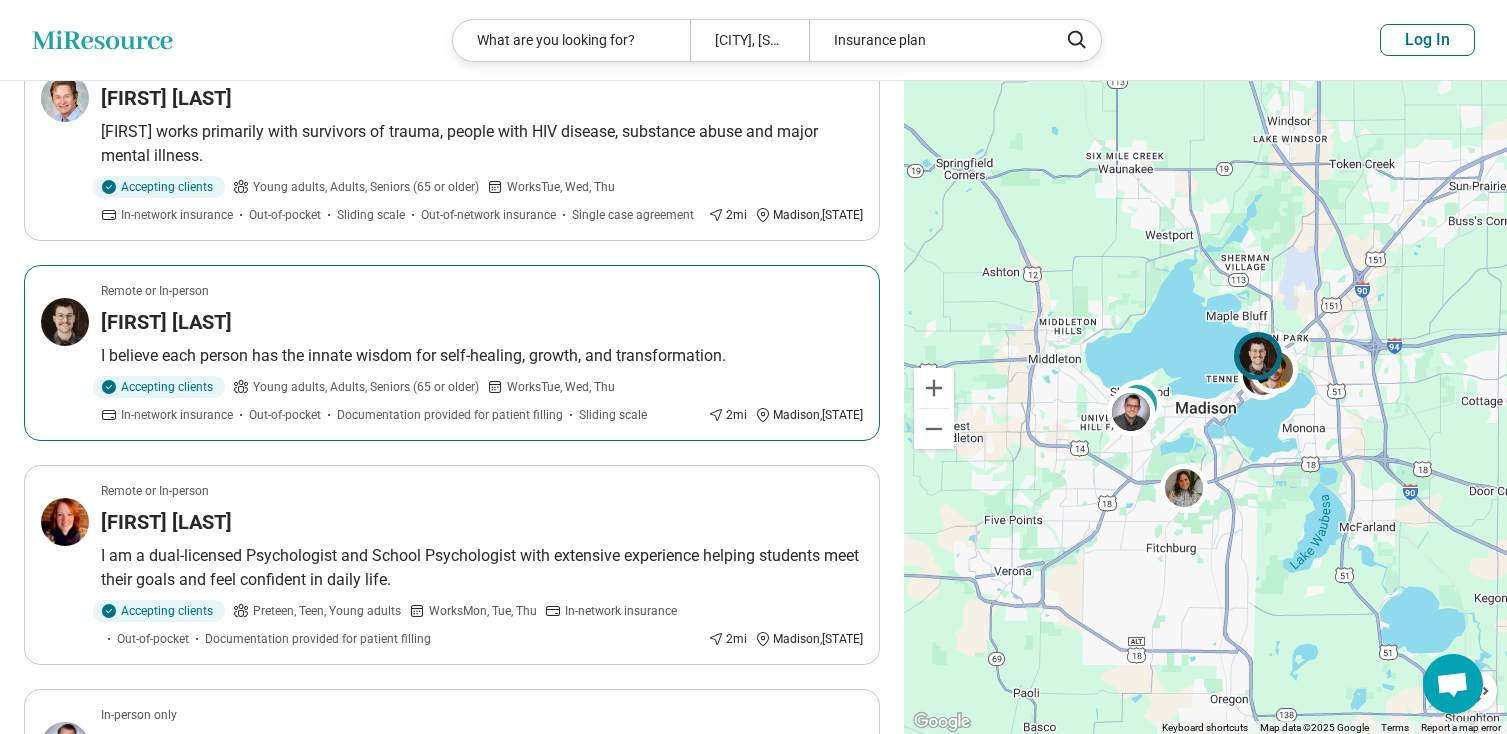 scroll, scrollTop: 900, scrollLeft: 0, axis: vertical 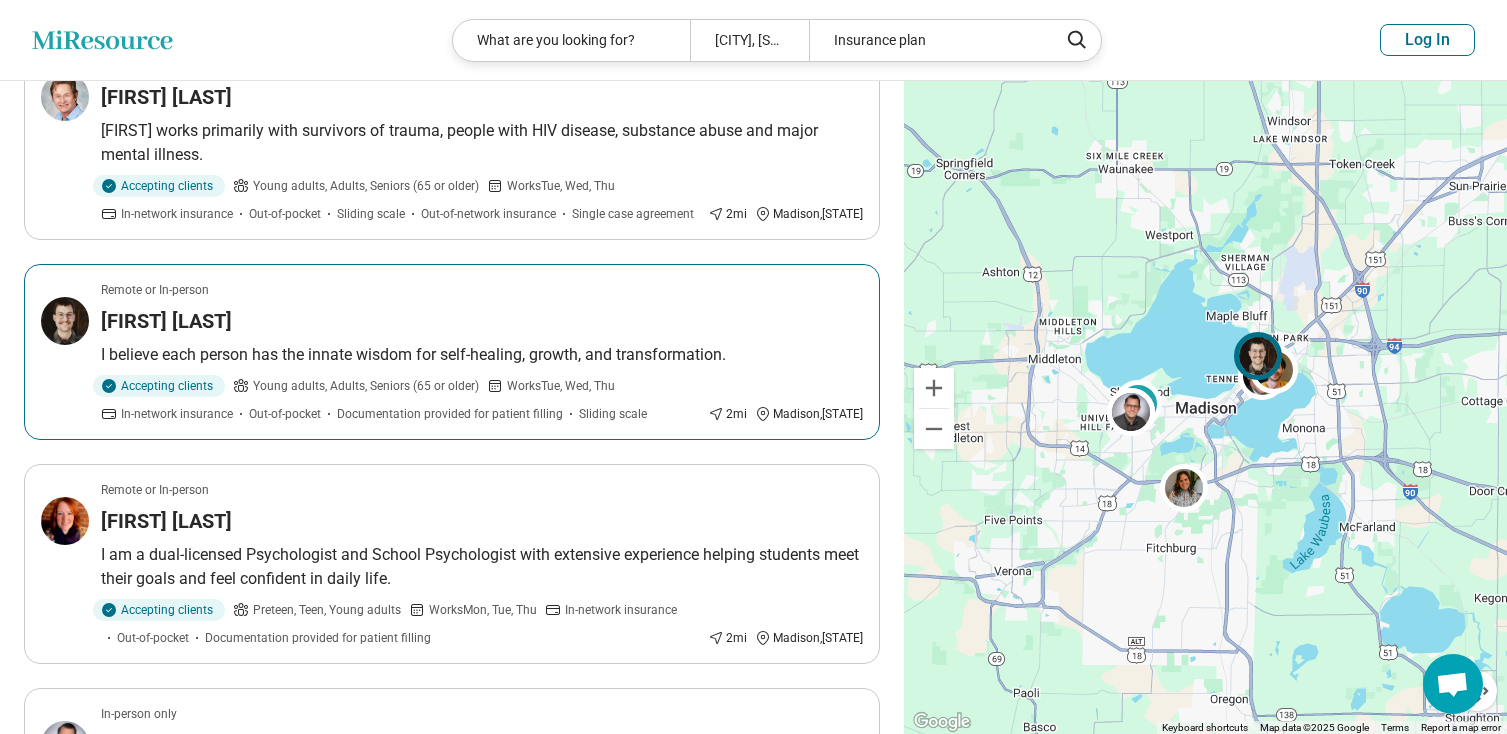 click on "Jonathan Drewsen" at bounding box center (166, 321) 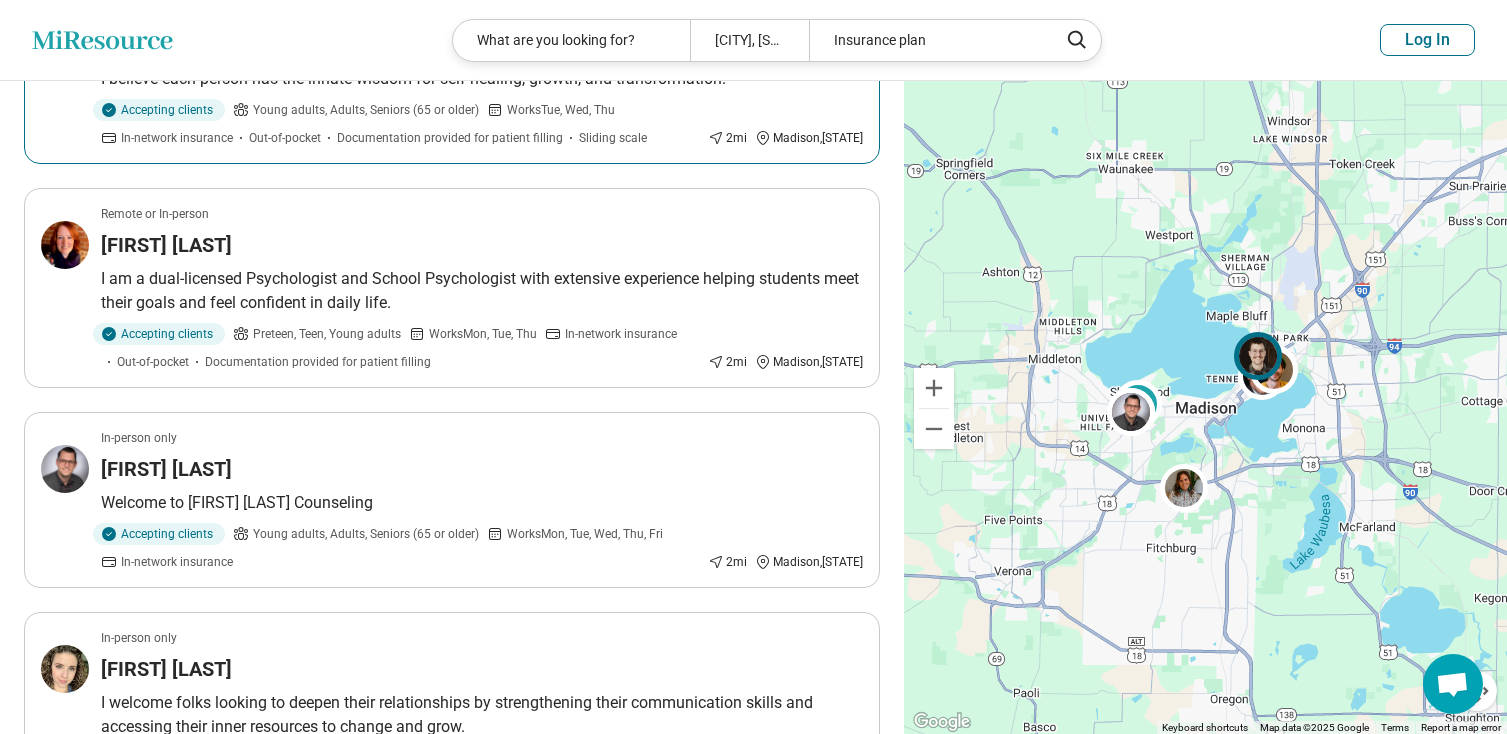 scroll, scrollTop: 1200, scrollLeft: 0, axis: vertical 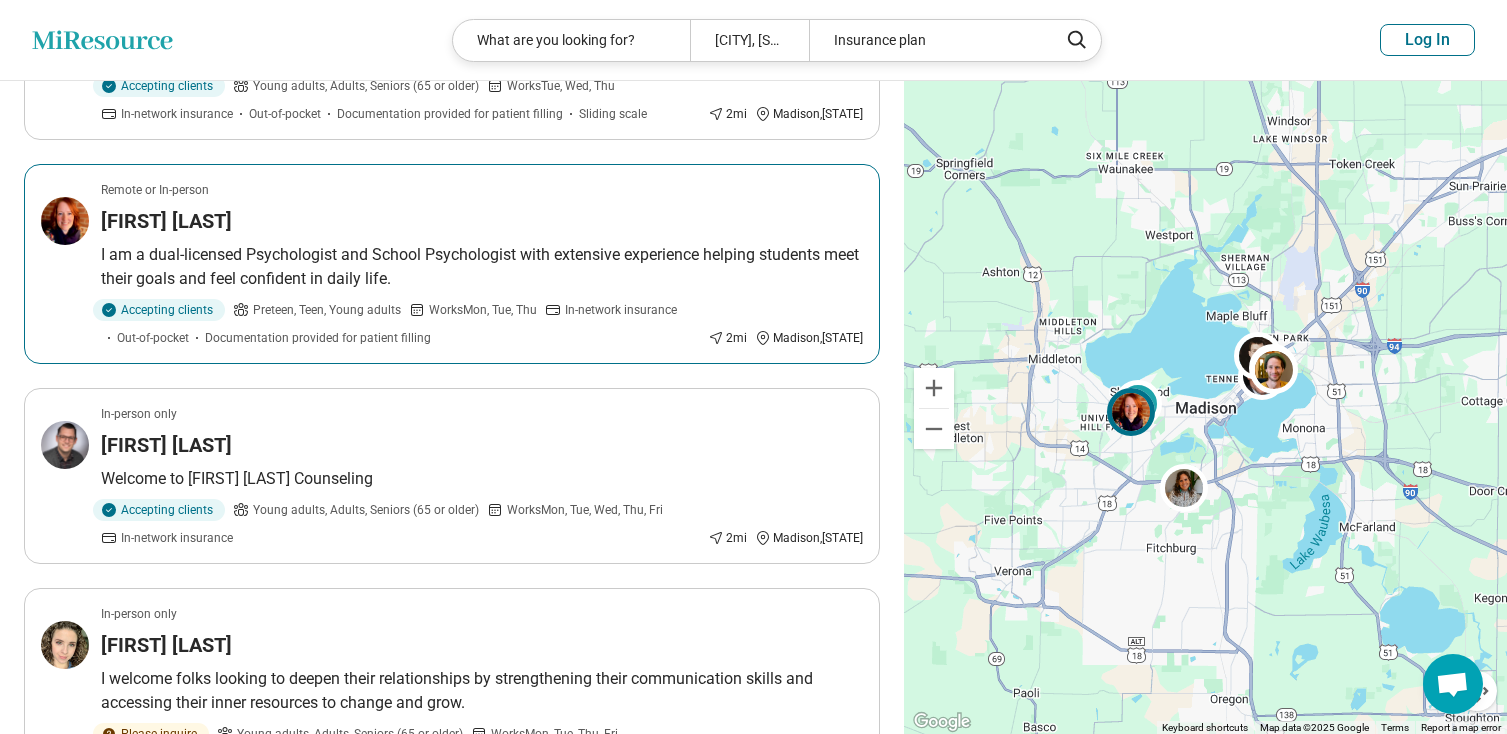 click on "Elizabeth Gaebler" at bounding box center (166, 221) 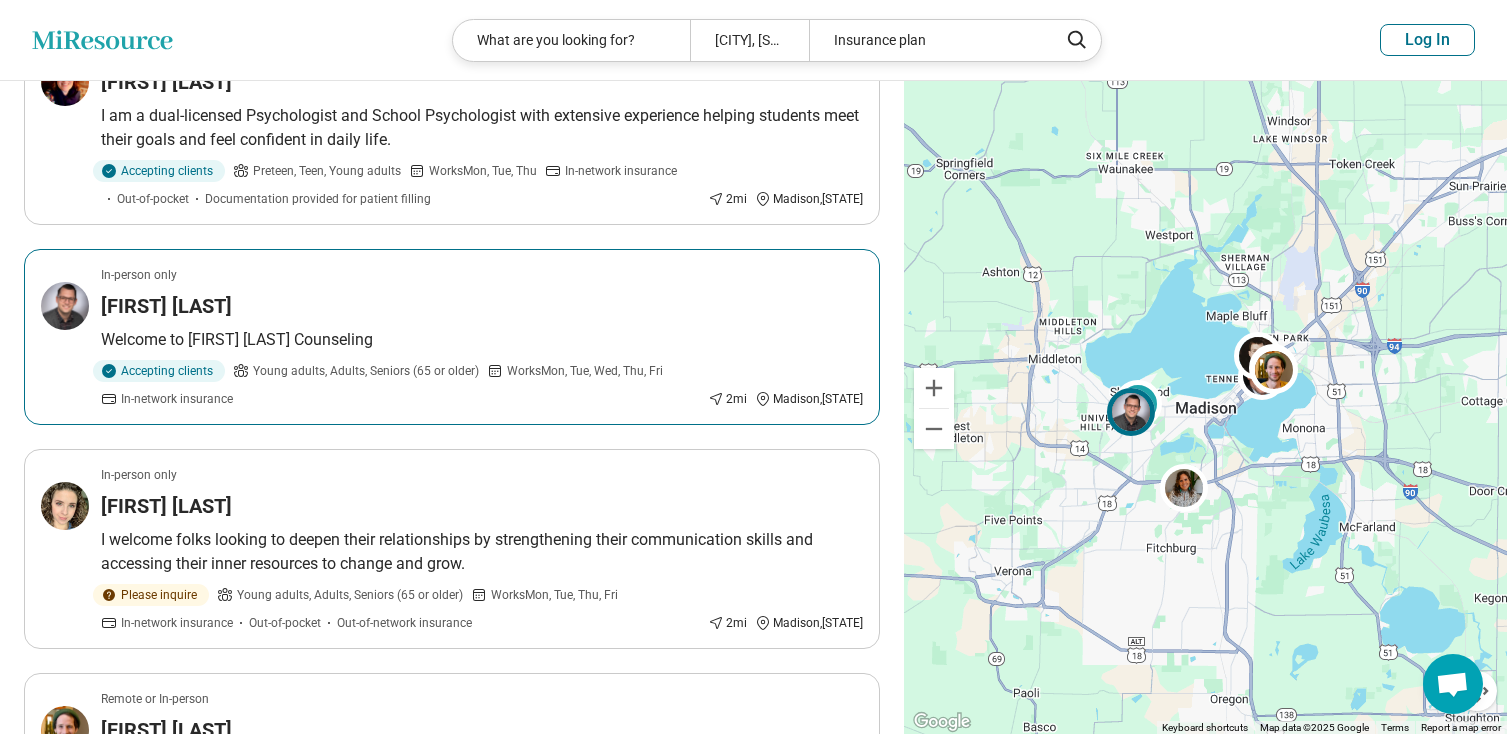 scroll, scrollTop: 1400, scrollLeft: 0, axis: vertical 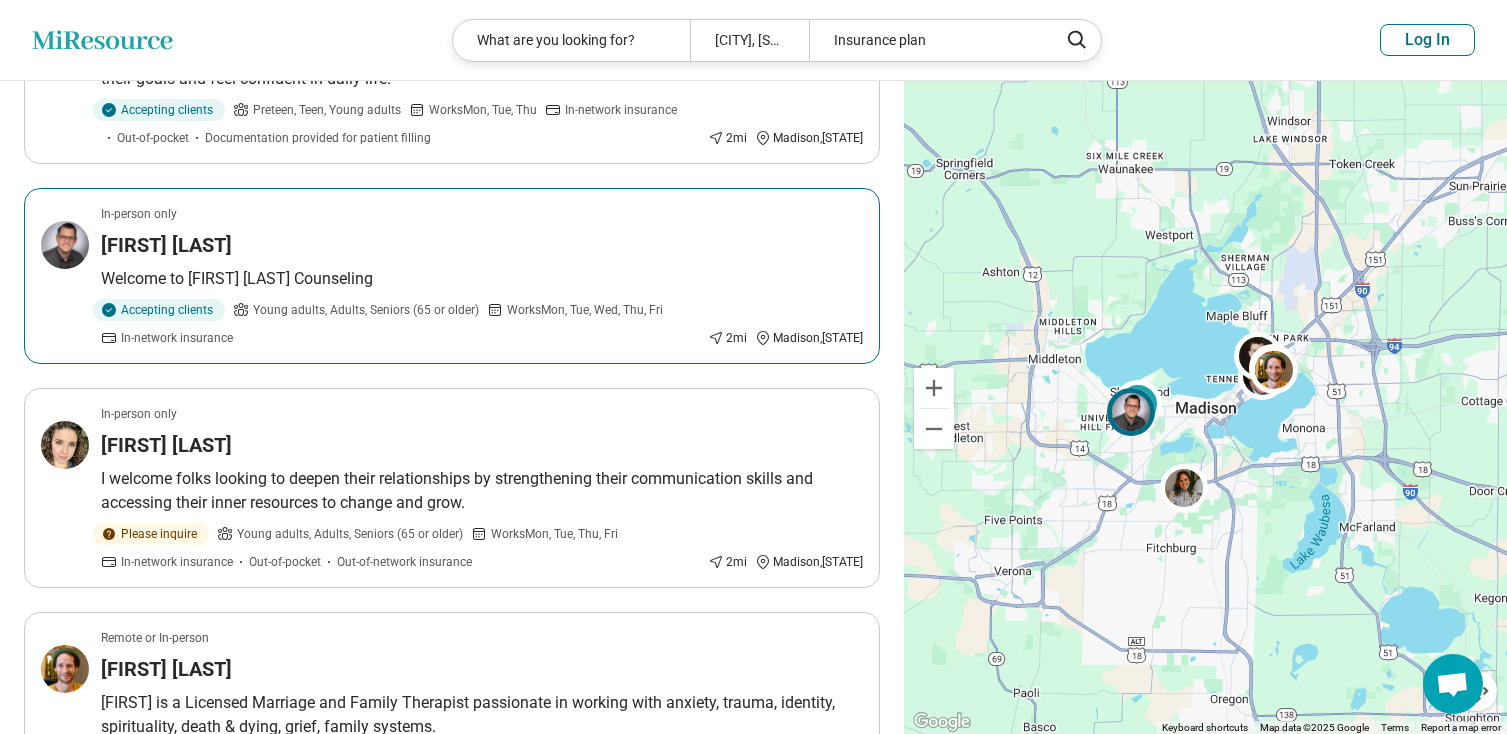 click on "Gregory Cox" at bounding box center (166, 245) 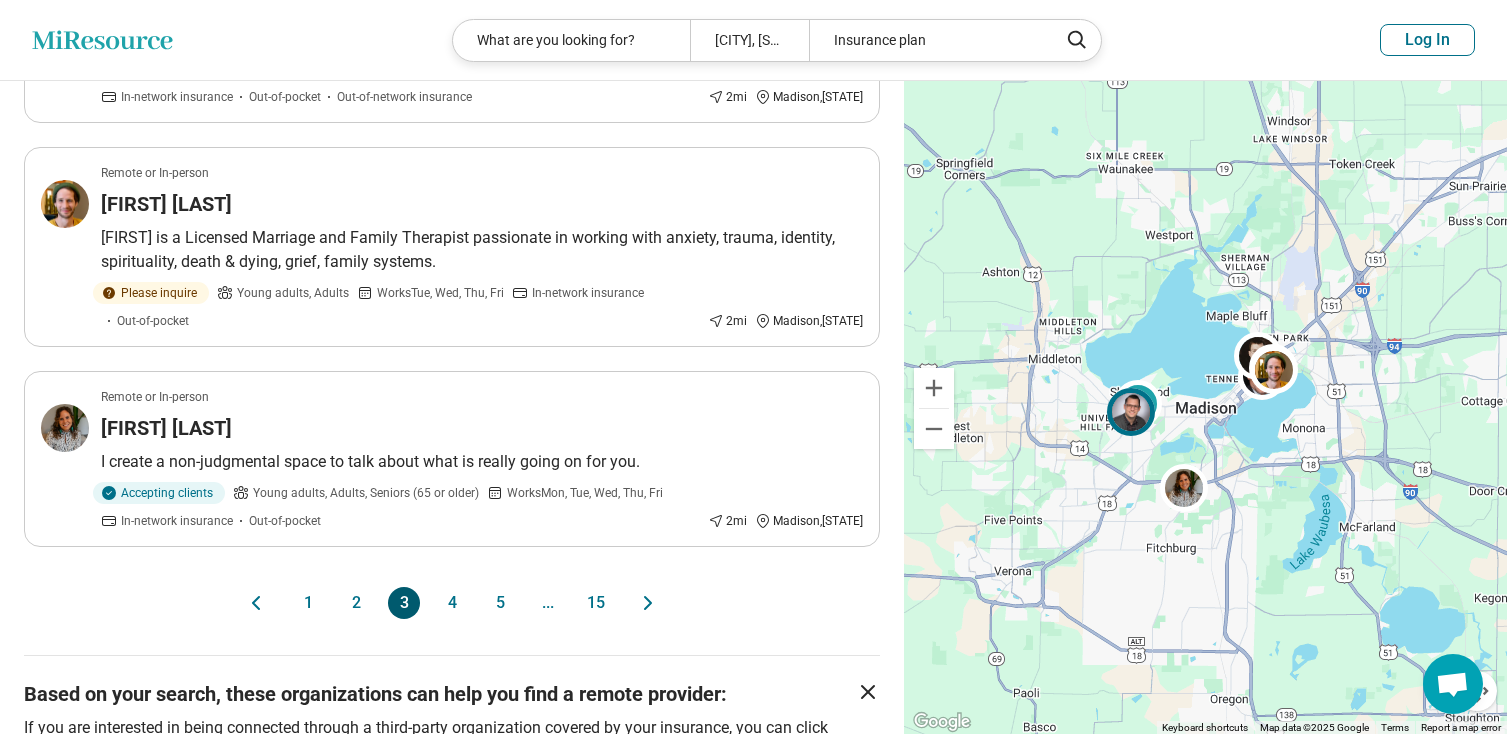 scroll, scrollTop: 2000, scrollLeft: 0, axis: vertical 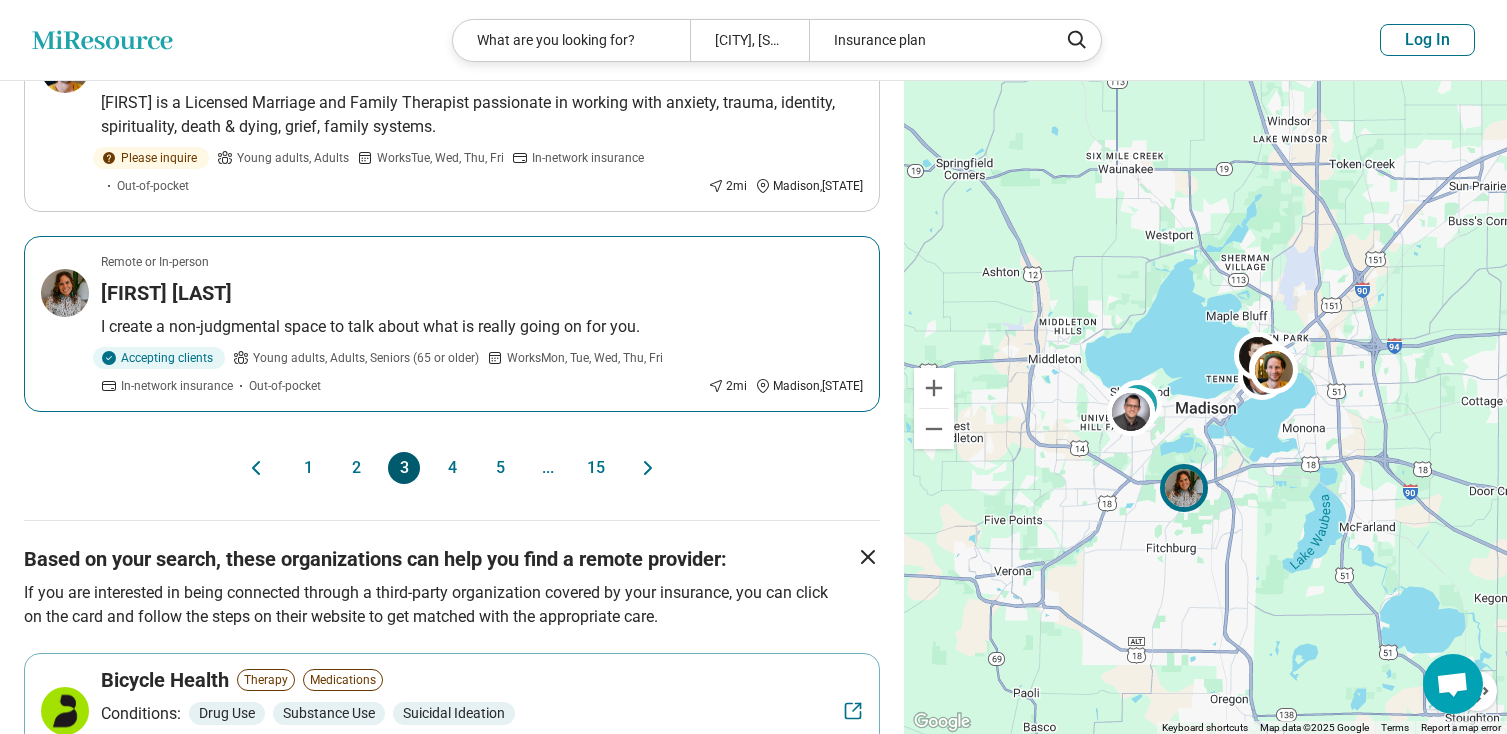 click on "Rachel Kleibor" at bounding box center [166, 293] 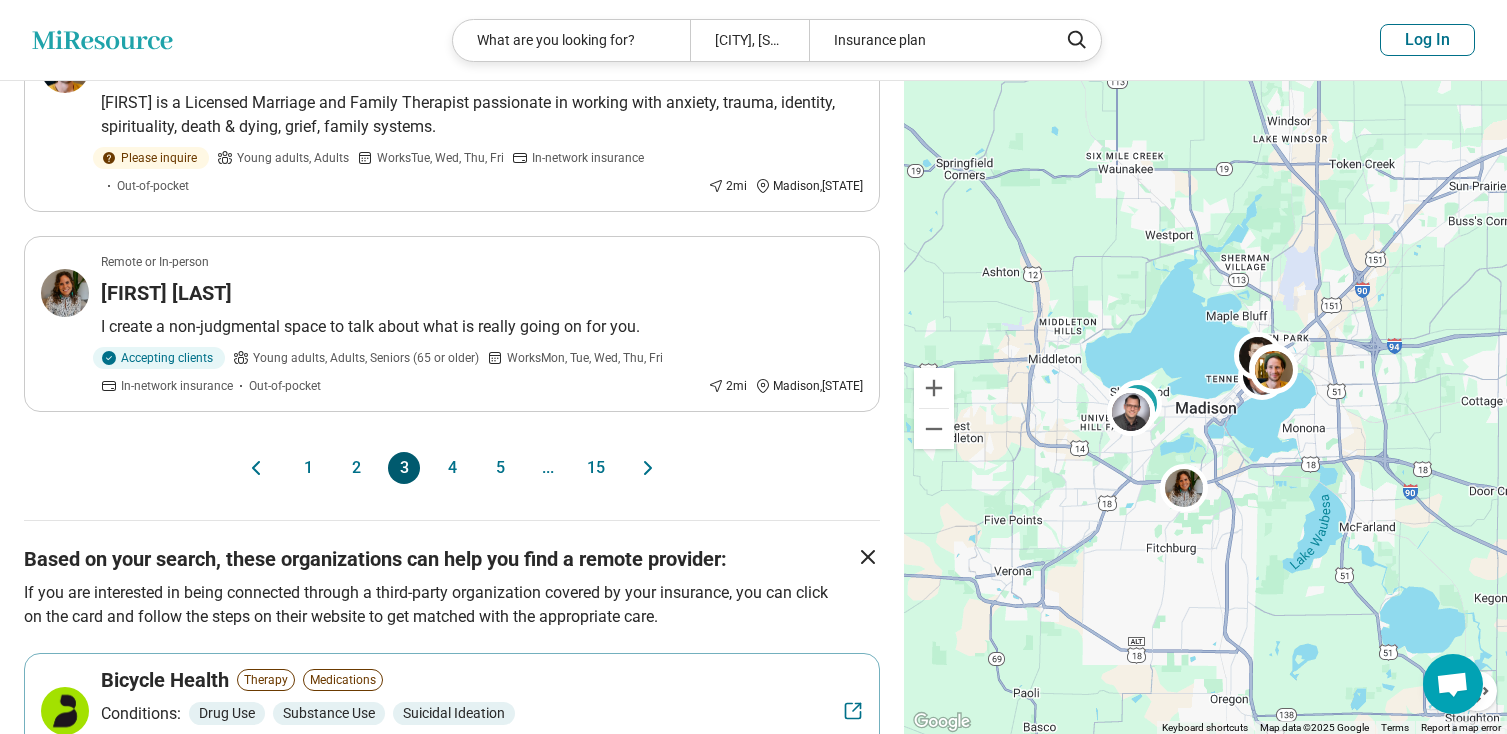 click on "4" at bounding box center [452, 468] 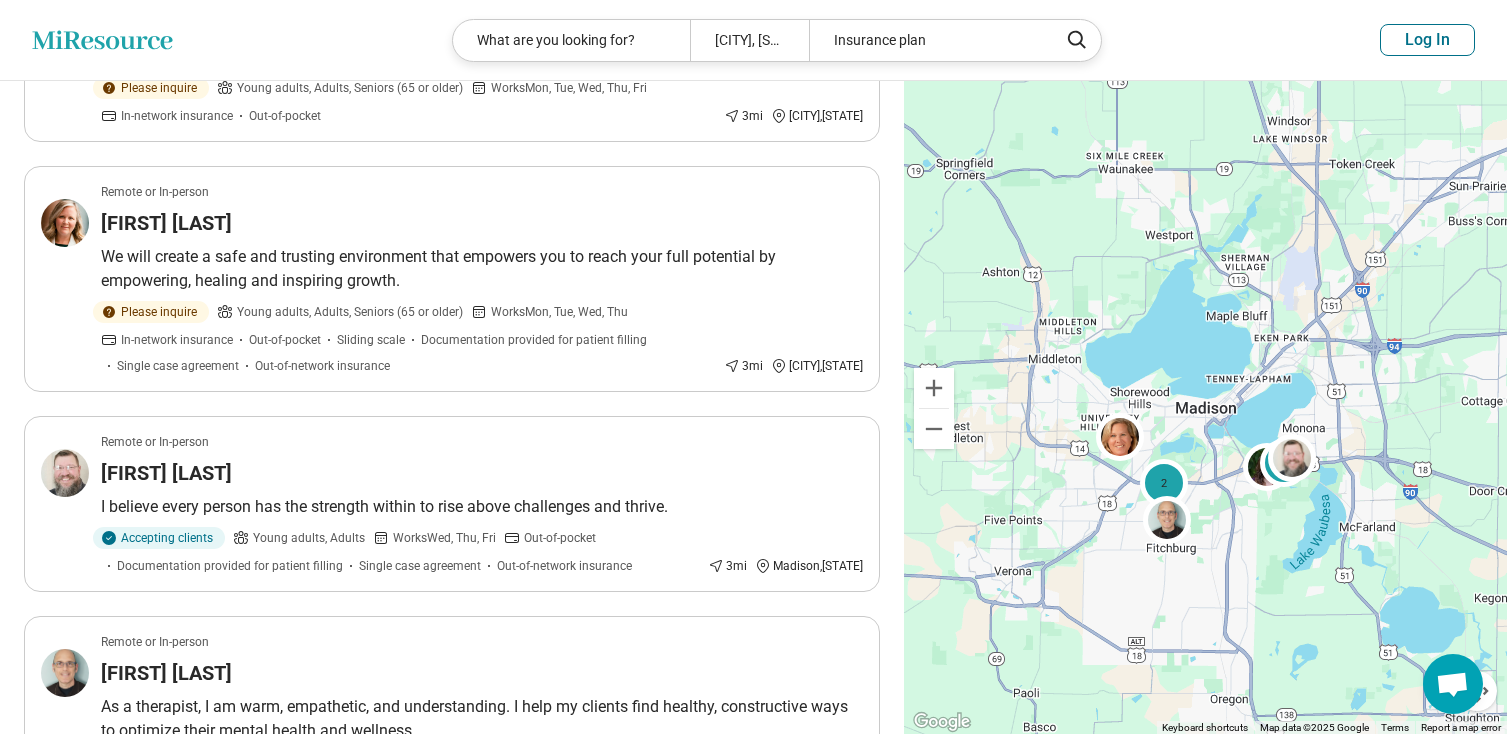 scroll, scrollTop: 1700, scrollLeft: 0, axis: vertical 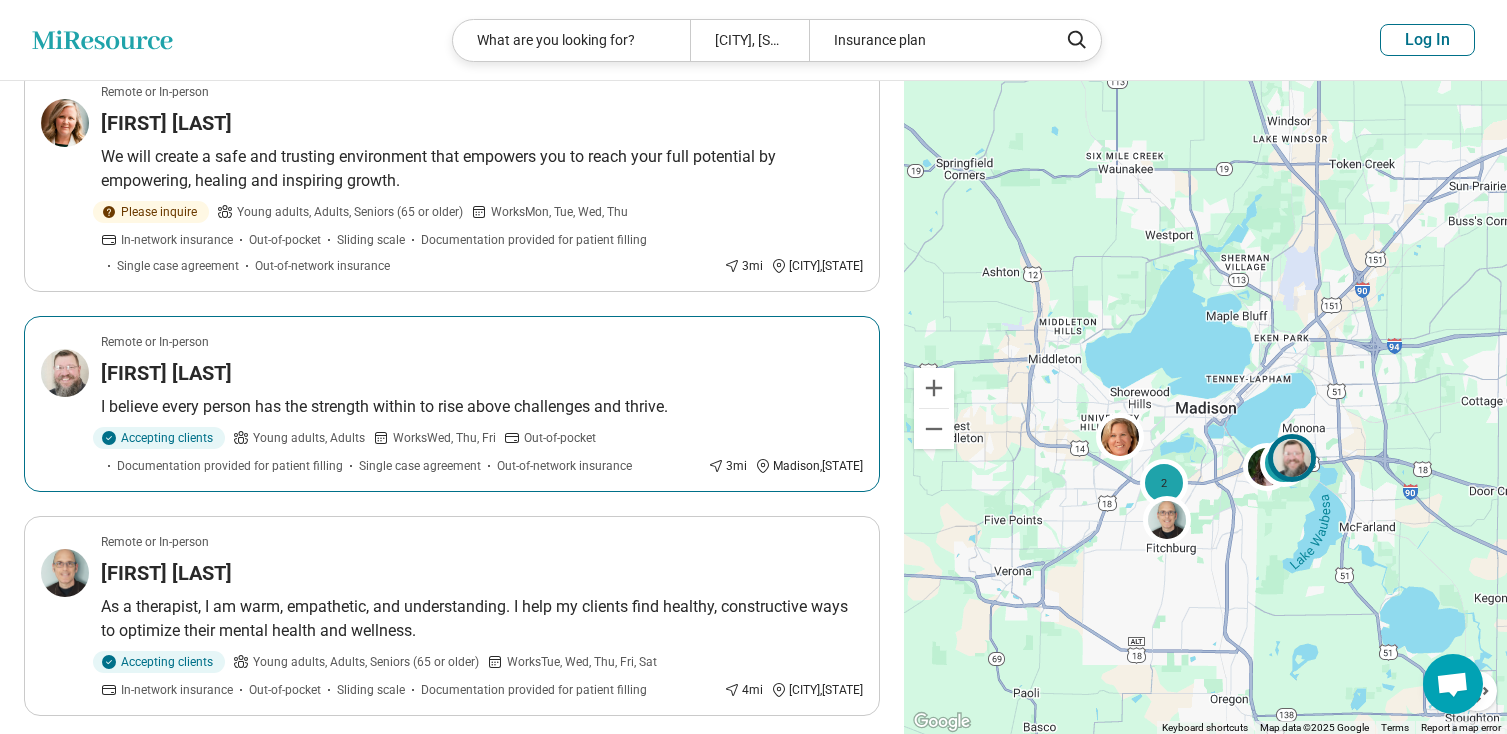click on "Japheth Baker" at bounding box center (166, 373) 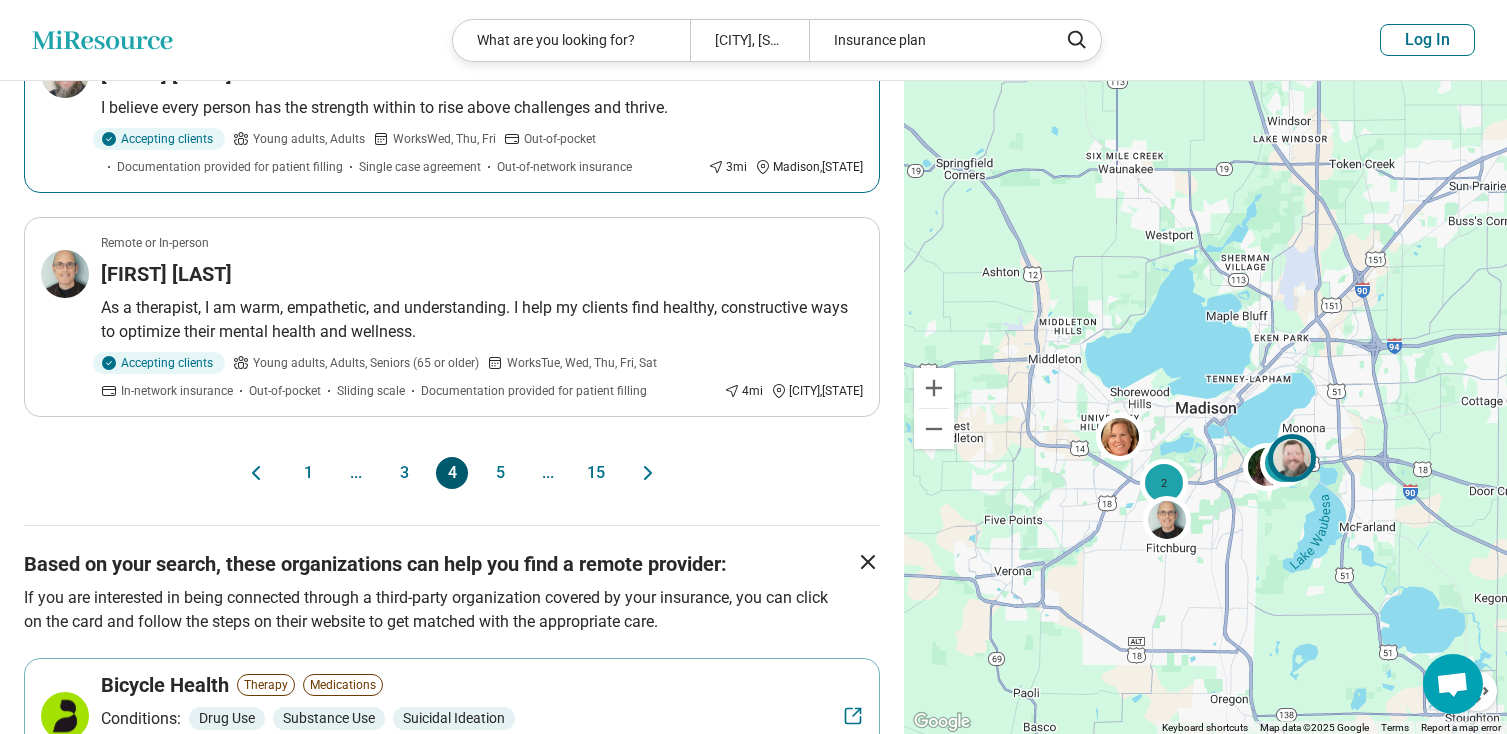 scroll, scrollTop: 2000, scrollLeft: 0, axis: vertical 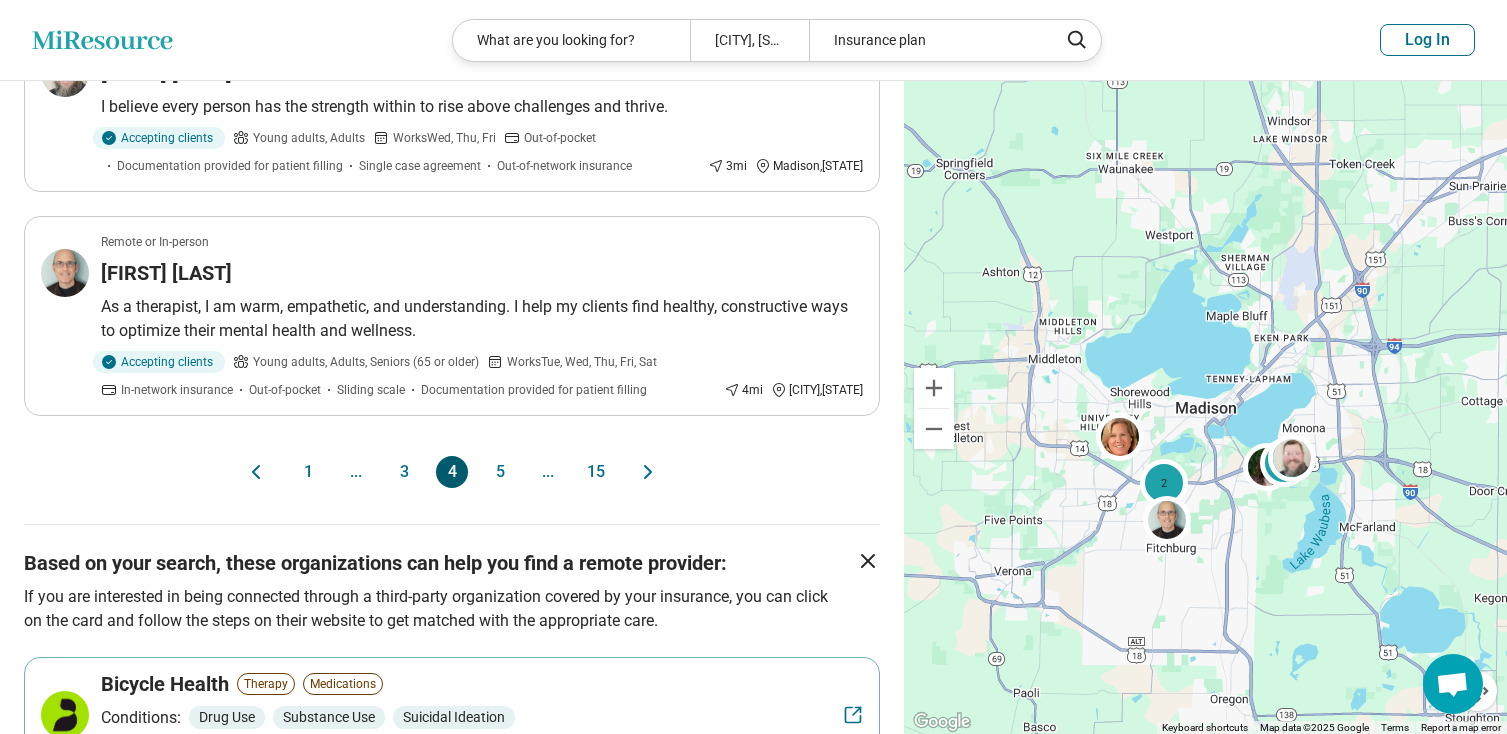 click on "5" at bounding box center [500, 472] 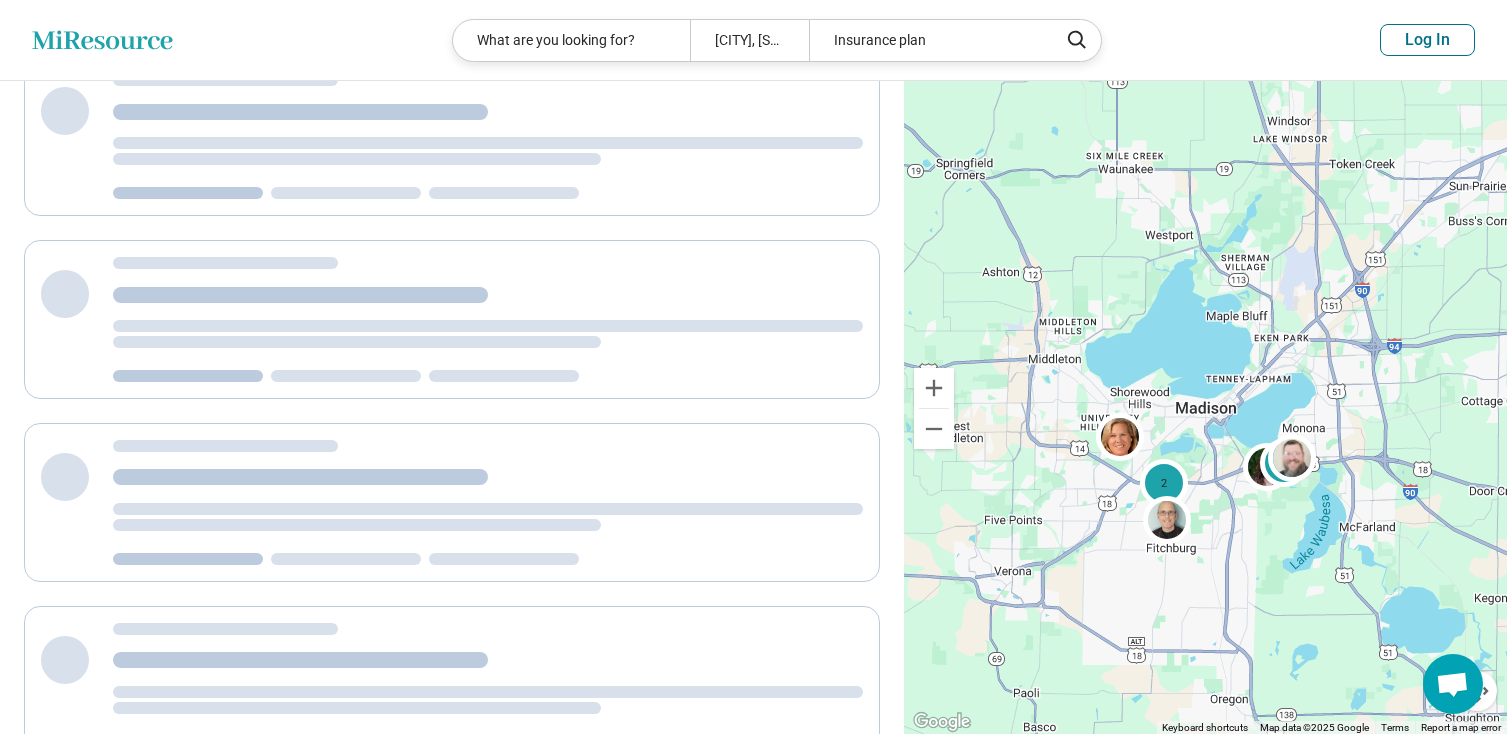 scroll, scrollTop: 0, scrollLeft: 0, axis: both 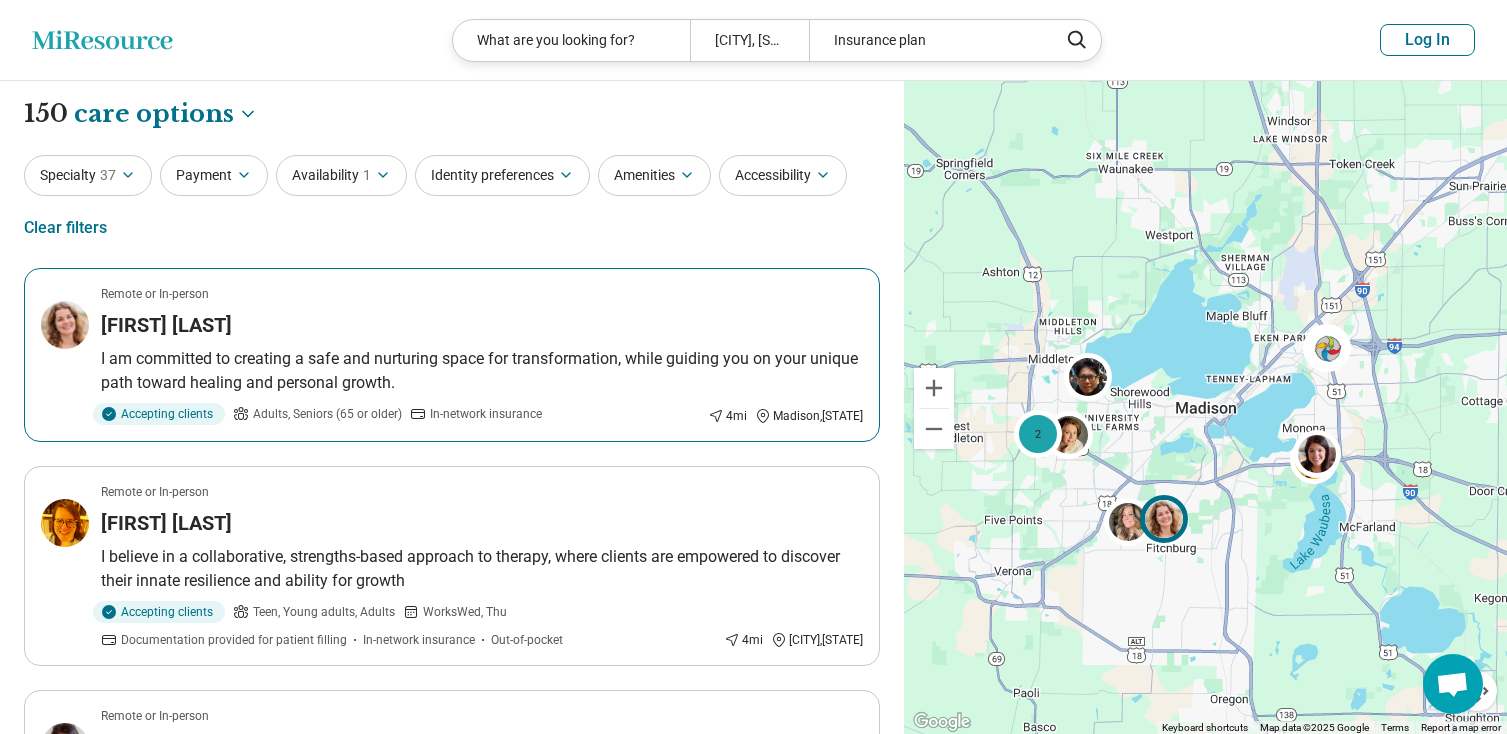 click on "Miranda Halloran" at bounding box center [166, 325] 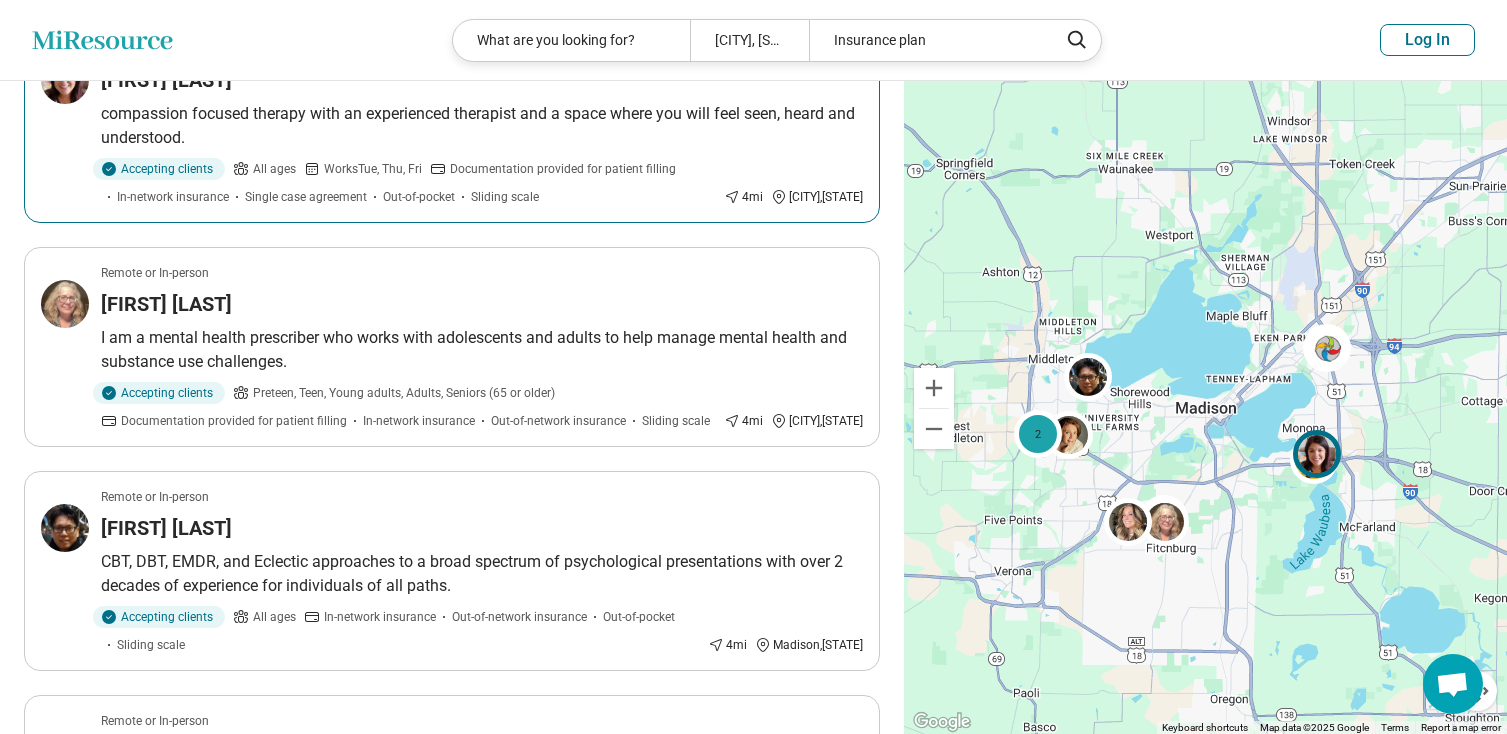 scroll, scrollTop: 700, scrollLeft: 0, axis: vertical 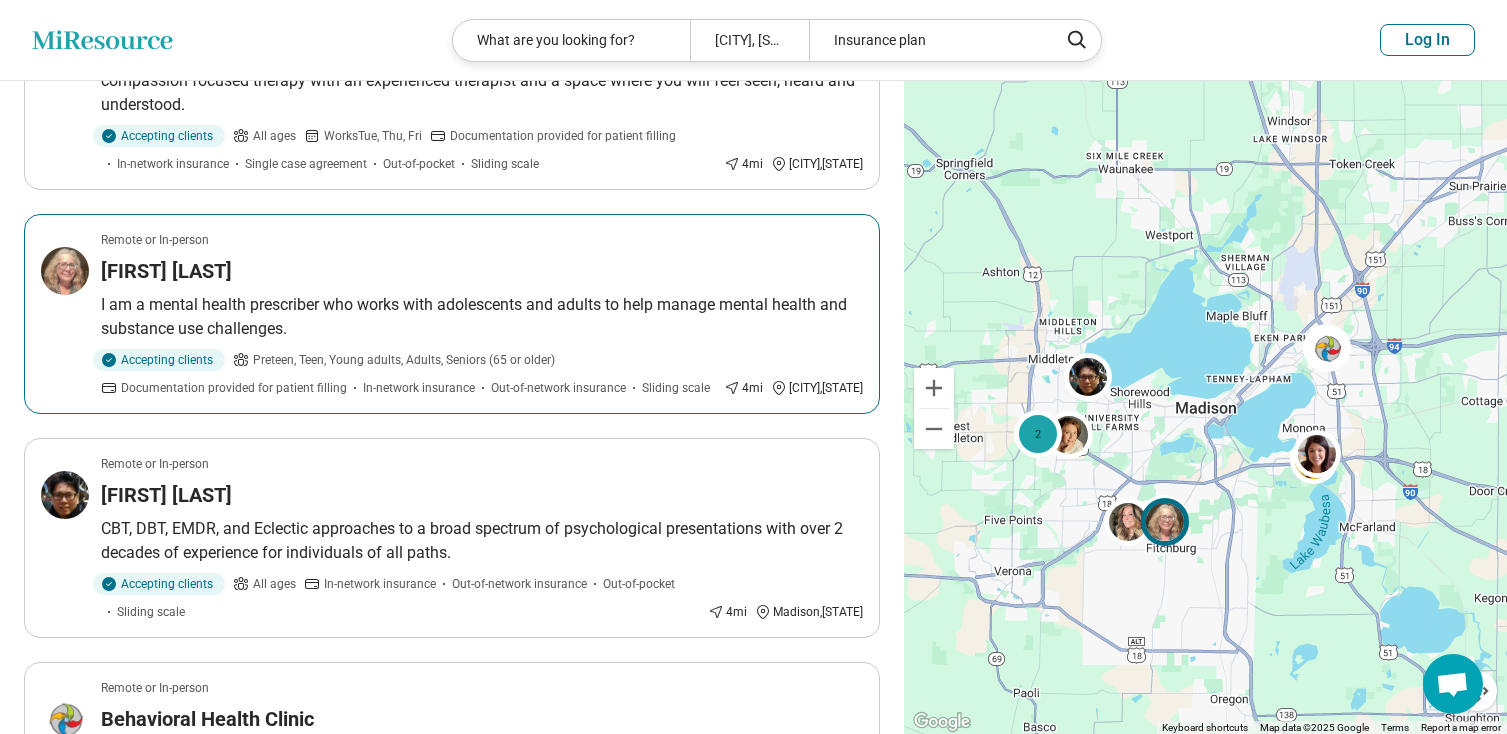 click on "Elizabeth Lucht" at bounding box center (166, 271) 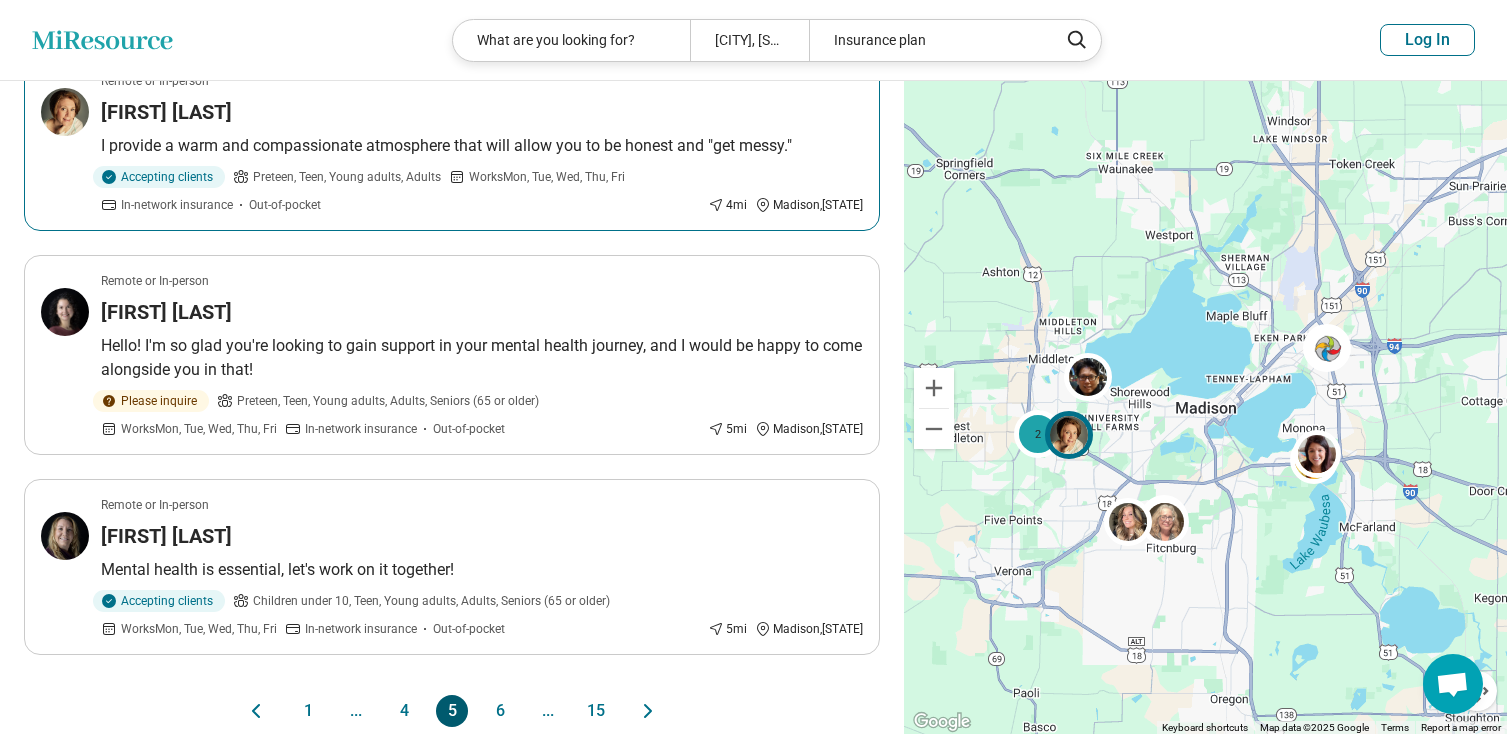 scroll, scrollTop: 1900, scrollLeft: 0, axis: vertical 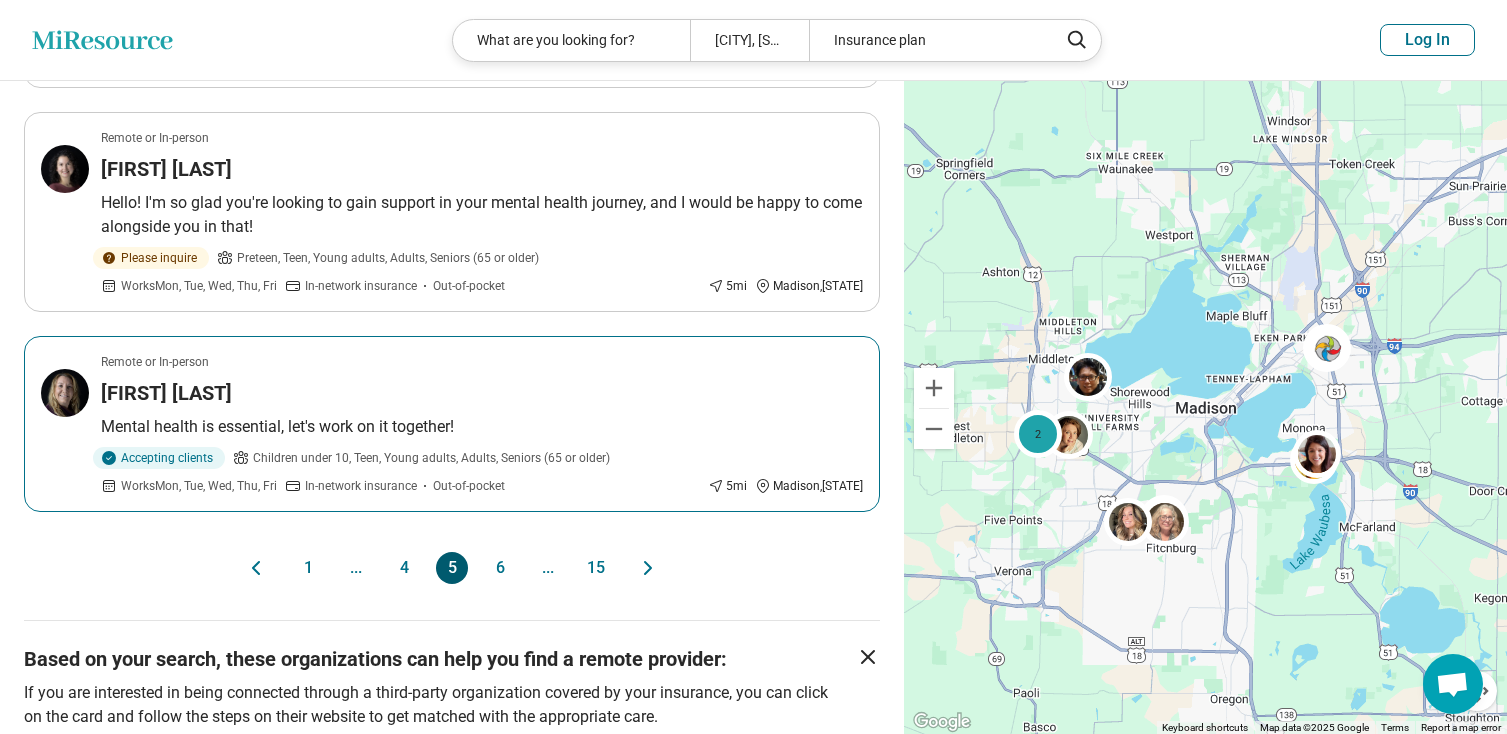 click on "Ann-Marie Olsen" at bounding box center (166, 393) 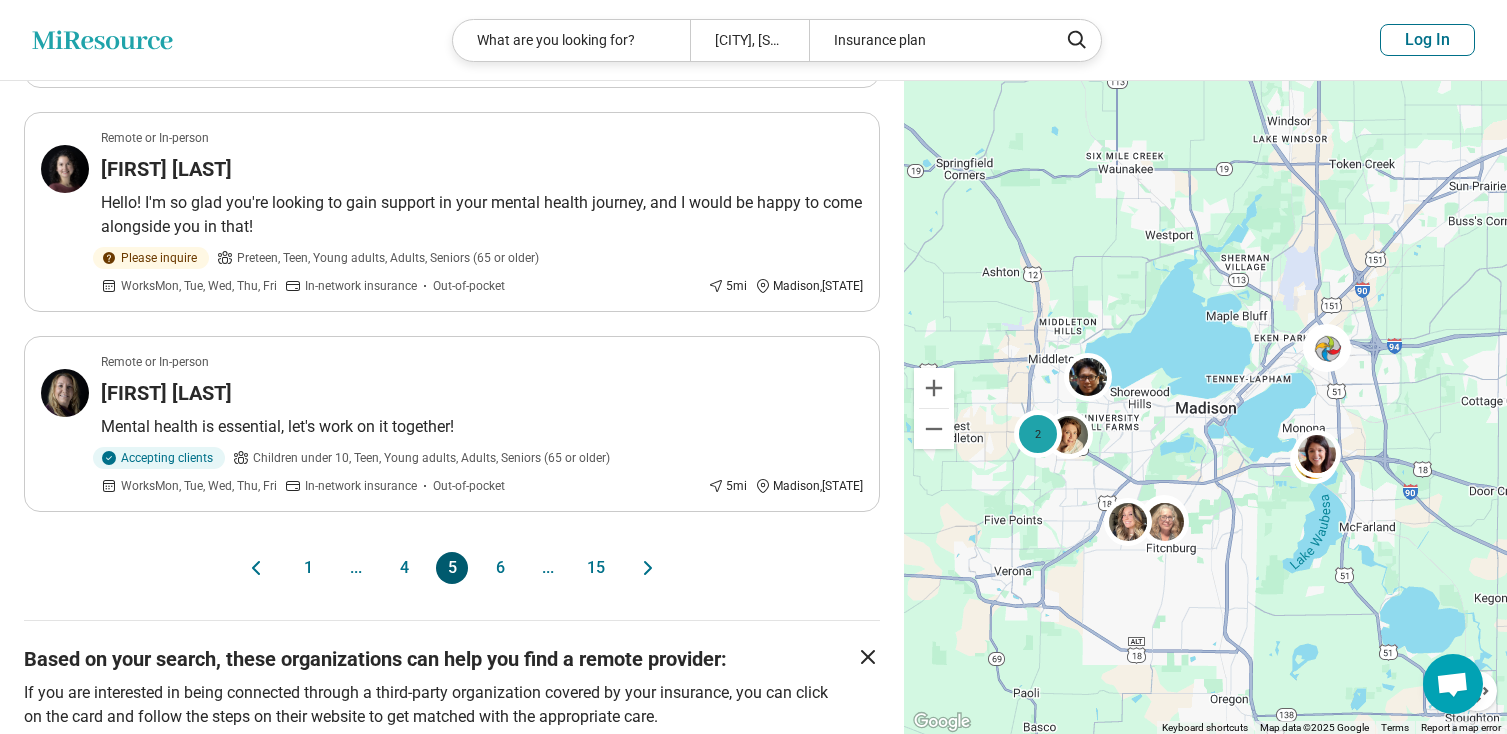 click on "6" at bounding box center (500, 568) 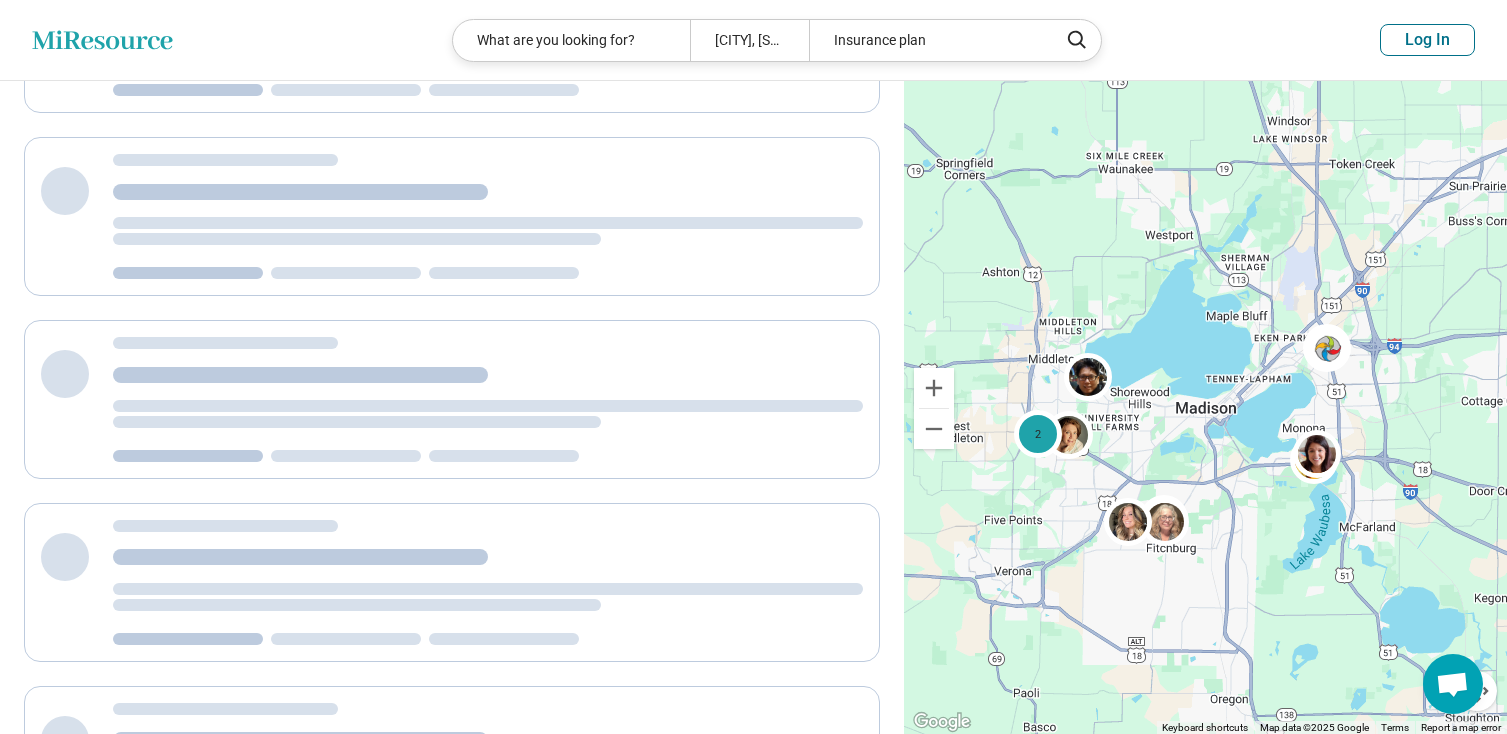 scroll, scrollTop: 0, scrollLeft: 0, axis: both 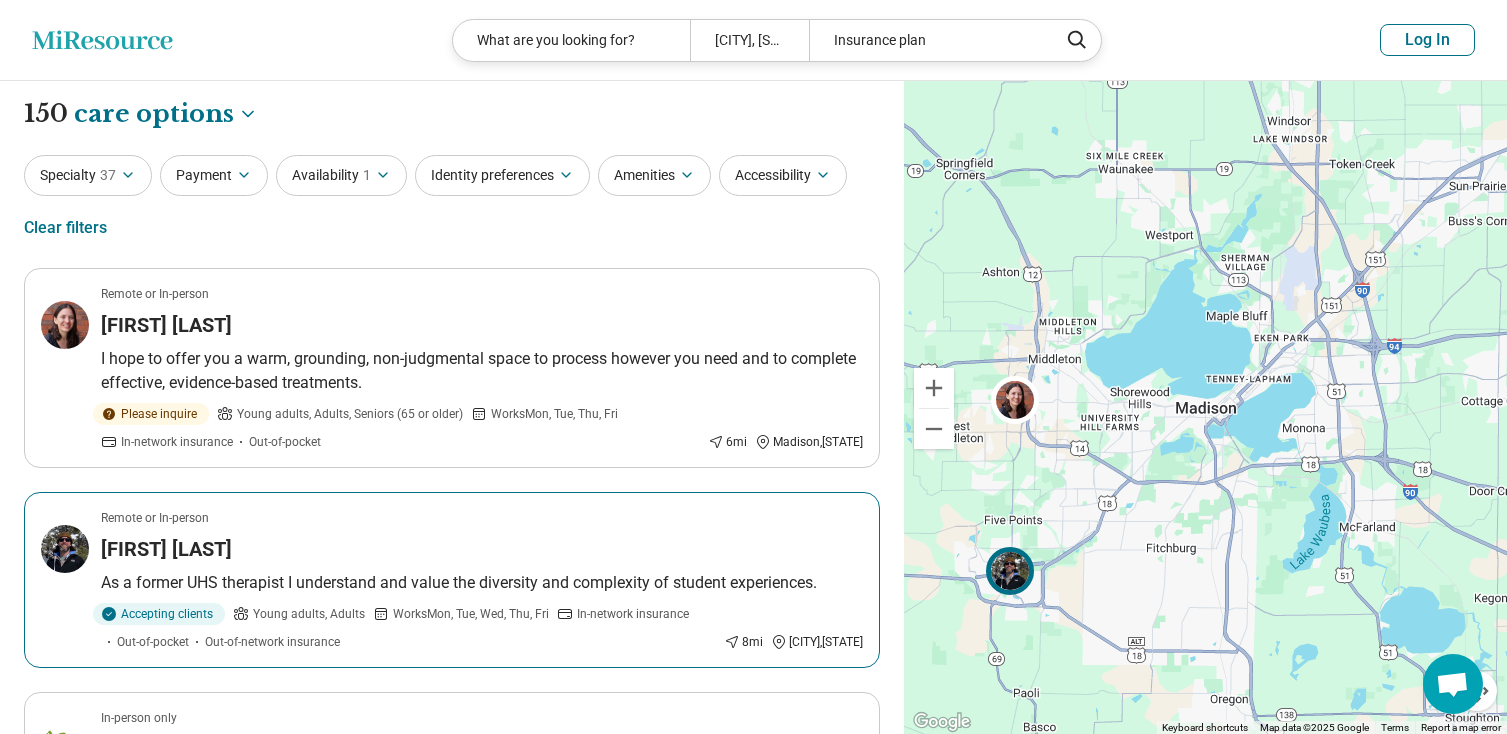 click on "Jeff Peterson" at bounding box center [166, 549] 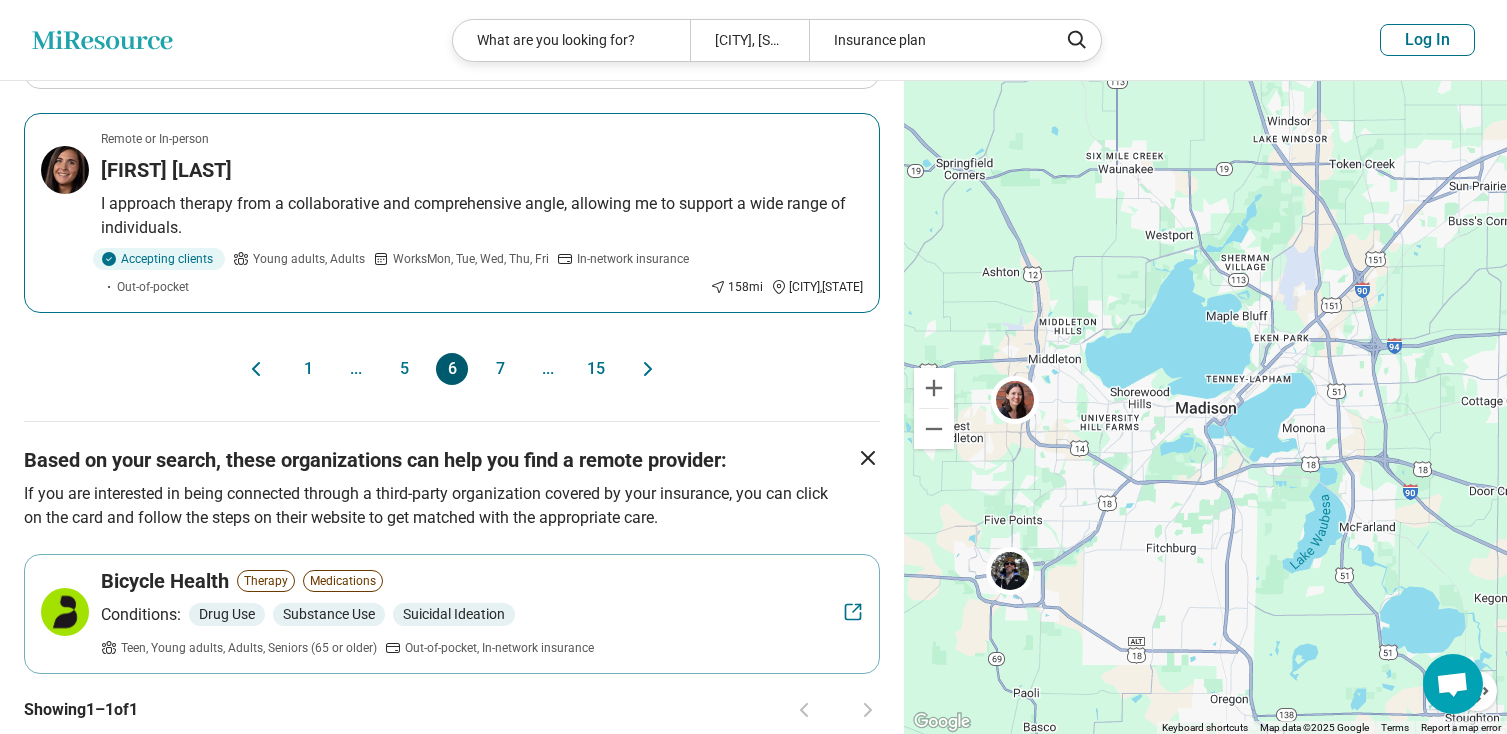 scroll, scrollTop: 2100, scrollLeft: 0, axis: vertical 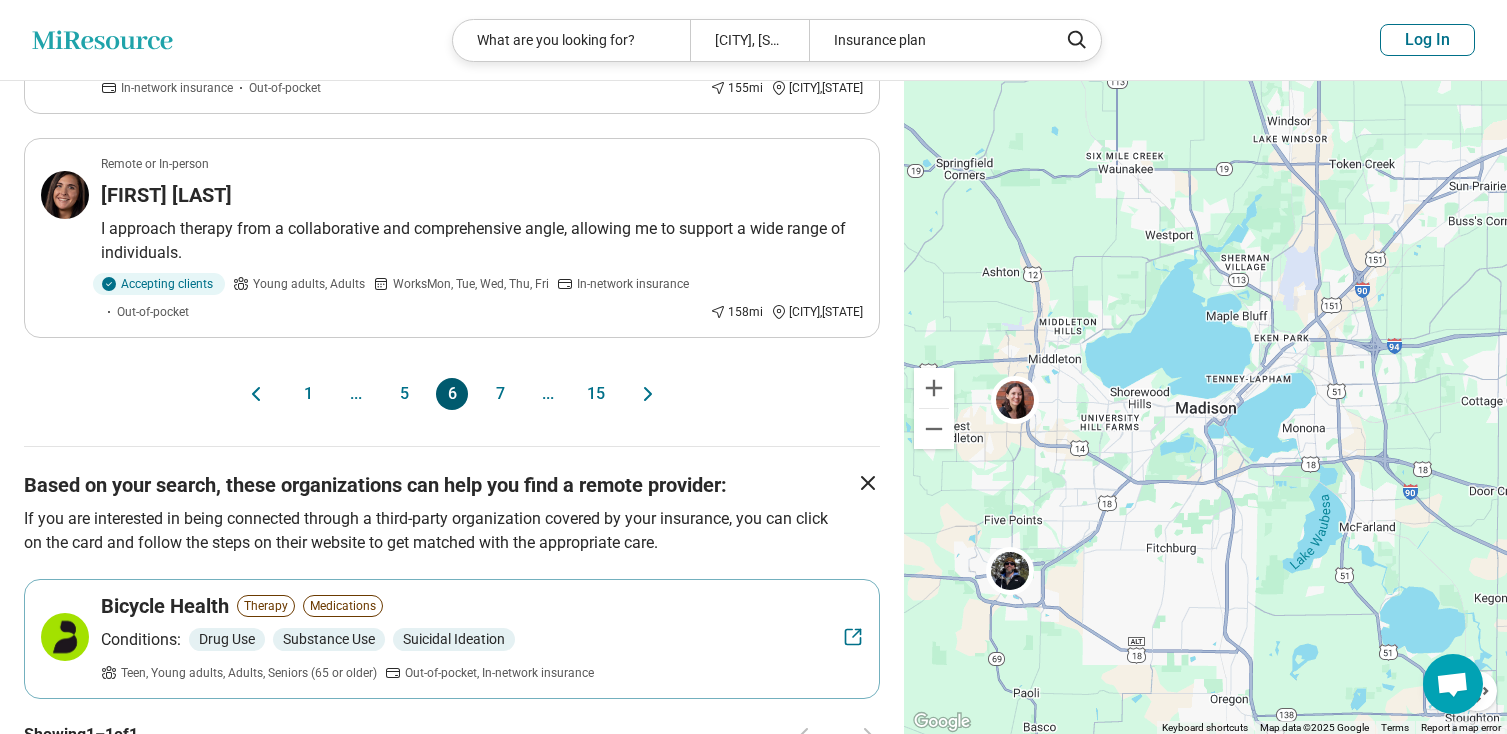 click on "1" at bounding box center [308, 394] 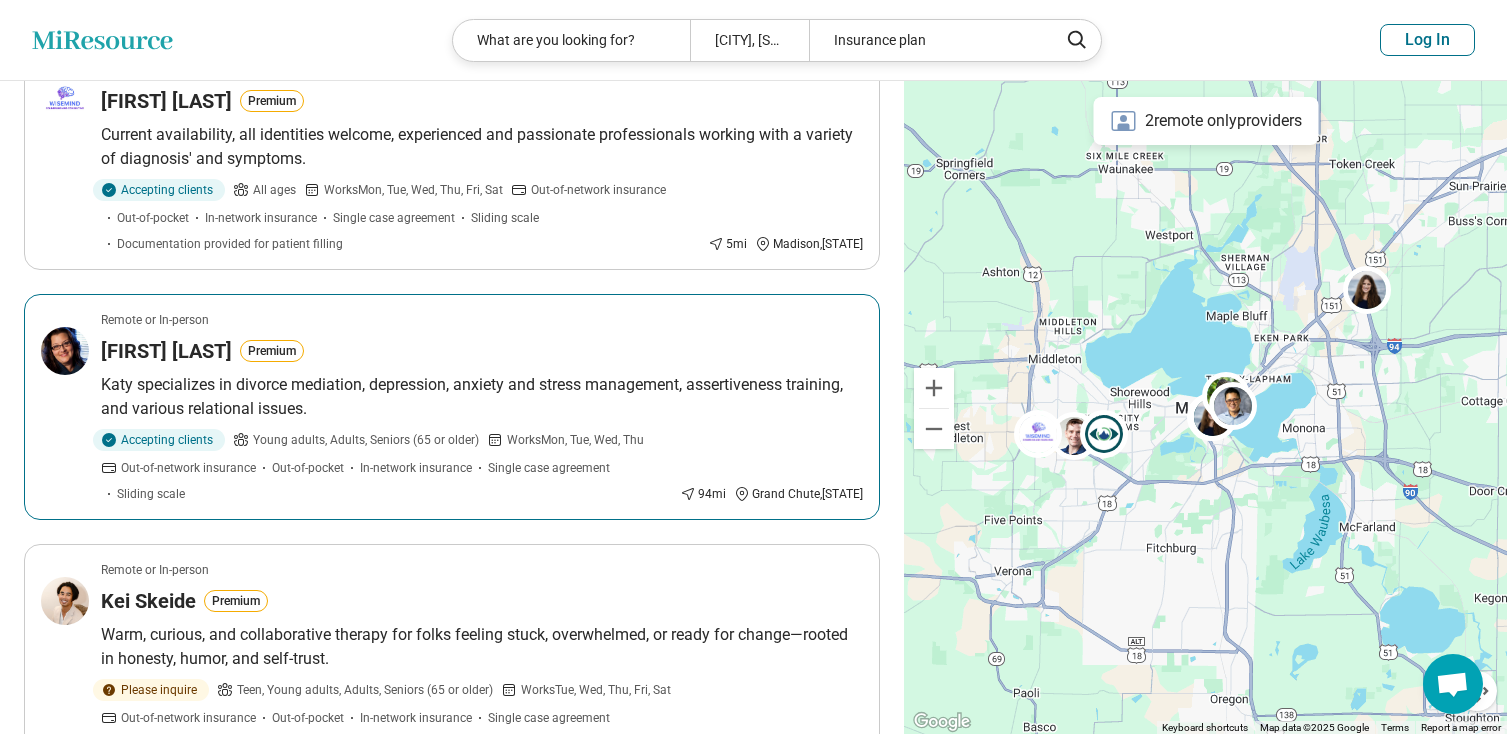 scroll, scrollTop: 500, scrollLeft: 0, axis: vertical 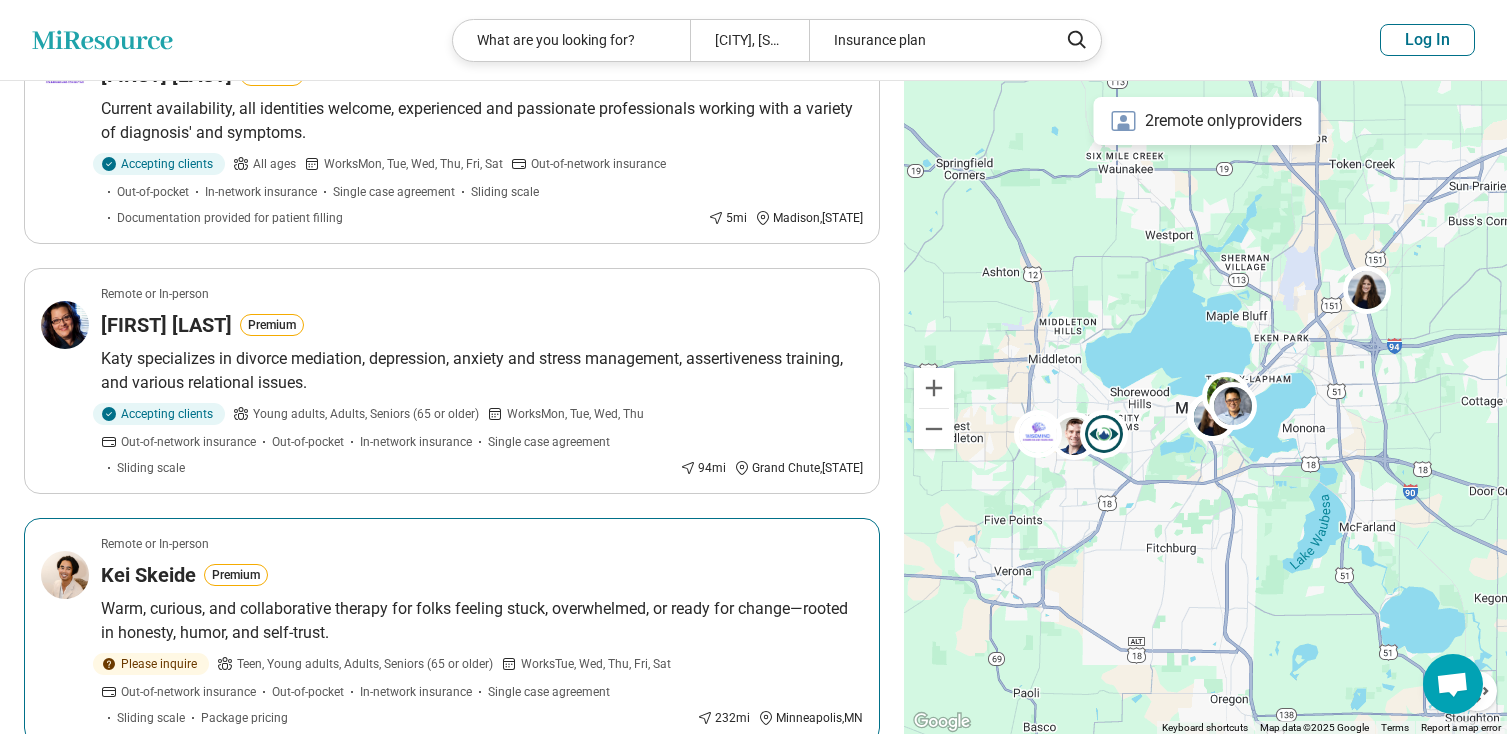 click on "Kei Skeide" at bounding box center [148, 575] 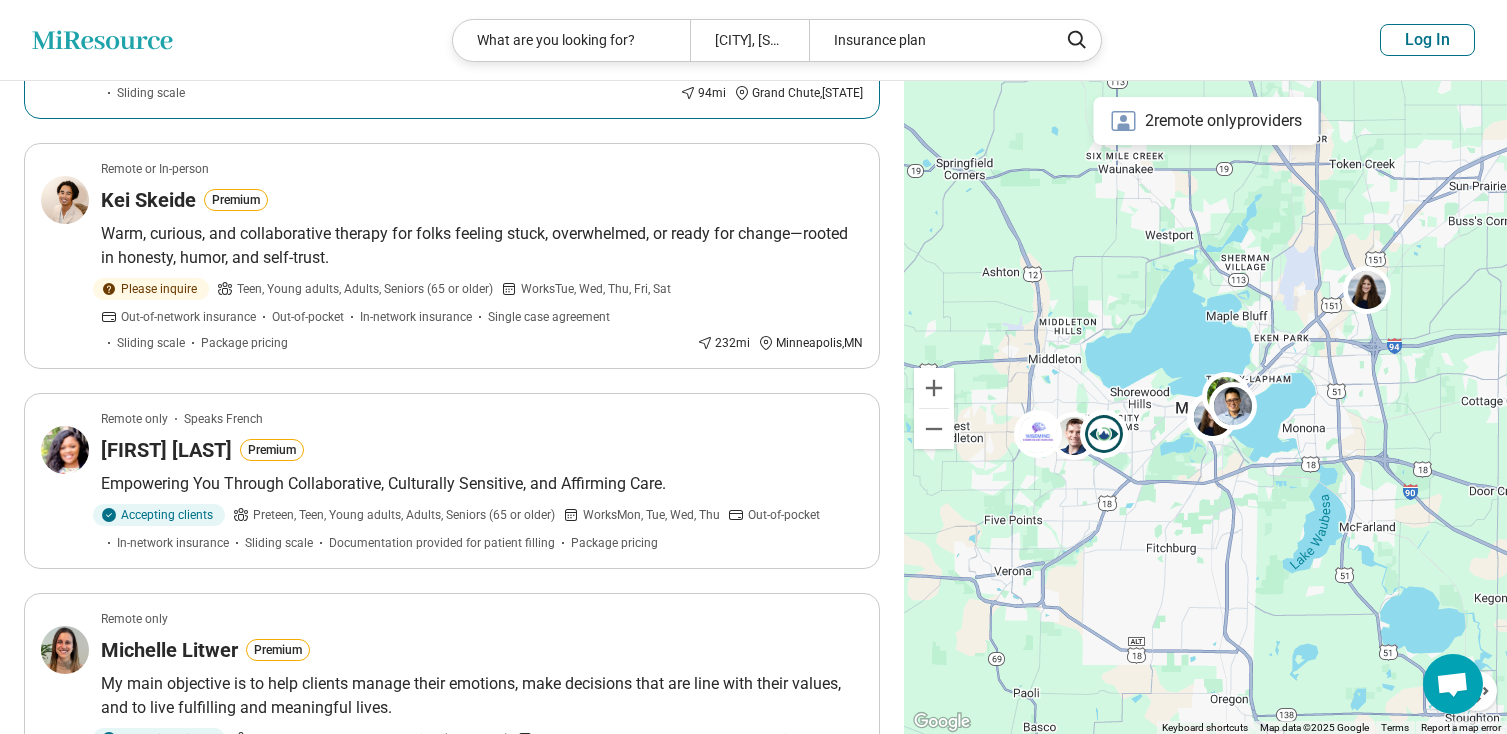 scroll, scrollTop: 900, scrollLeft: 0, axis: vertical 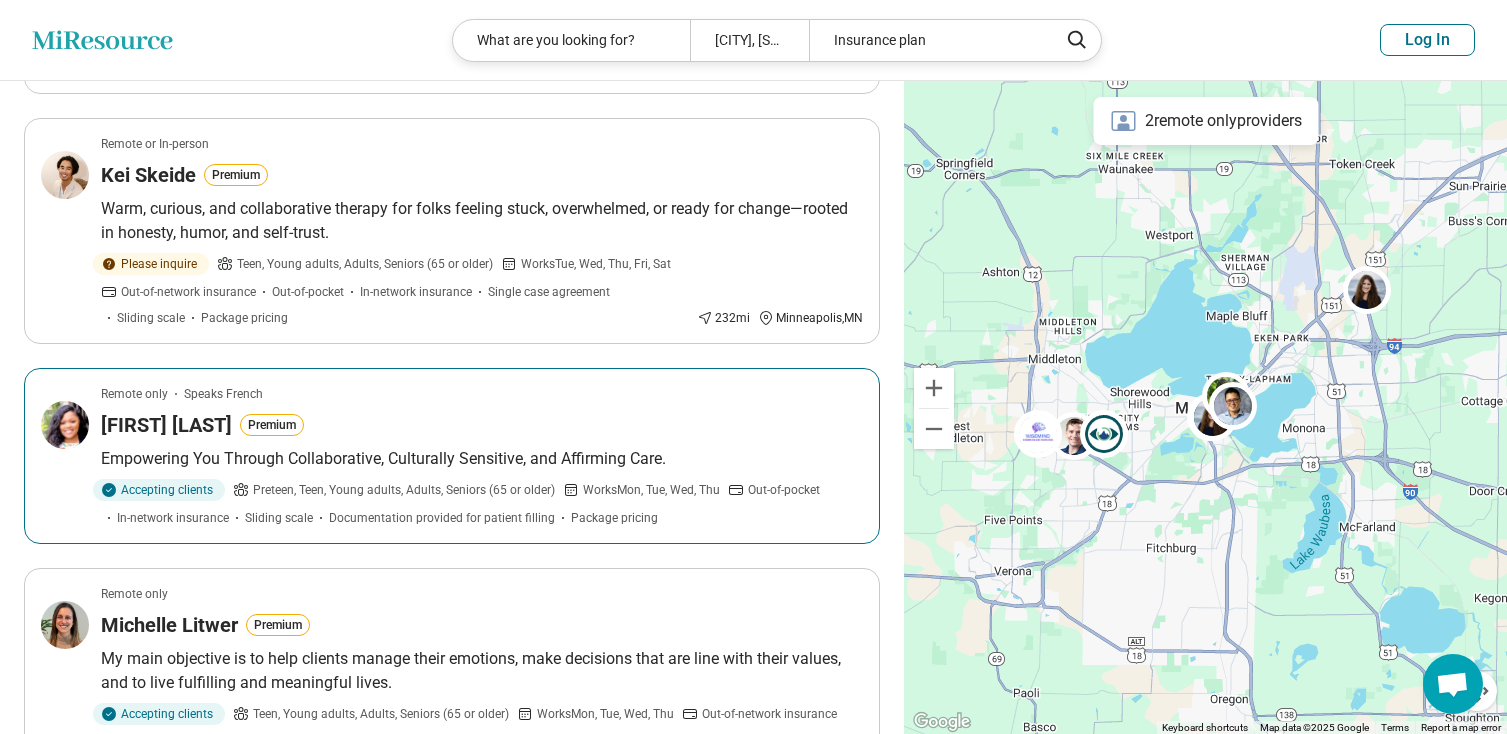 click on "Briana Thomas" at bounding box center (166, 425) 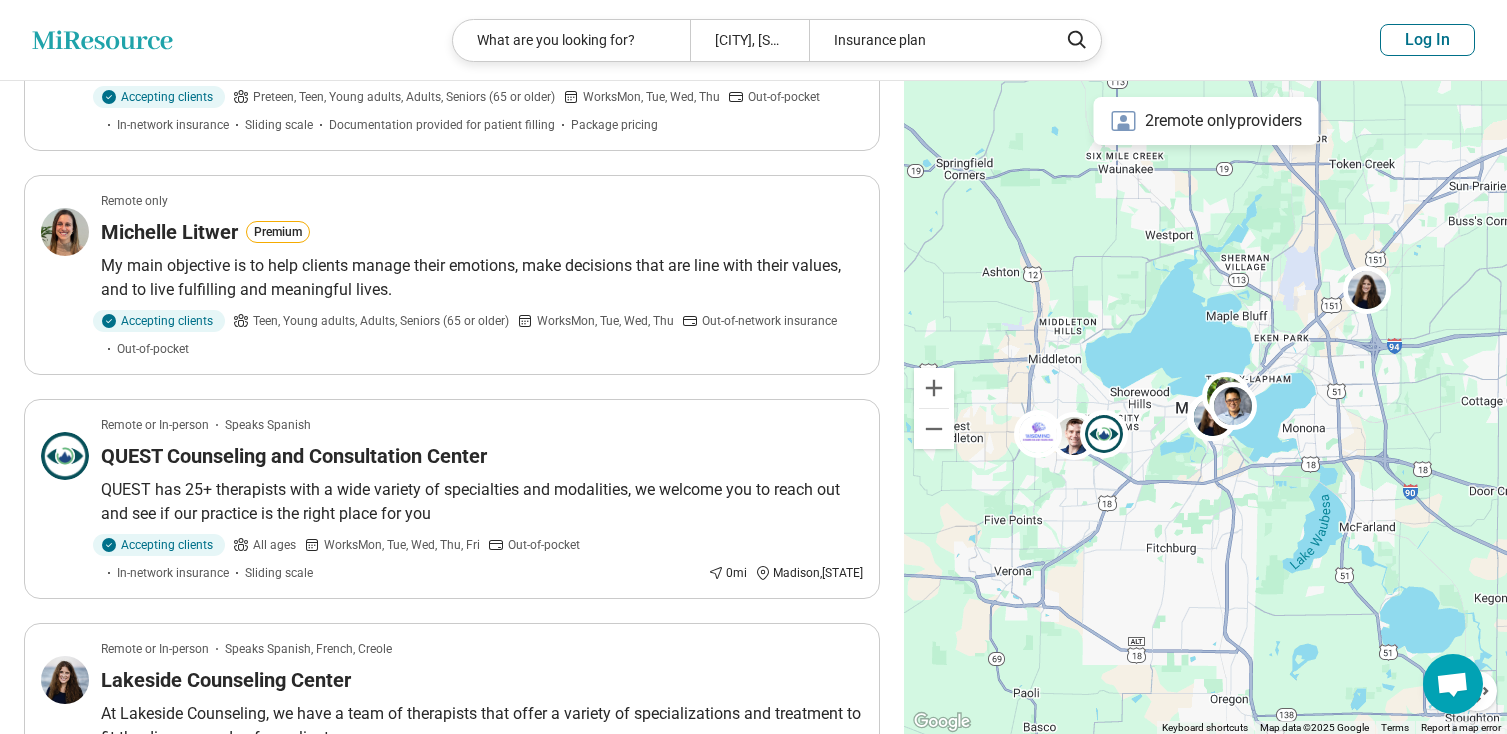 scroll, scrollTop: 1300, scrollLeft: 0, axis: vertical 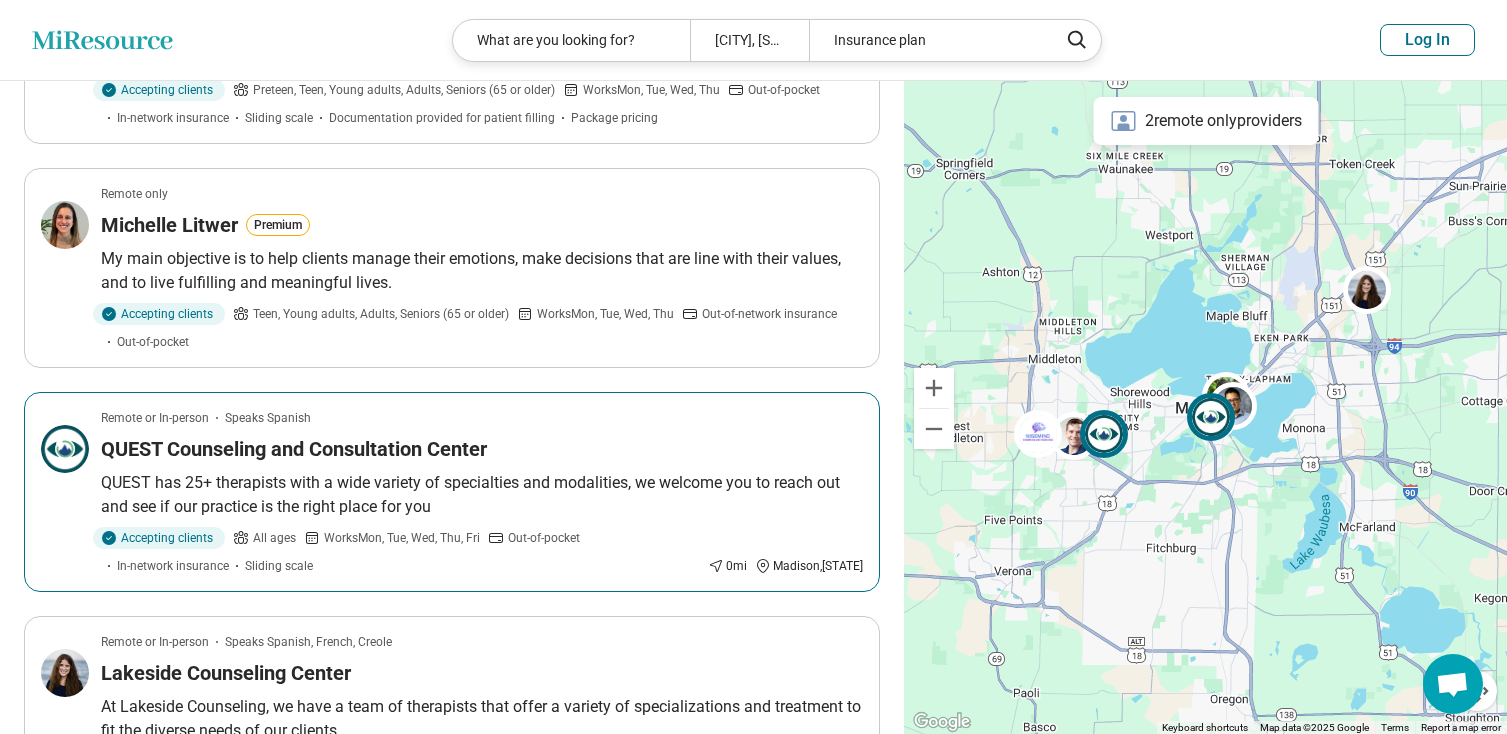 click on "QUEST Counseling and Consultation Center" at bounding box center (294, 449) 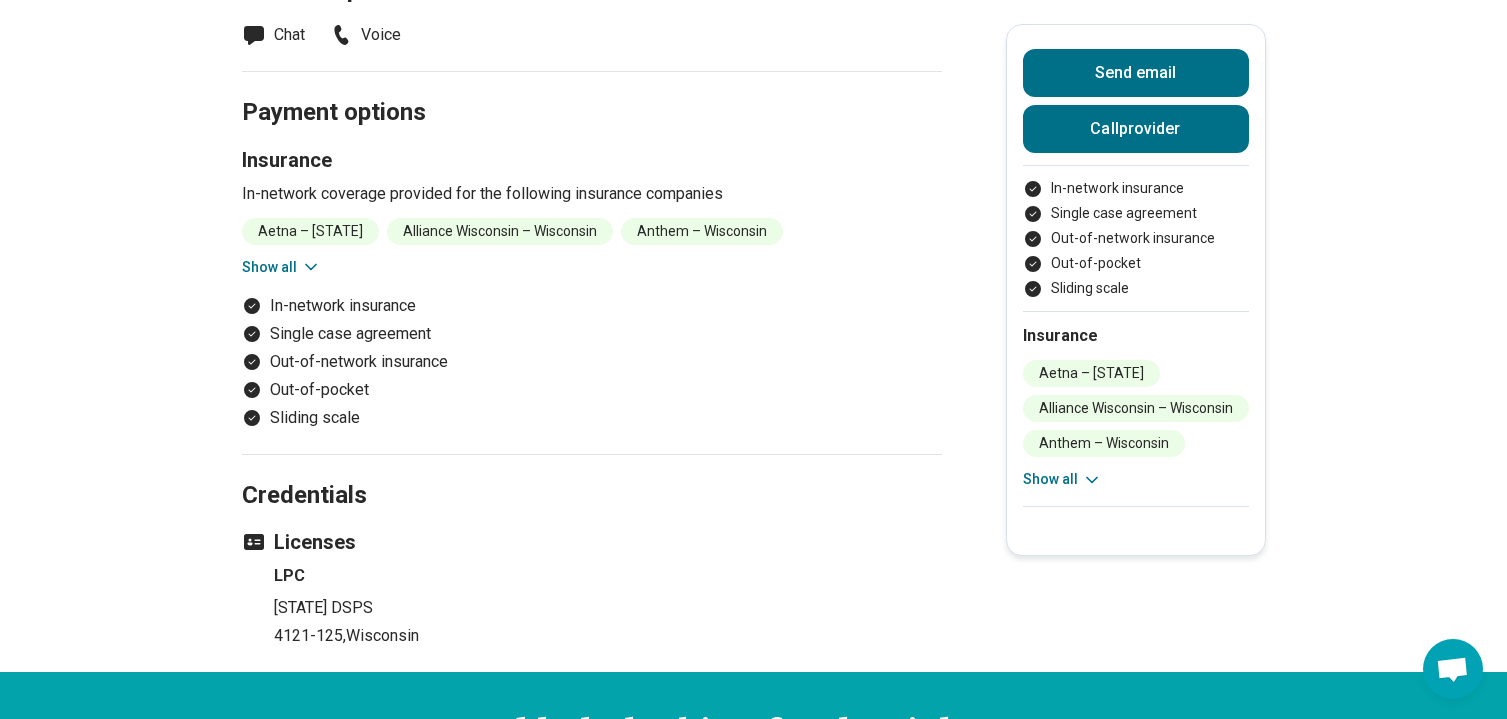 scroll, scrollTop: 2000, scrollLeft: 0, axis: vertical 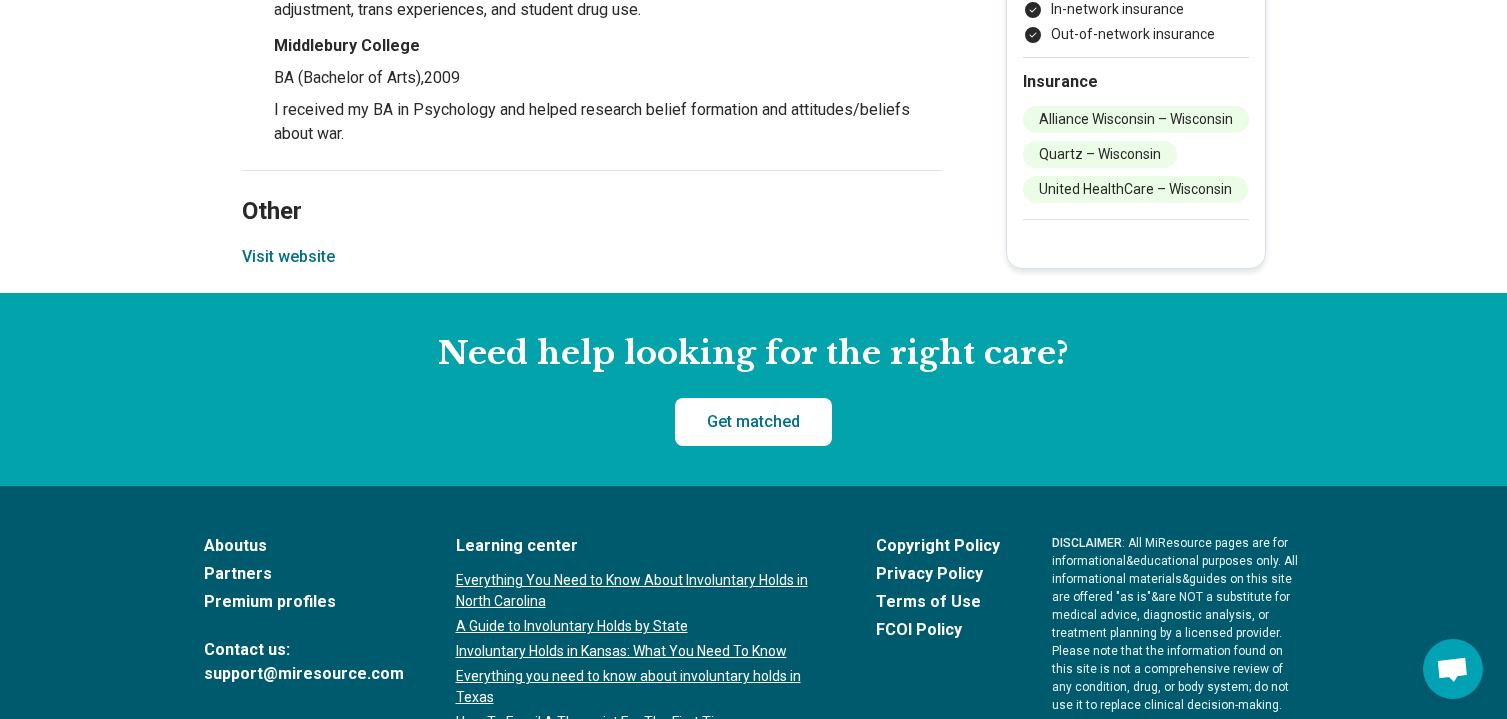 click on "Visit website" at bounding box center (288, 257) 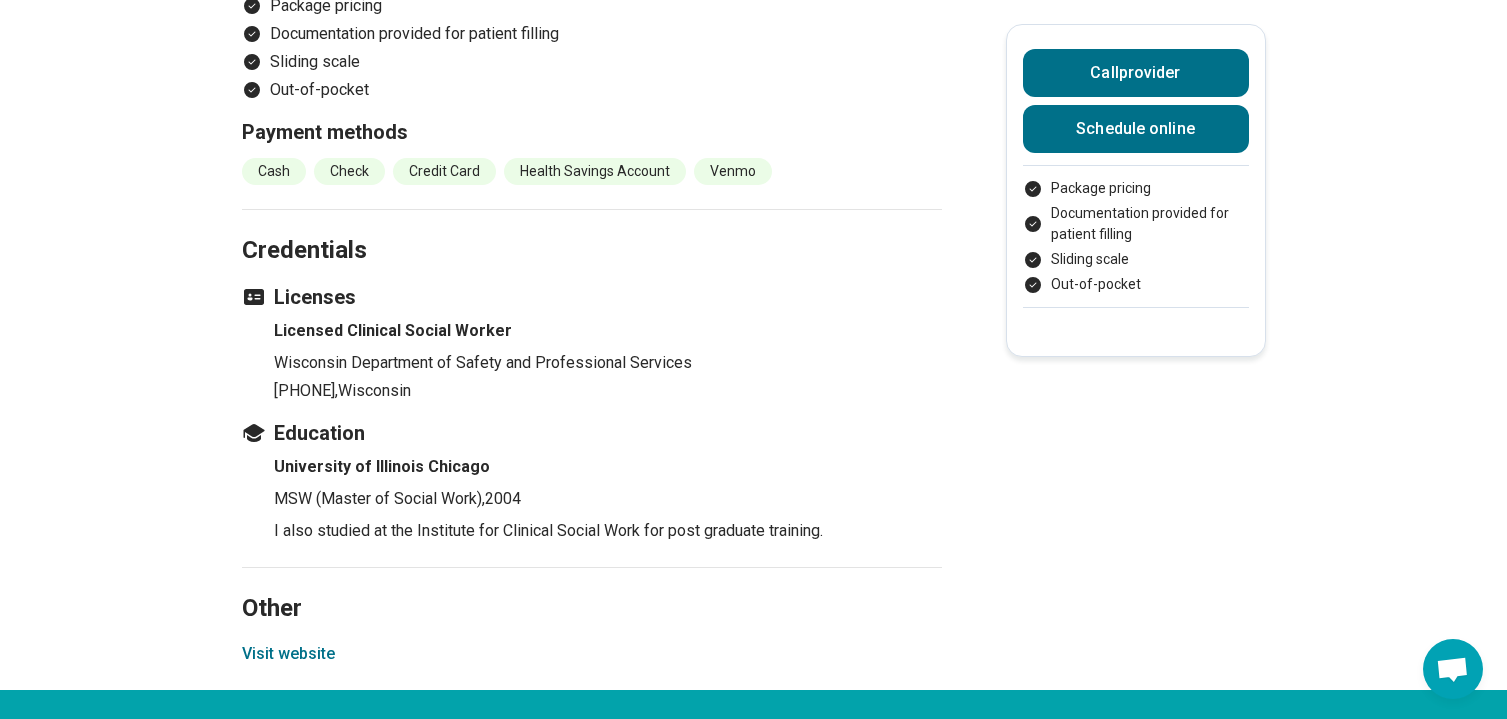 scroll, scrollTop: 2300, scrollLeft: 0, axis: vertical 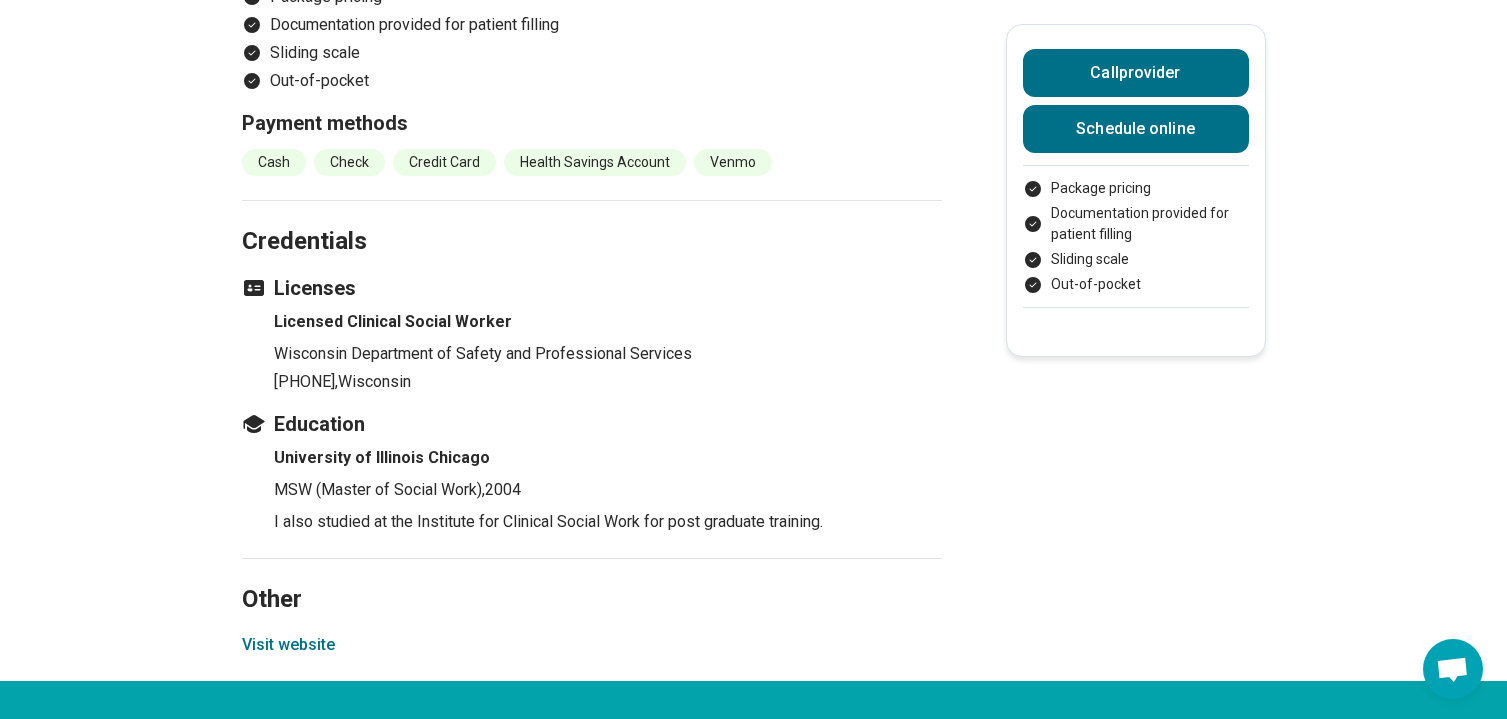click on "Visit website" at bounding box center (288, 645) 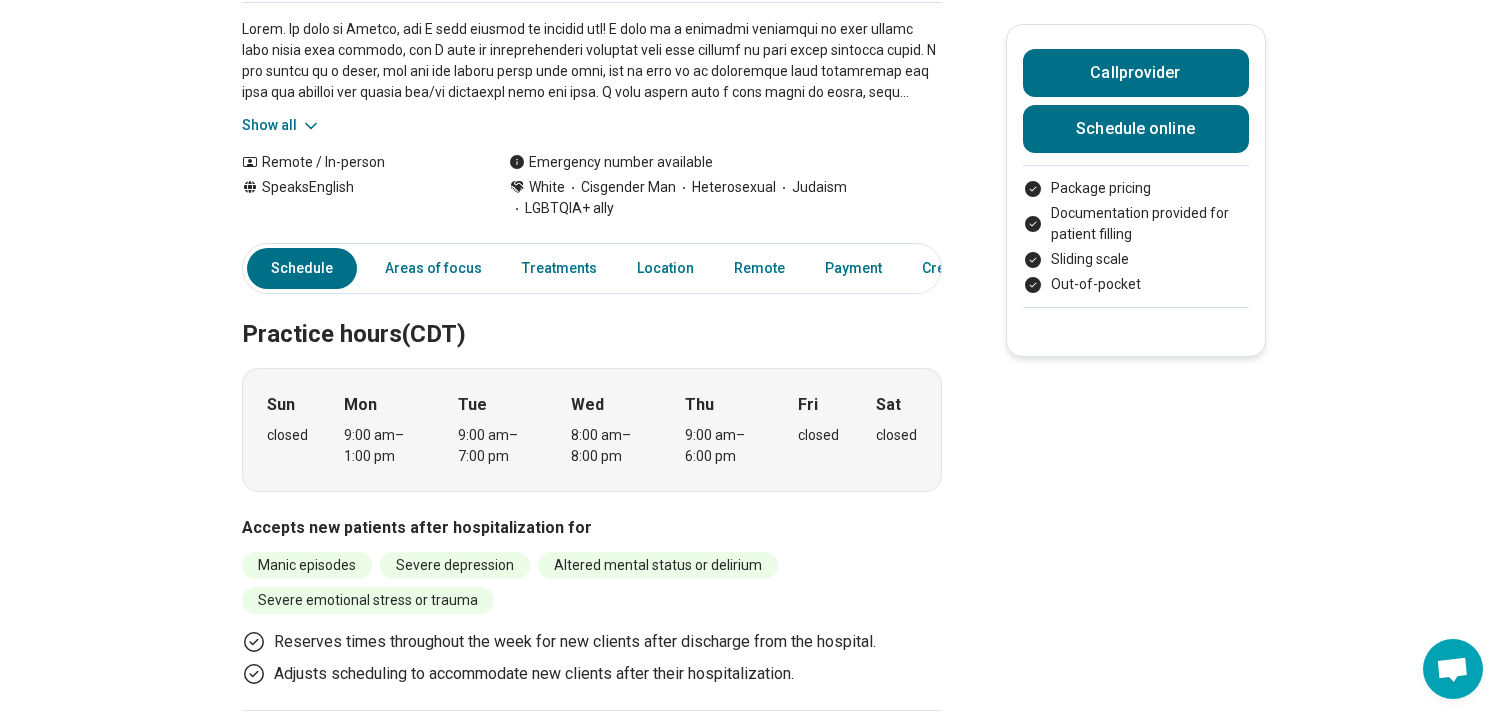 scroll, scrollTop: 0, scrollLeft: 0, axis: both 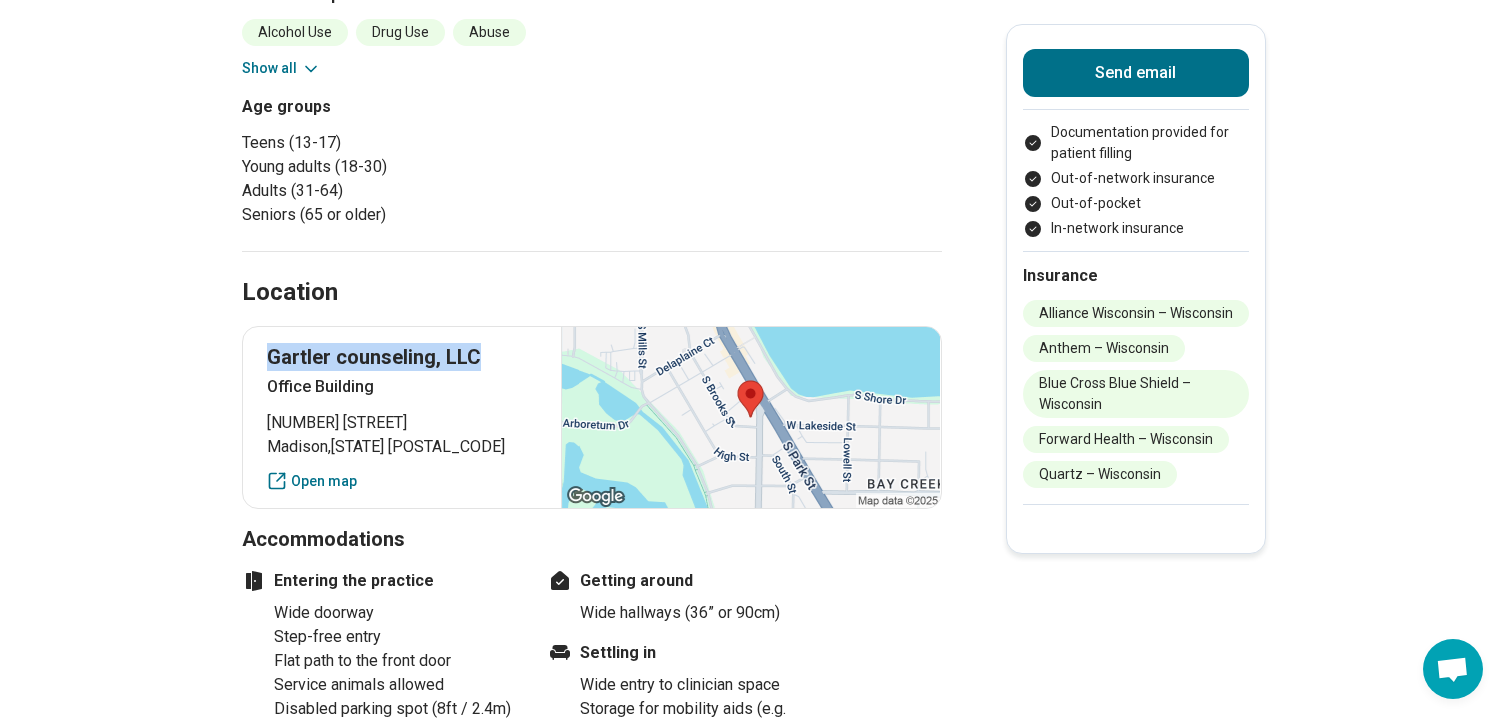 drag, startPoint x: 483, startPoint y: 357, endPoint x: 273, endPoint y: 357, distance: 210 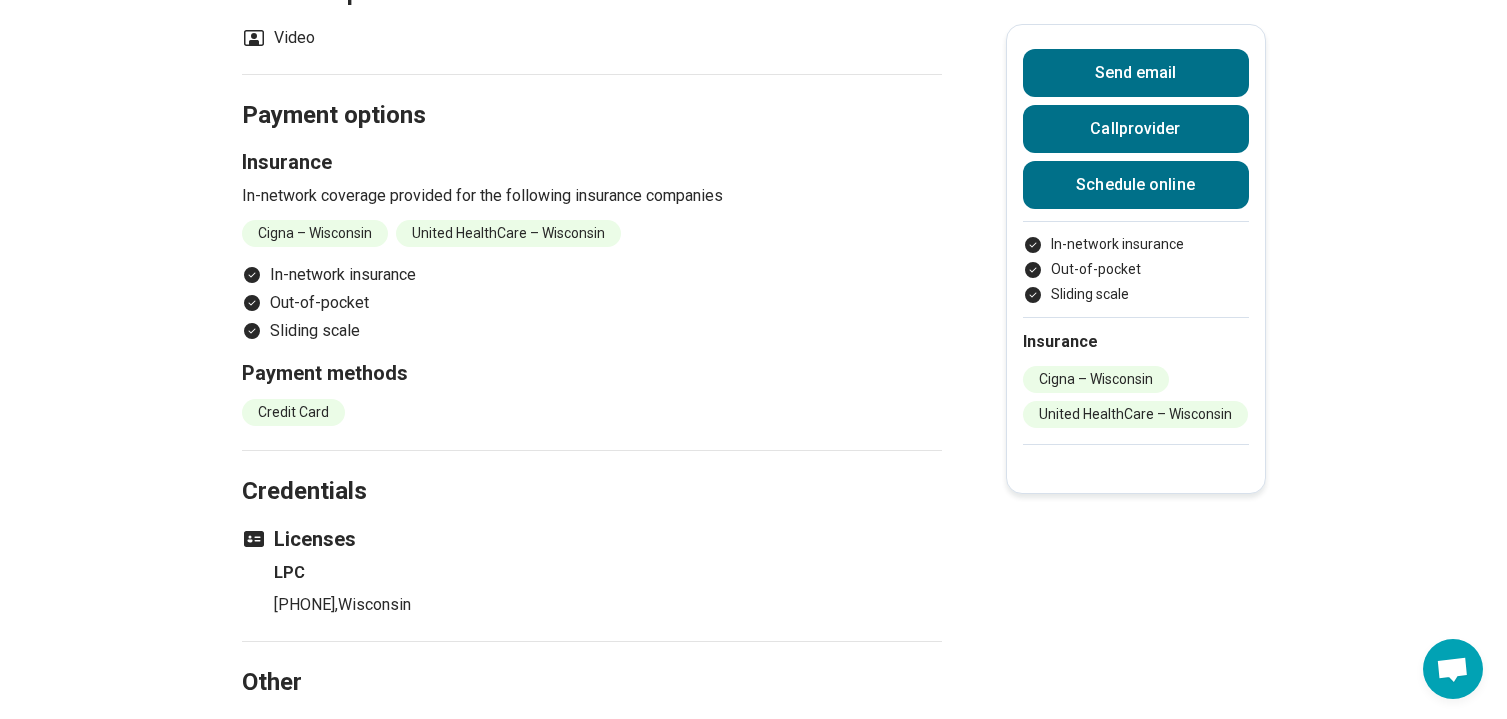 scroll, scrollTop: 1300, scrollLeft: 0, axis: vertical 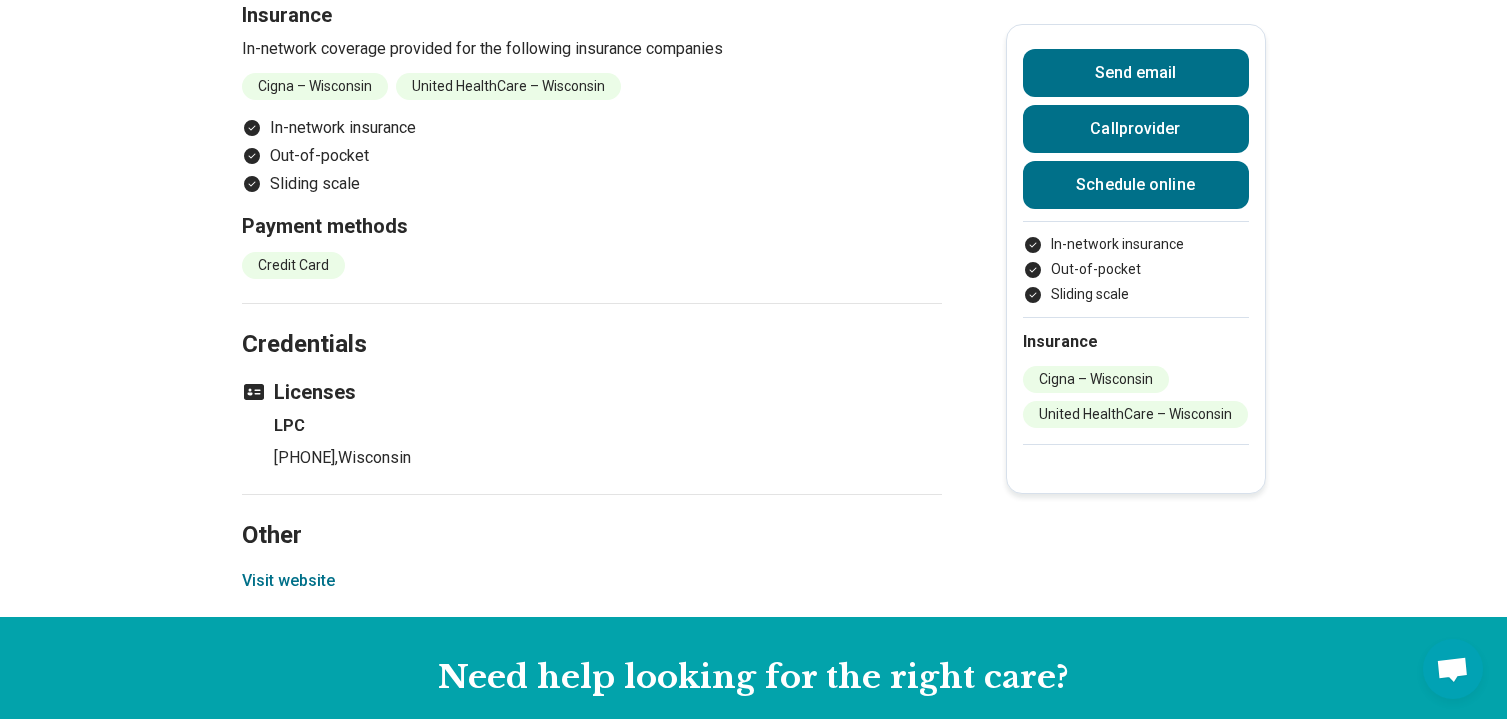 click on "Visit website" at bounding box center (288, 581) 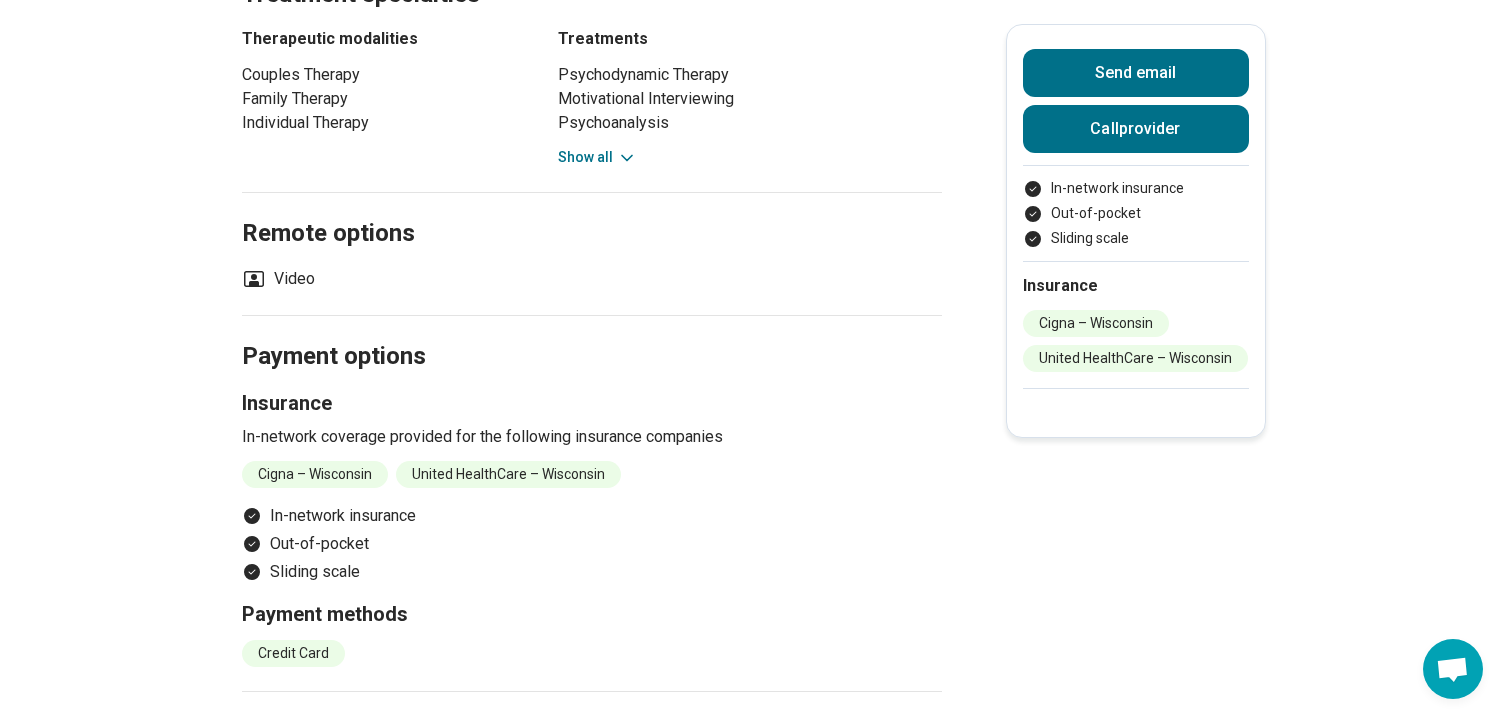 scroll, scrollTop: 400, scrollLeft: 0, axis: vertical 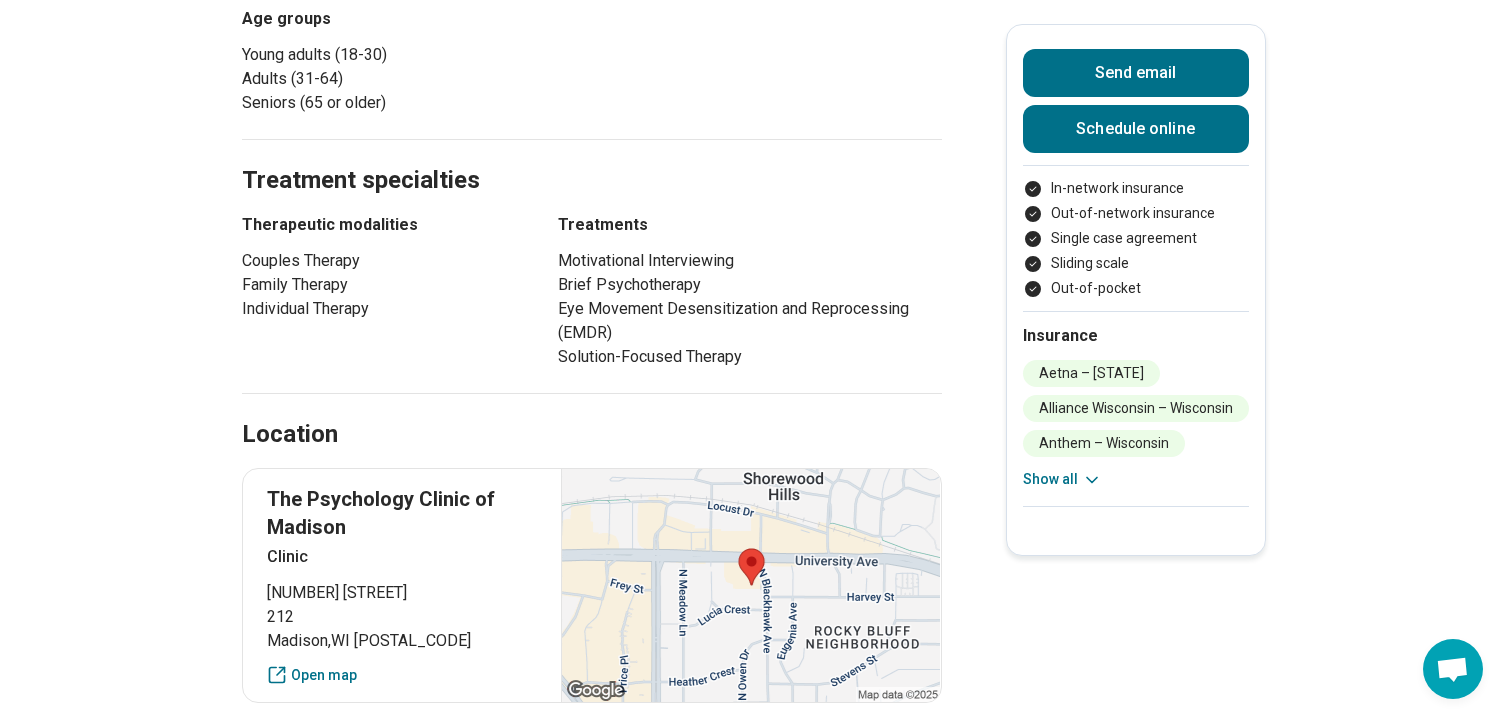 click 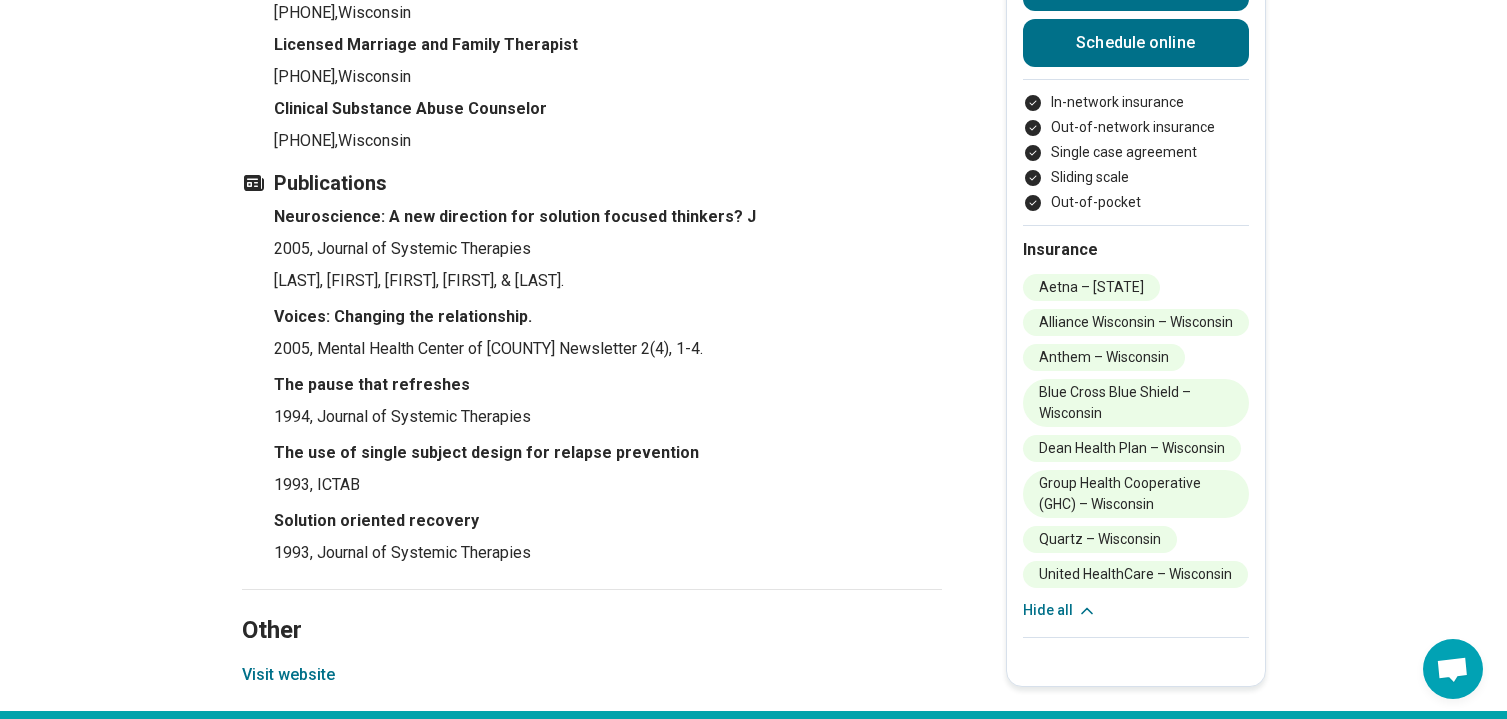 scroll, scrollTop: 2500, scrollLeft: 0, axis: vertical 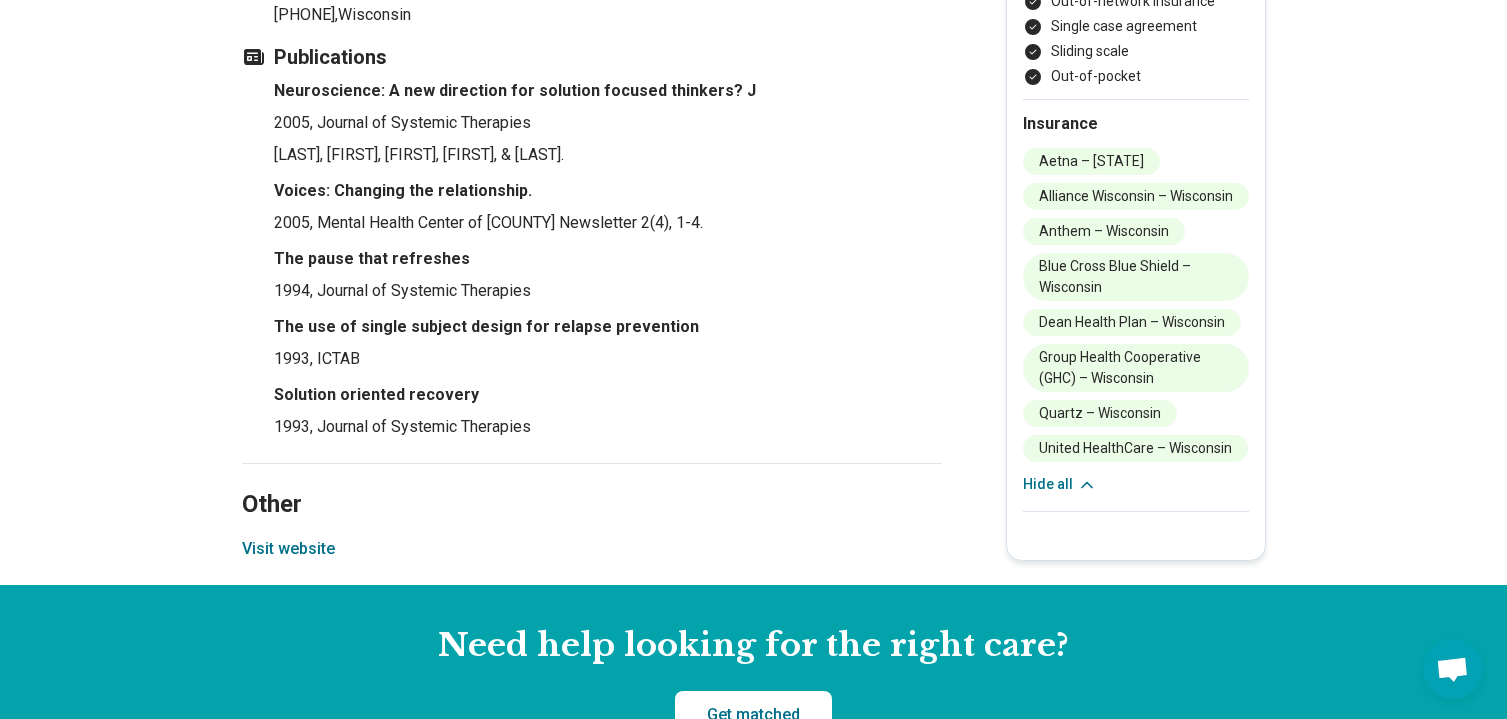 click on "Visit website" at bounding box center [288, 549] 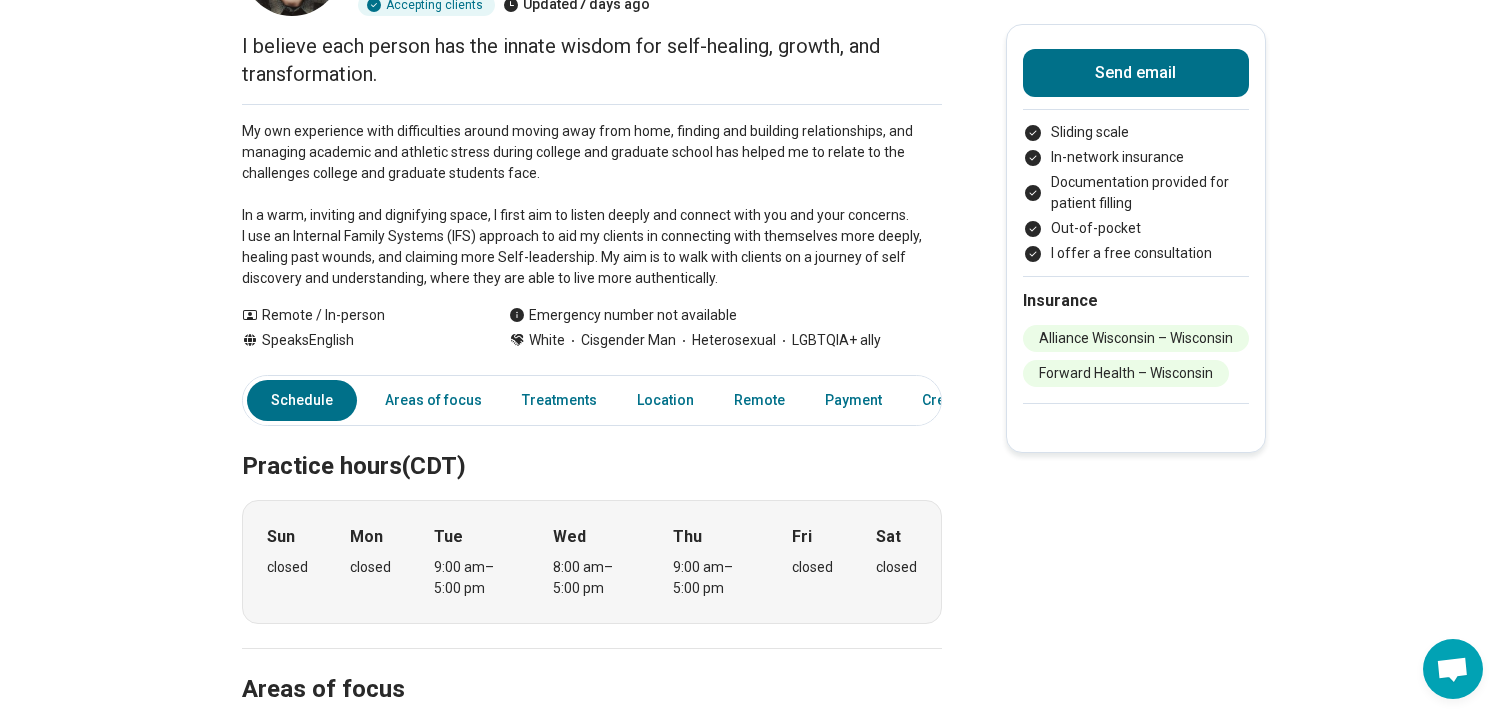 scroll, scrollTop: 0, scrollLeft: 0, axis: both 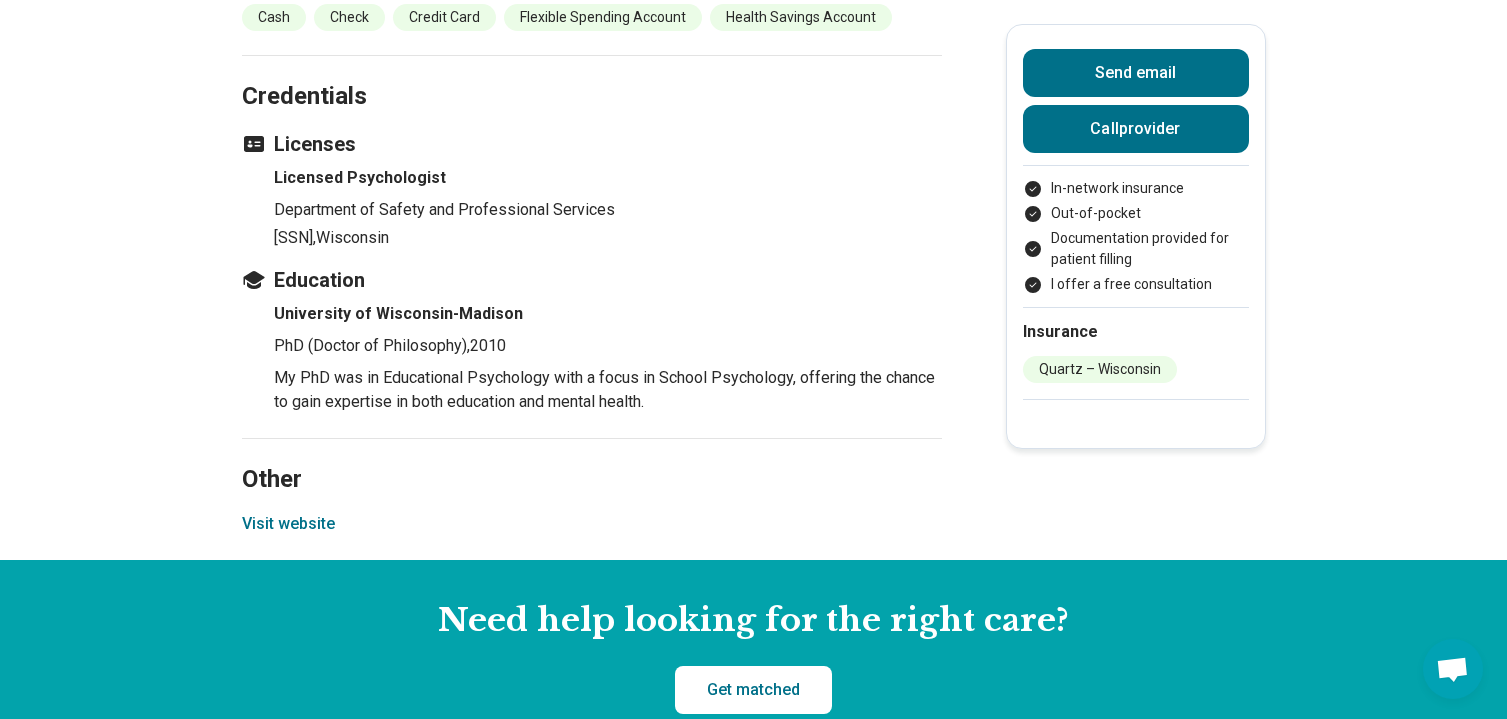 click on "Visit website" at bounding box center (288, 524) 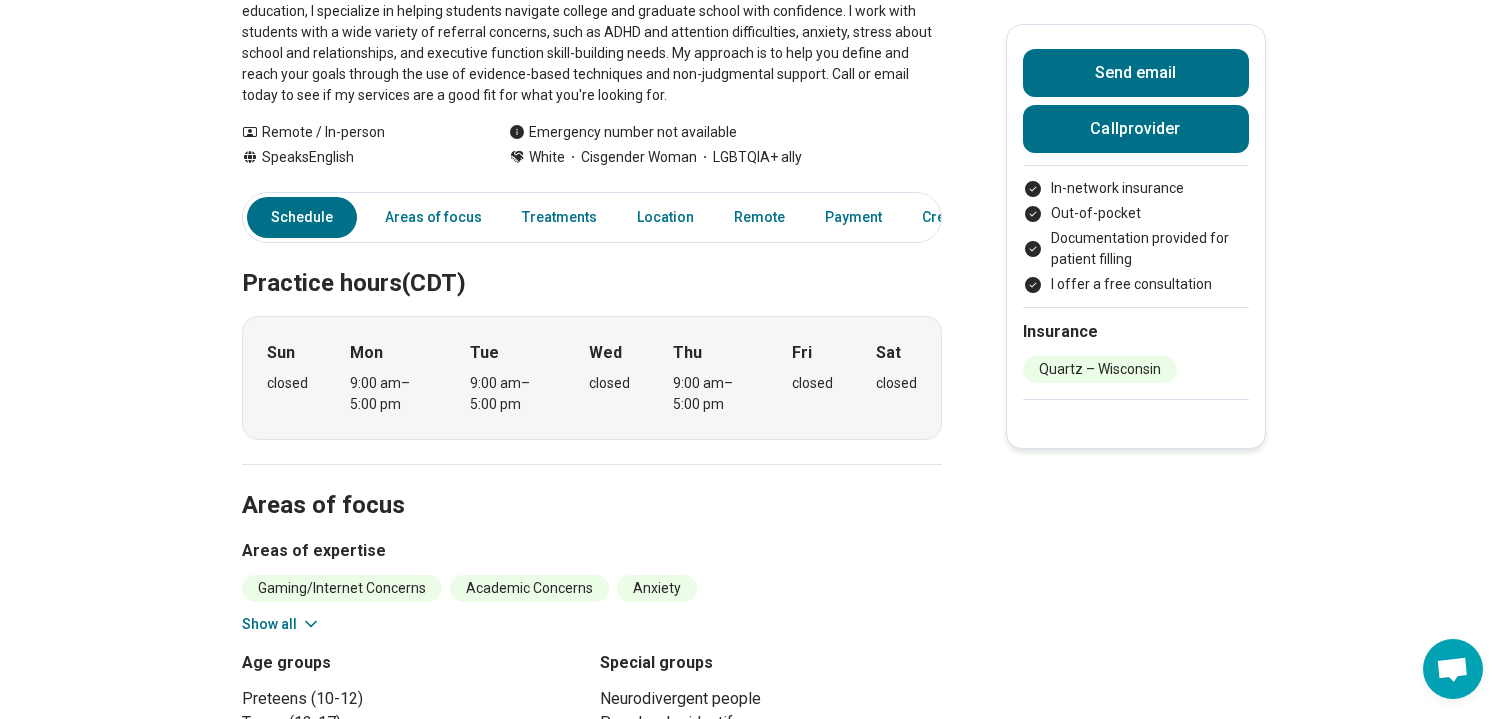 scroll, scrollTop: 400, scrollLeft: 0, axis: vertical 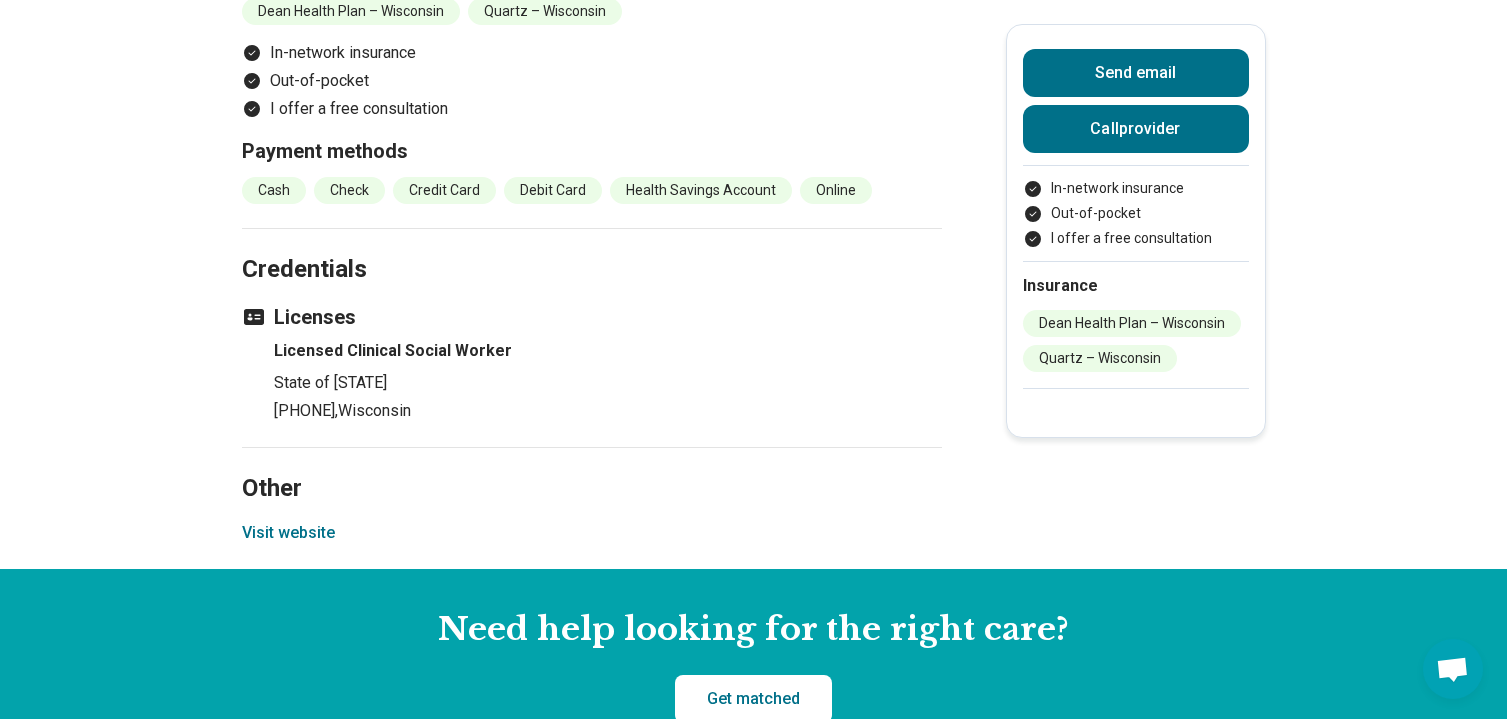 click on "Visit website" at bounding box center [288, 533] 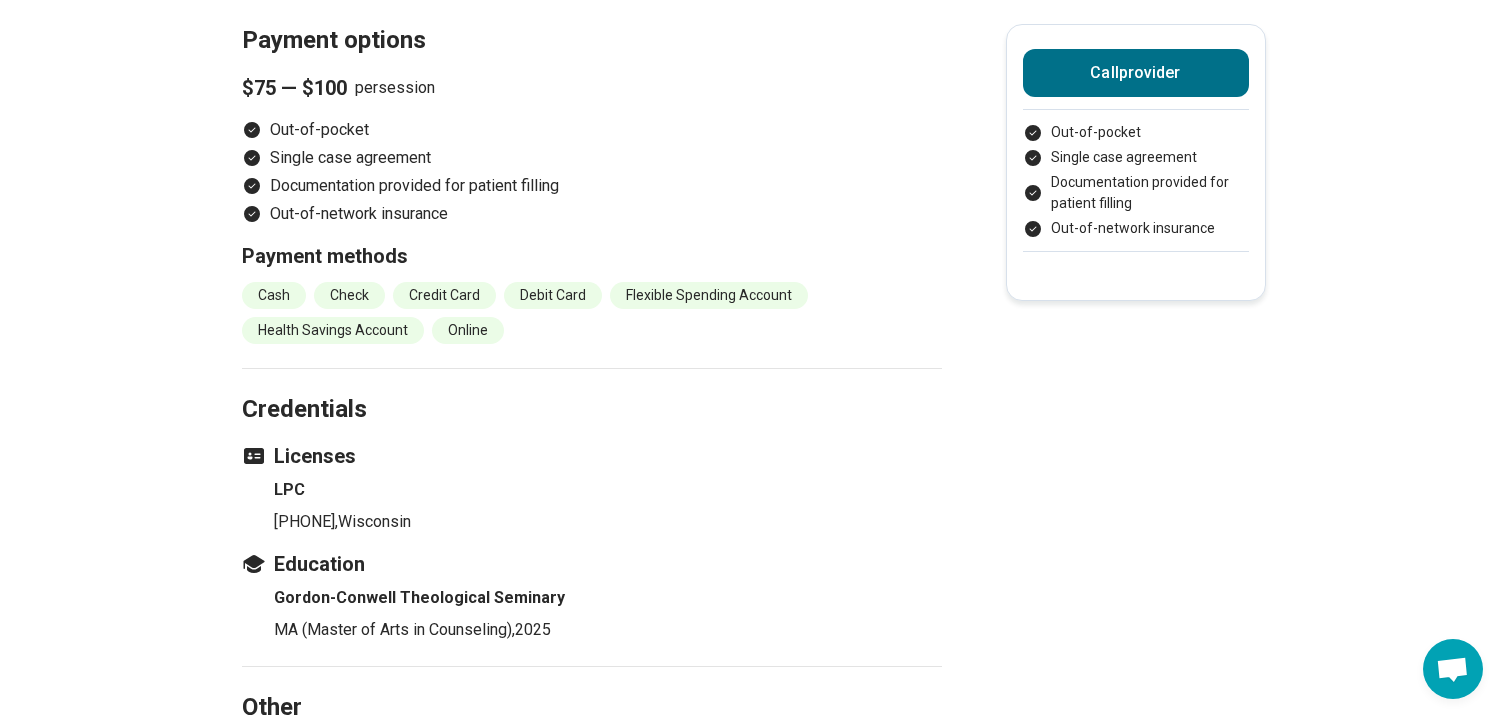 scroll, scrollTop: 2300, scrollLeft: 0, axis: vertical 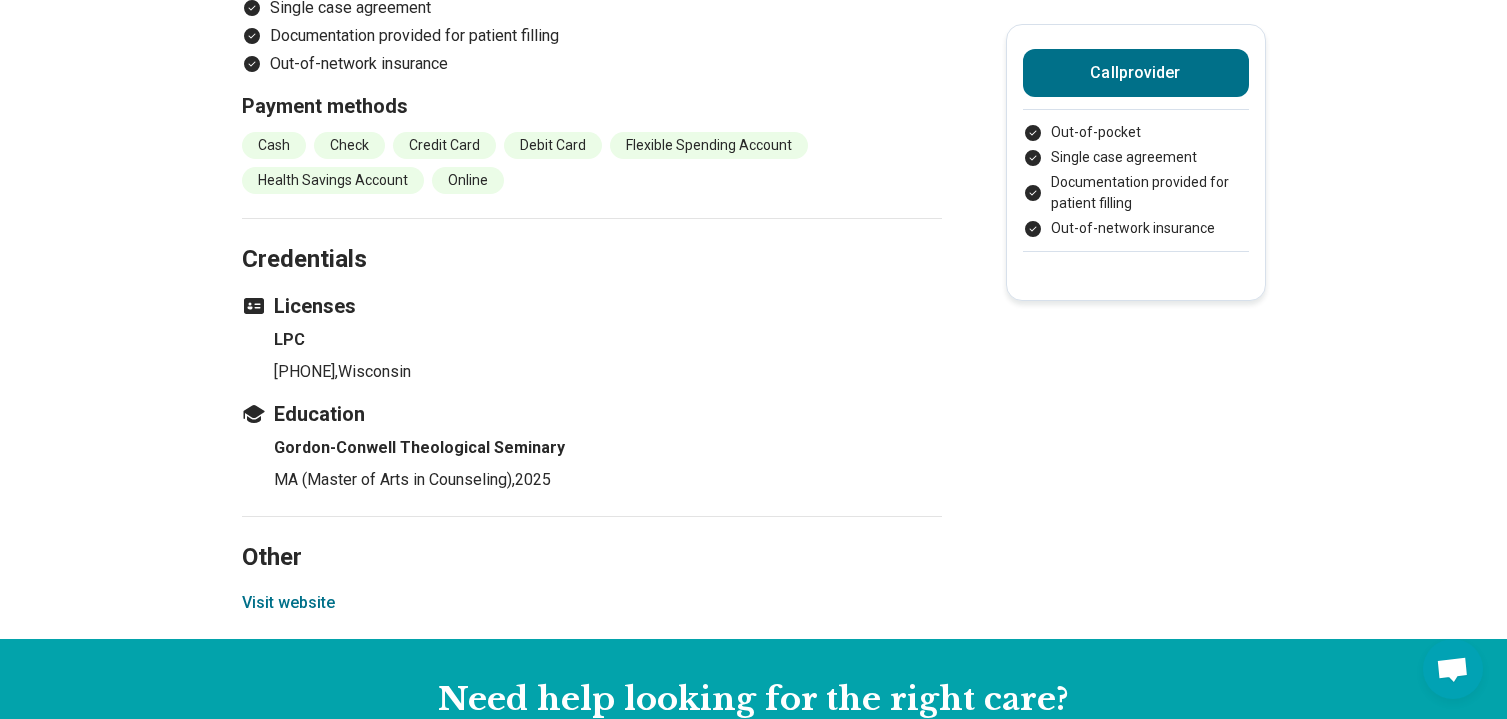 click on "Visit website" at bounding box center (288, 603) 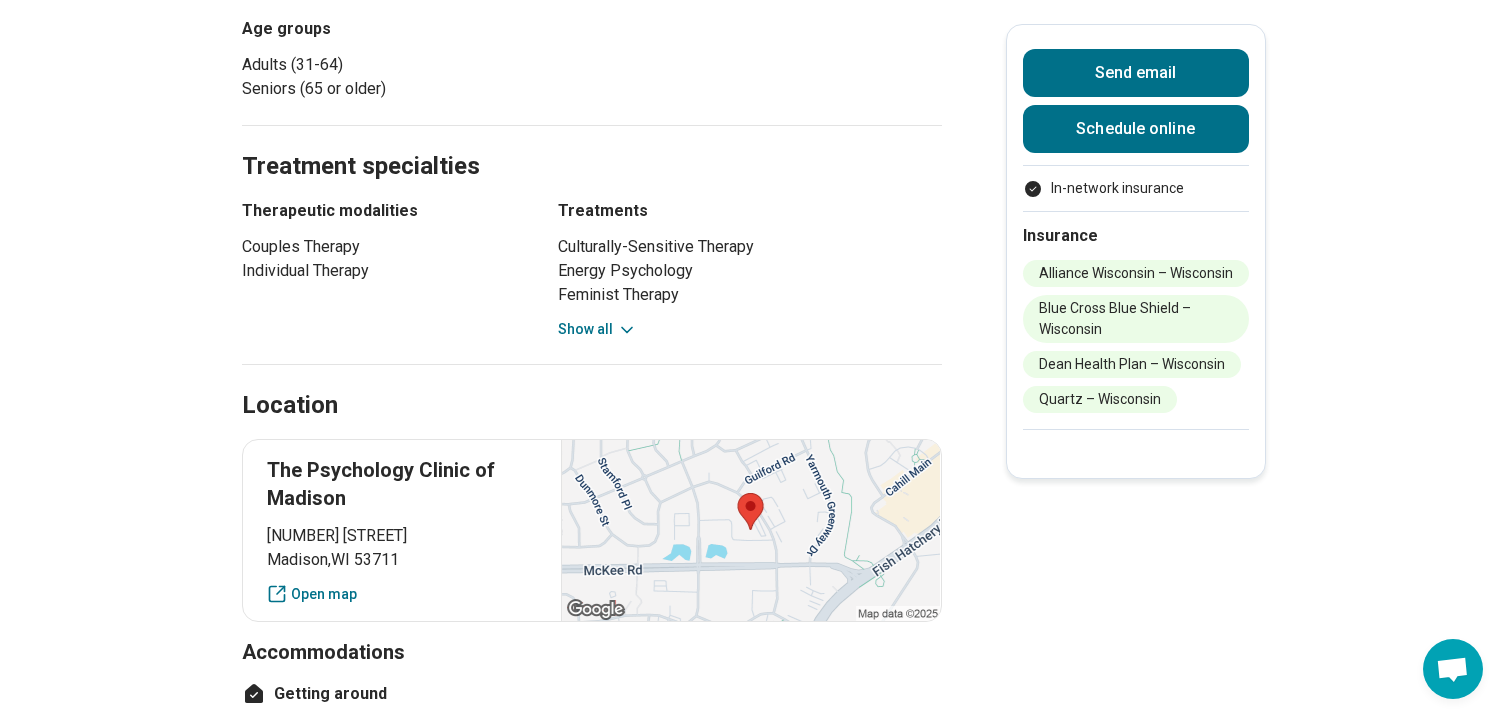 scroll, scrollTop: 800, scrollLeft: 0, axis: vertical 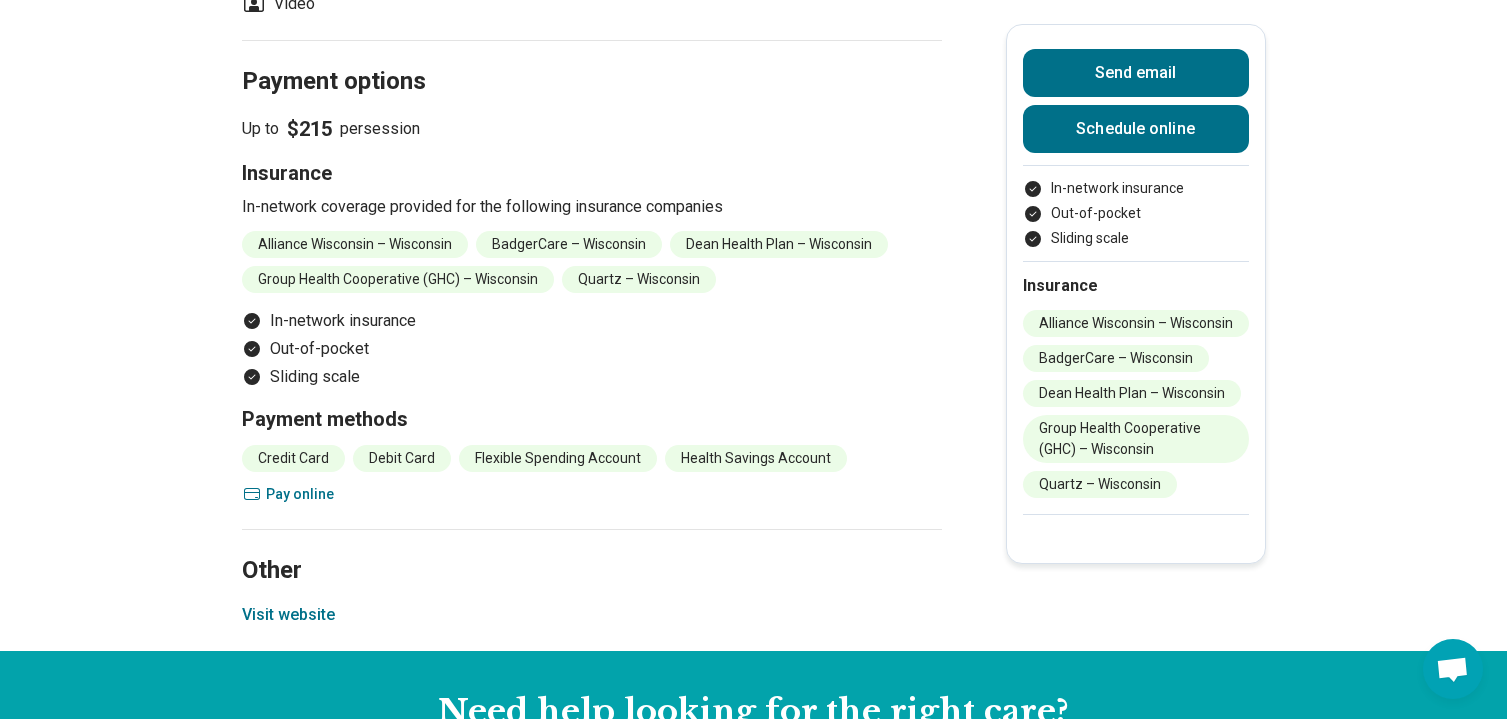 click on "Visit website" at bounding box center [288, 615] 